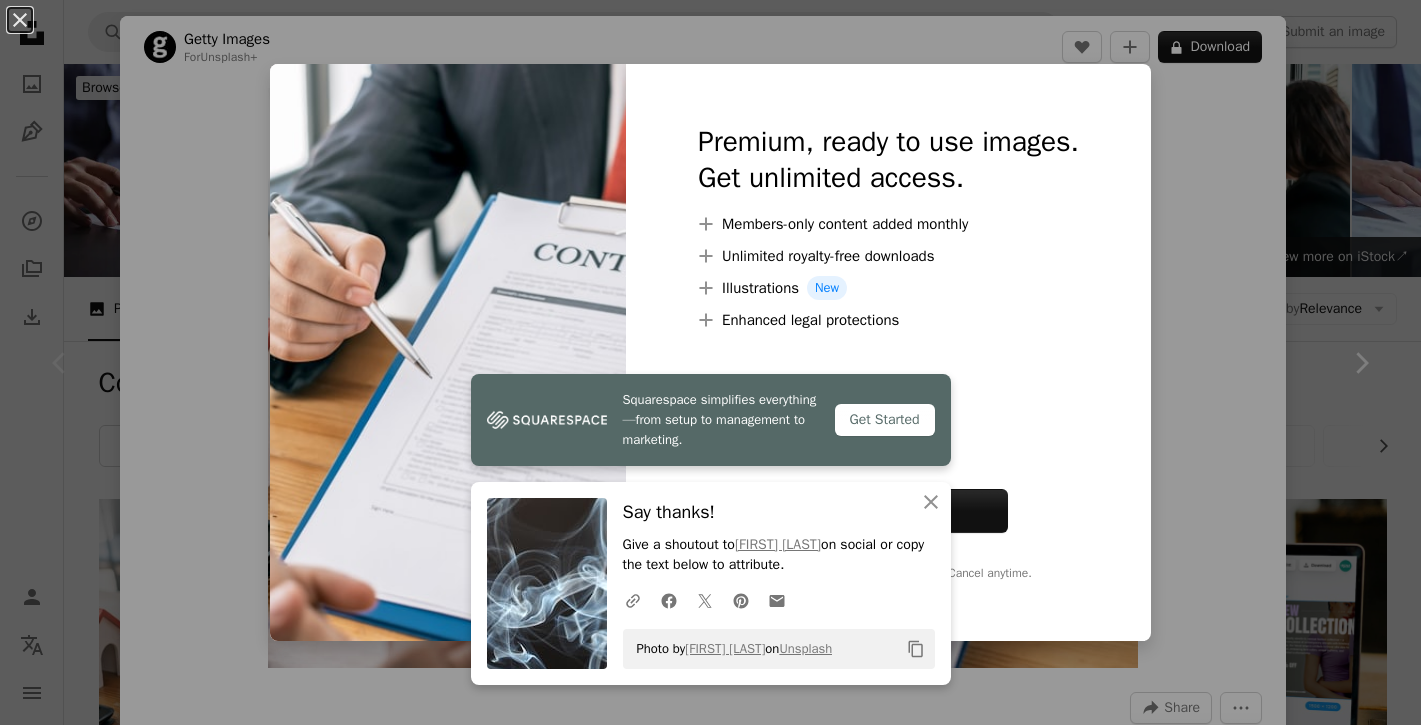 scroll, scrollTop: 255, scrollLeft: 0, axis: vertical 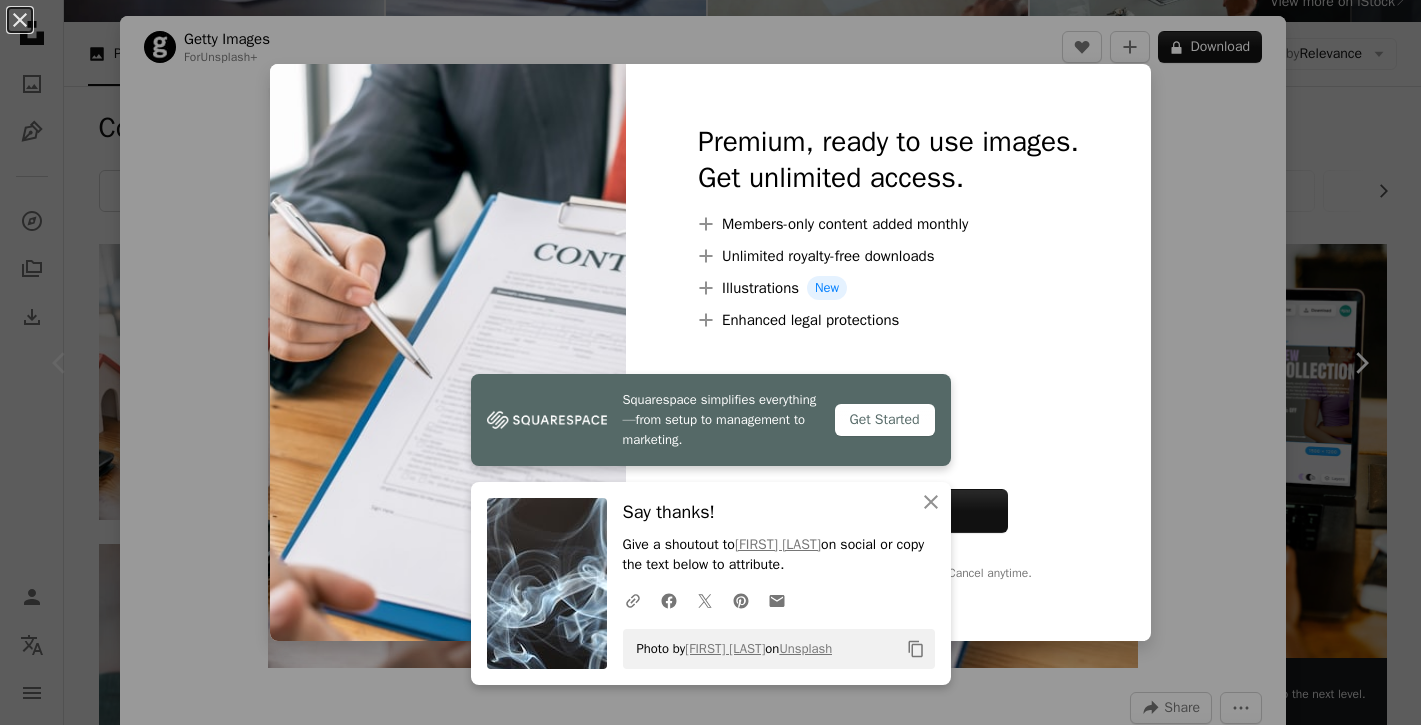 click on "An X shape Squarespace simplifies everything—from setup to management to marketing. Get Started An X shape Close Say thanks! Give a shoutout to  [NAME]  on social or copy the text below to attribute. A URL sharing icon (chains) Facebook icon X (formerly Twitter) icon Pinterest icon An envelope Photo by  [NAME]  on  Unsplash
Copy content Premium, ready to use images. Get unlimited access. A plus sign Members-only content added monthly A plus sign Unlimited royalty-free downloads A plus sign Illustrations  New A plus sign Enhanced legal protections yearly 62%  off monthly £16   £6 GBP per month * Get  Unsplash+ * When paid annually, billed upfront  £72 Taxes where applicable. Renews automatically. Cancel anytime." at bounding box center (710, 362) 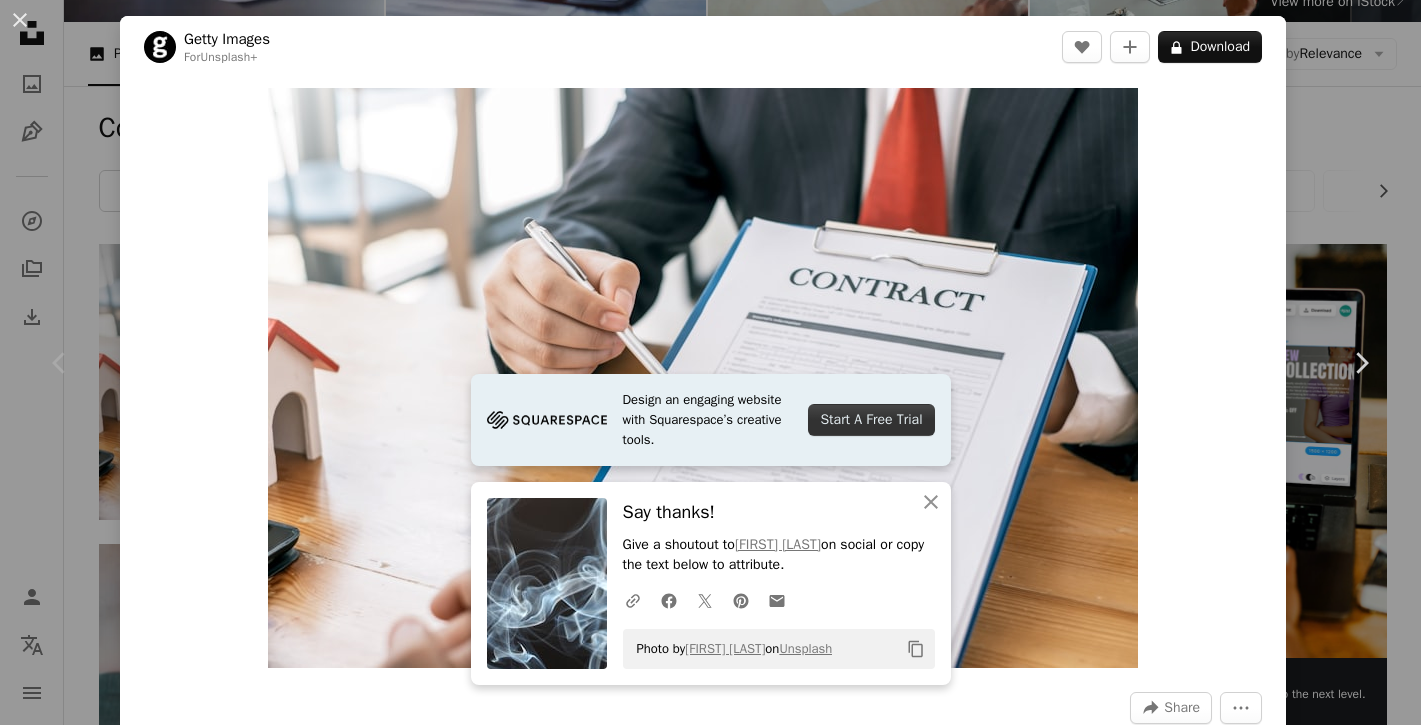 click on "An X shape Chevron left Chevron right Design an engaging website with Squarespace’s creative tools. Start A Free Trial An X shape Close Say thanks! Give a shoutout to  [NAME]  on social or copy the text below to attribute. A URL sharing icon (chains) Facebook icon X (formerly Twitter) icon Pinterest icon An envelope Photo by  [NAME]  on  Unsplash
Copy content Getty Images For  Unsplash+ A heart A plus sign A lock Download Zoom in A forward-right arrow Share More Actions Calendar outlined Published on  August 27, 2022 Safety Licensed under the  Unsplash+ License office business thailand working lawyer planning banking document sale contract signature selling salesman buying mortgage loan bank manager HD Wallpapers Related images Plus sign for Unsplash+ A heart A plus sign Getty Images For  Unsplash+ A lock Download Plus sign for Unsplash+ A heart A plus sign Getty Images For  Unsplash+ A lock Download Plus sign for Unsplash+ A heart A plus sign Getty Images For  Unsplash+ A lock For" at bounding box center (710, 362) 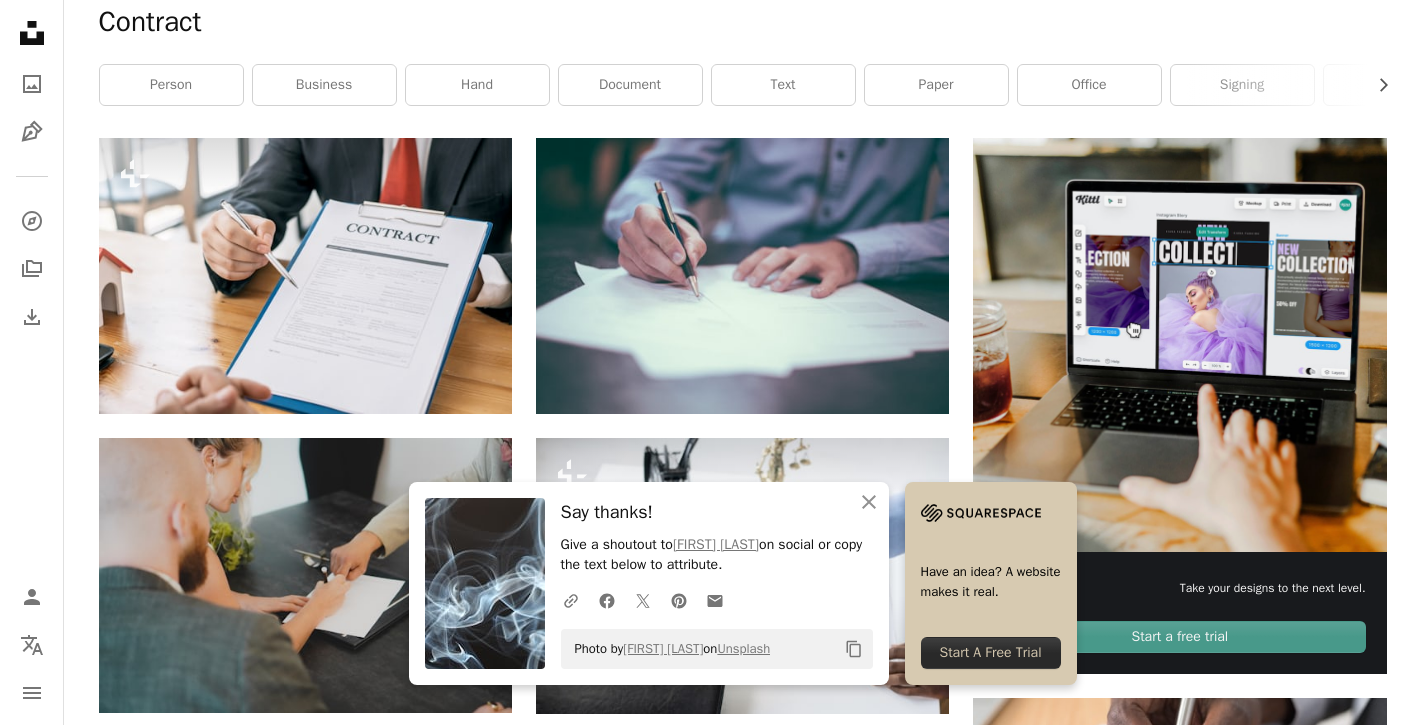scroll, scrollTop: 421, scrollLeft: 0, axis: vertical 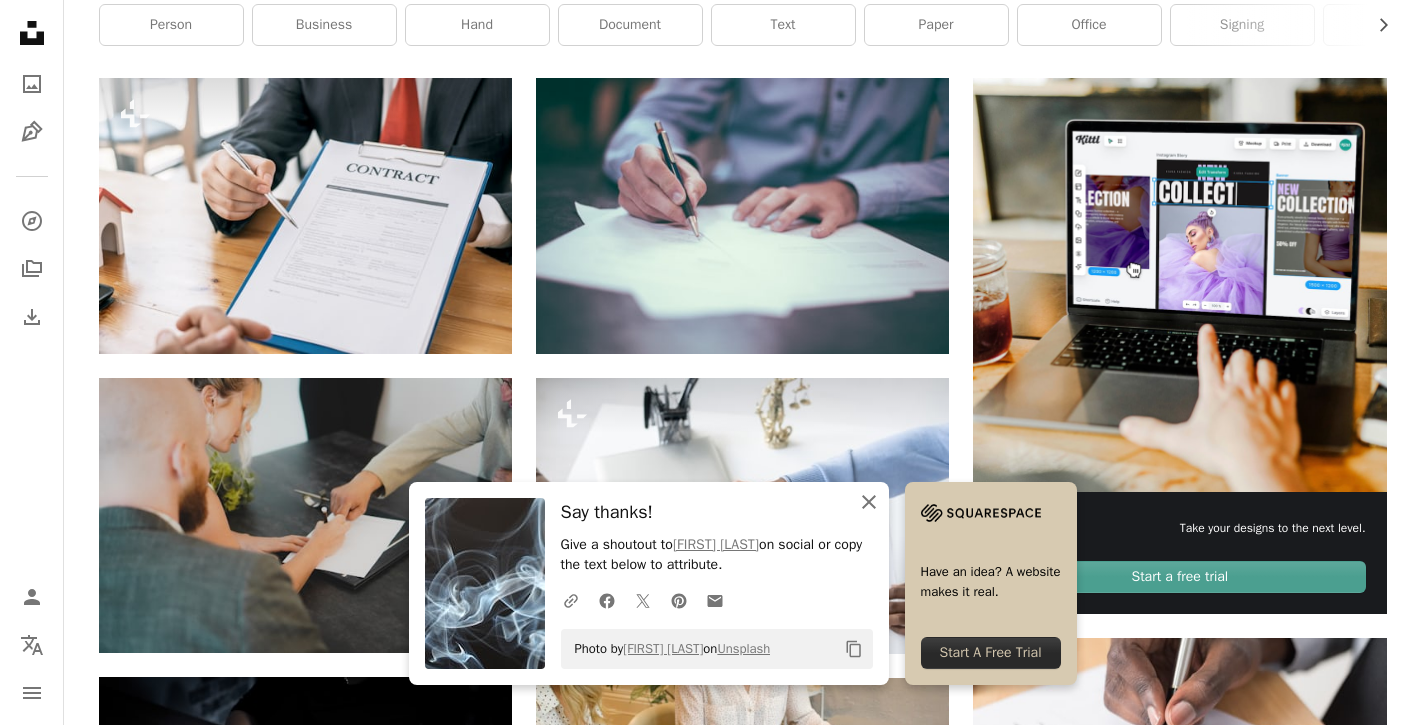click on "An X shape" 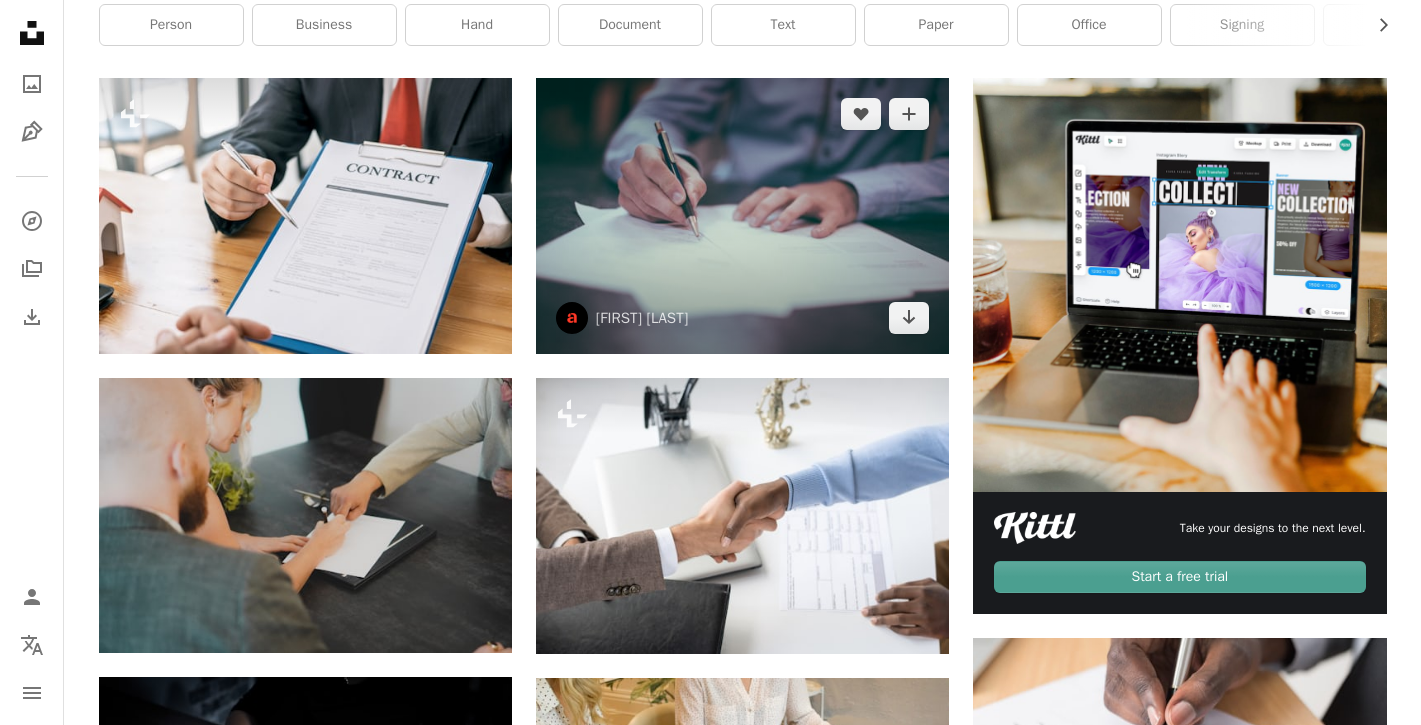 click at bounding box center [742, 216] 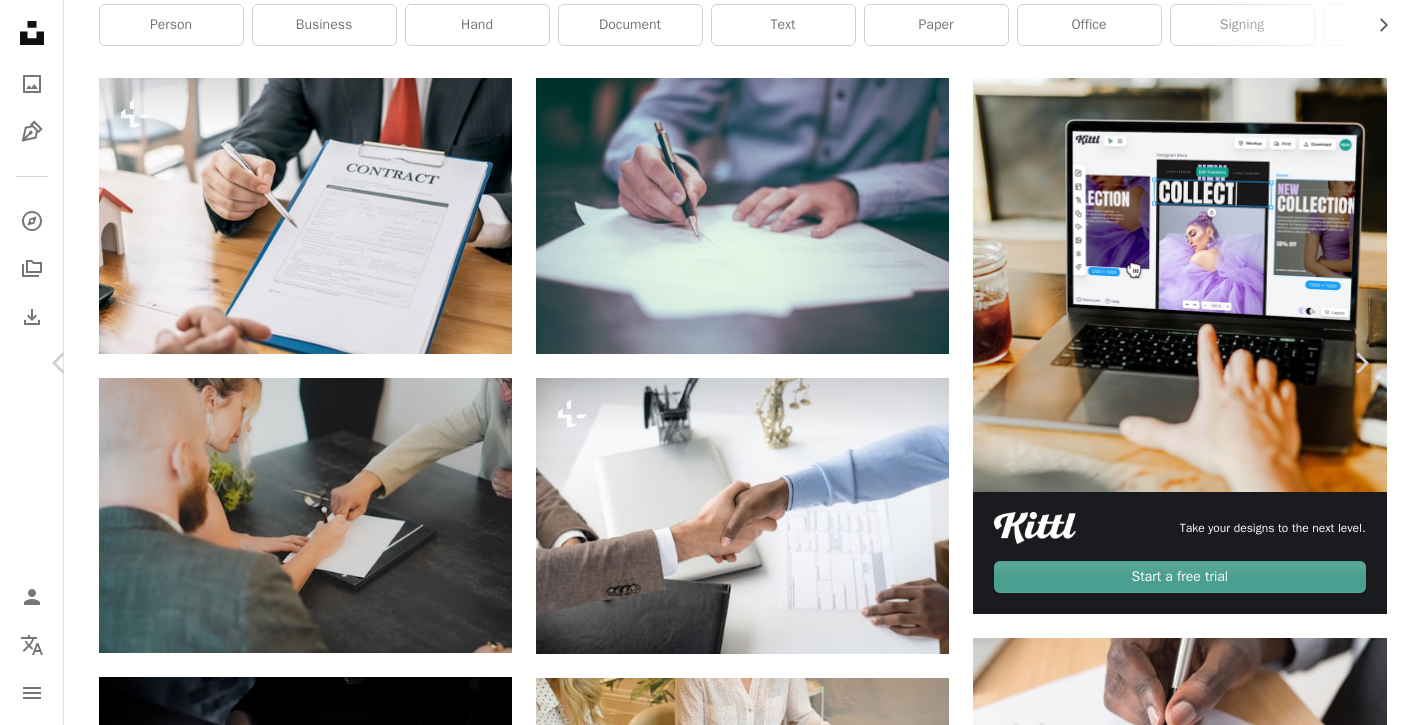click on "Chevron down" 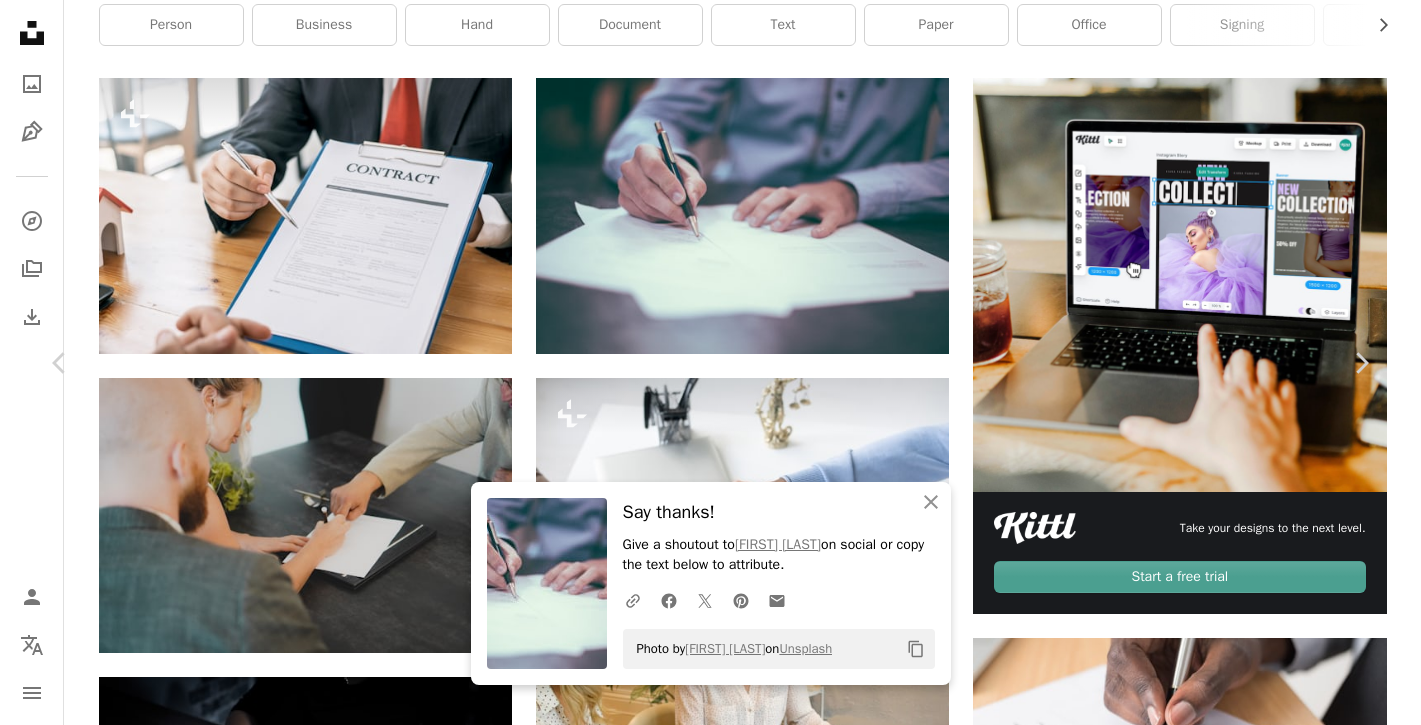 click on "An X shape Chevron left Chevron right An X shape Close Say thanks! Give a shoutout to  [NAME]  on social or copy the text below to attribute. A URL sharing icon (chains) Facebook icon X (formerly Twitter) icon Pinterest icon An envelope Photo by  [NAME]  on  Unsplash
Copy content [NAME] amstram A heart A plus sign Download free Chevron down Zoom in Views 248,243,891 Downloads 2,485,543 Featured in Photos ,  Business & Work A forward-right arrow Share Info icon Info More Actions Sign here A map marker [CITY], [COUNTRY] Calendar outlined Published on  December 14, 2015 Safety Free to use under the  Unsplash License office man school paper adult writing hand professional desk communication drawing paper background shirt bokeh document letter blur learn write writting Backgrounds Browse premium related images on iStock  |  Save 20% with code UNSPLASH20 View more on iStock  ↗ Related images A heart A plus sign [NAME] Available for hire A checkmark inside of a circle A heart For" at bounding box center (710, 4027) 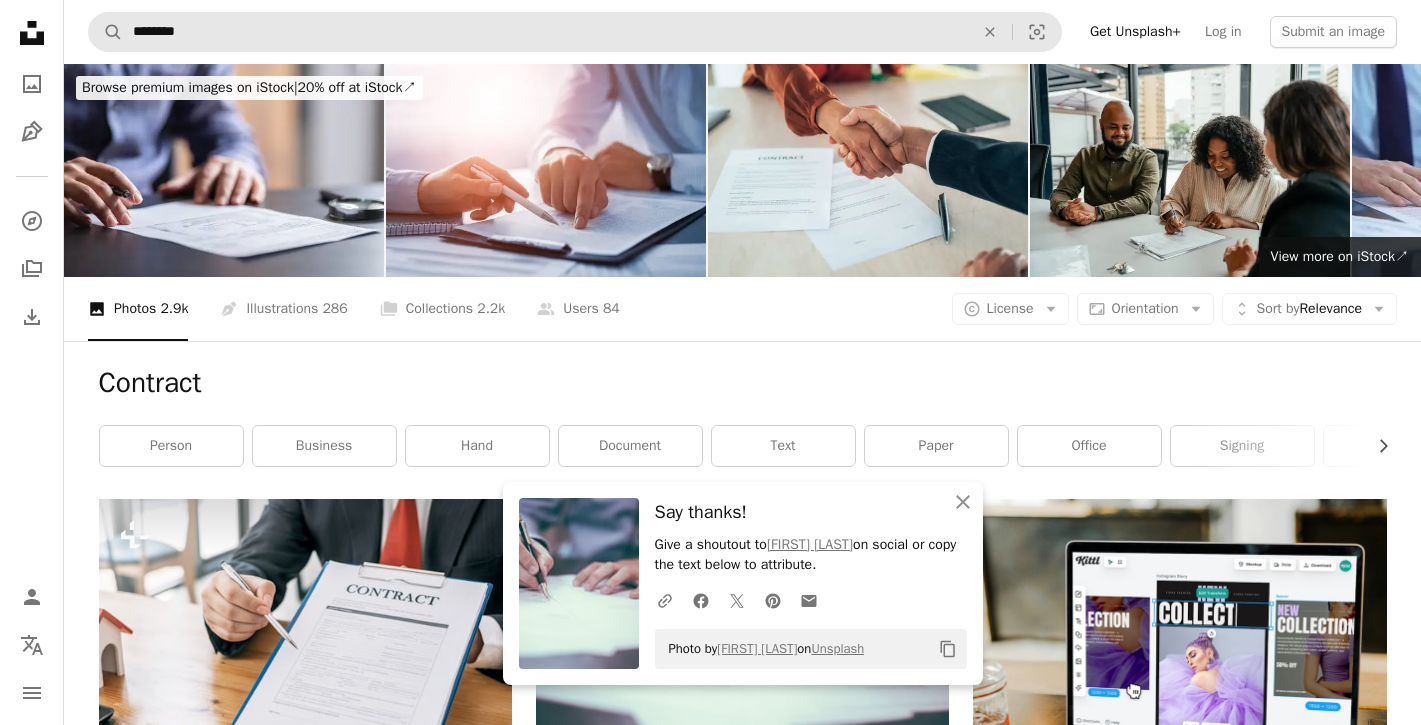 scroll, scrollTop: -1, scrollLeft: 0, axis: vertical 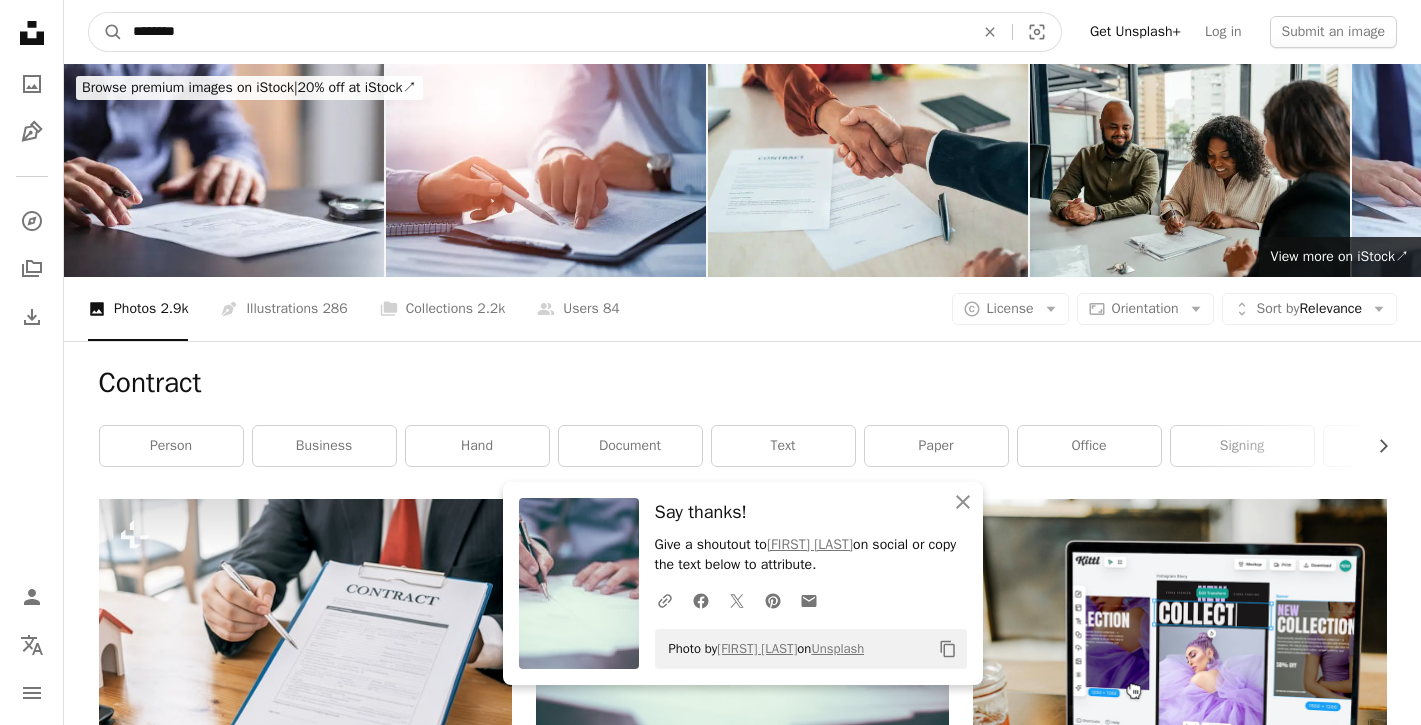 drag, startPoint x: 250, startPoint y: 31, endPoint x: -19, endPoint y: 30, distance: 269.00186 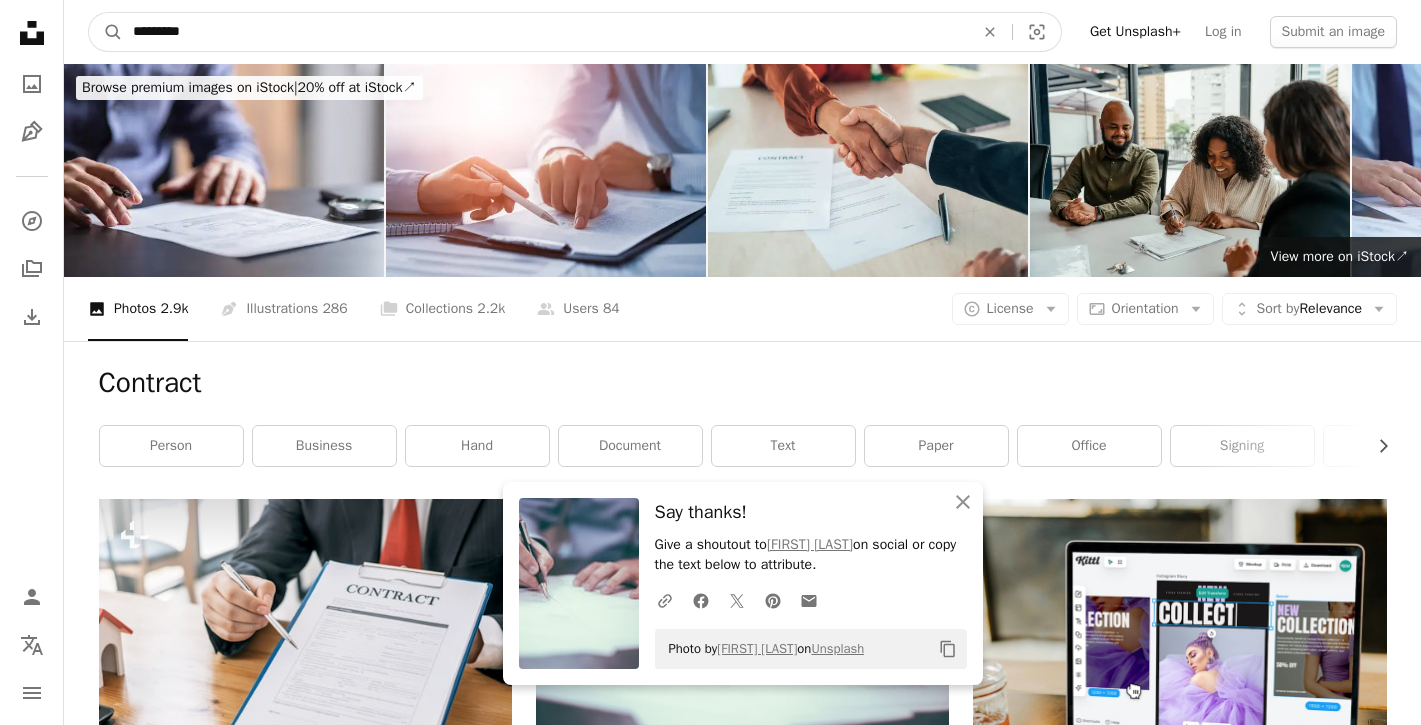 type on "*********" 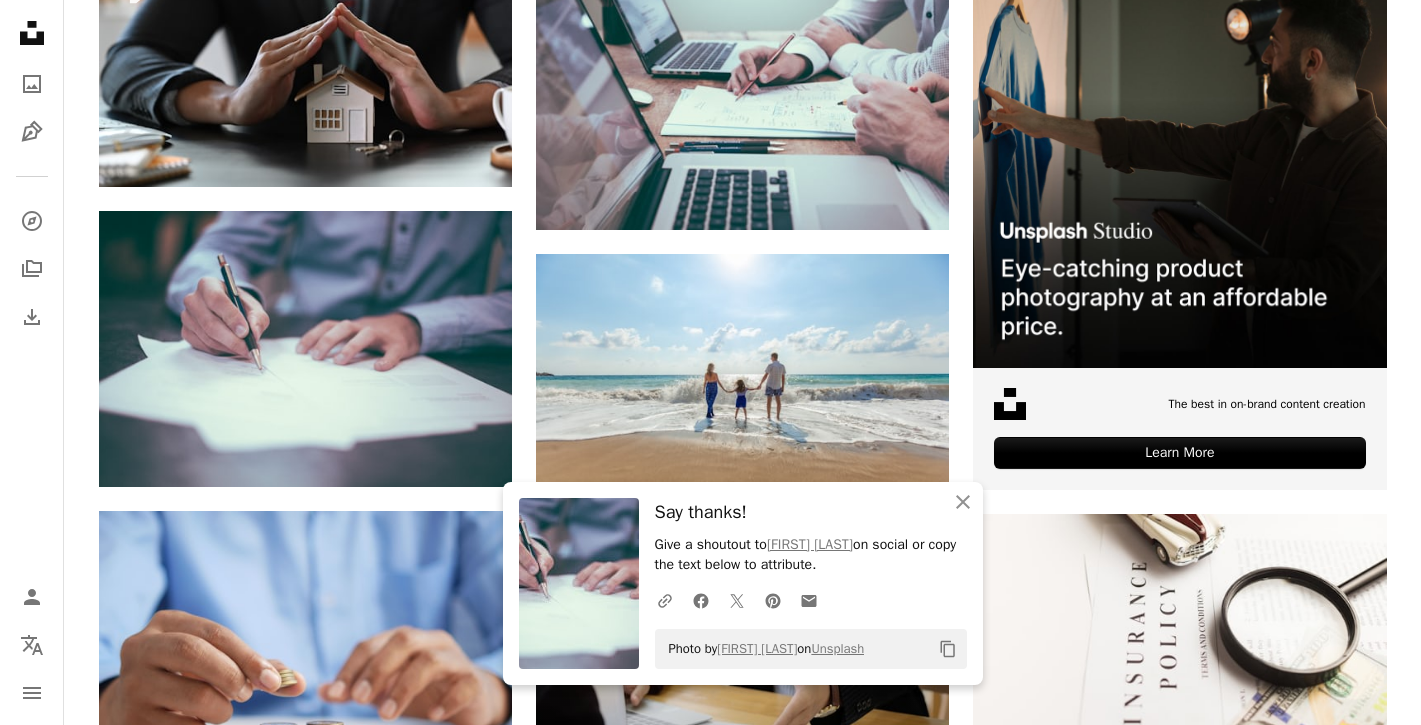 scroll, scrollTop: 424, scrollLeft: 0, axis: vertical 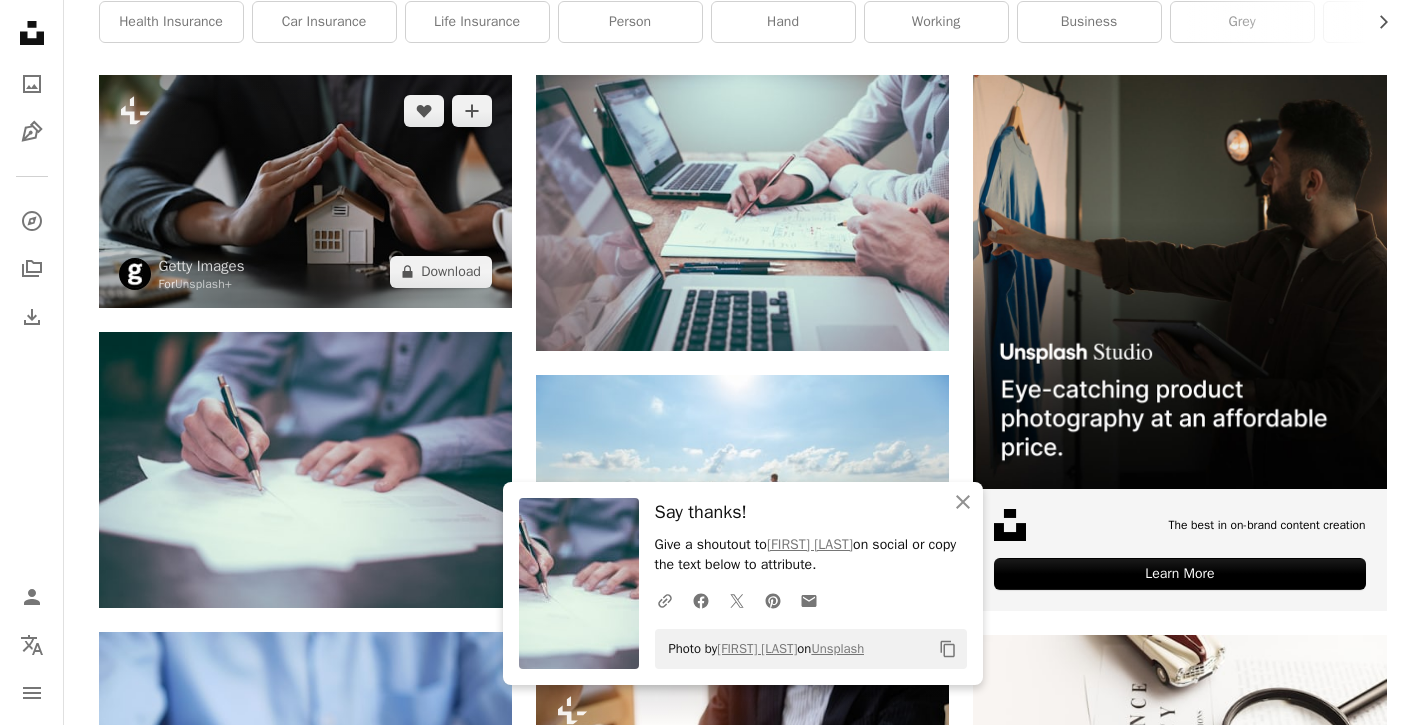 click at bounding box center [305, 191] 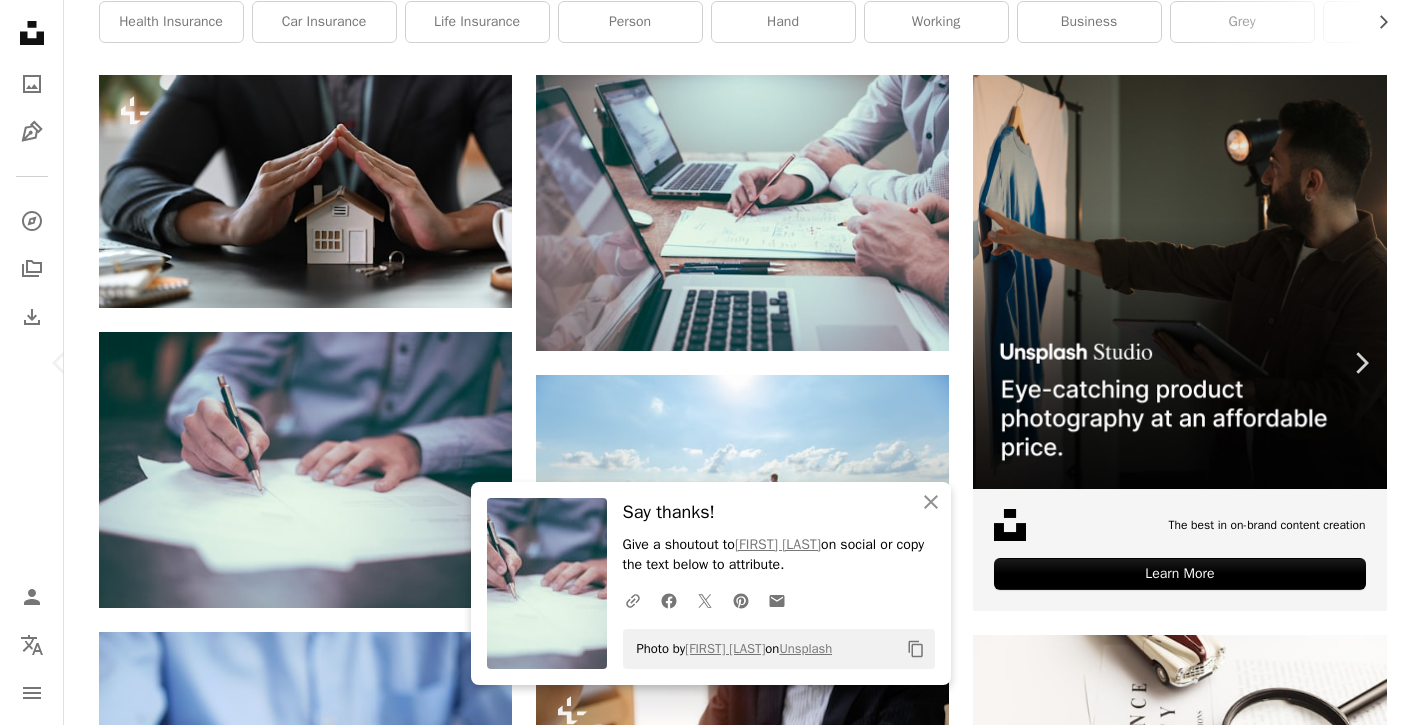 click on "Photo by [FIRST] [LAST] on Unsplash
Copy content Getty Images For Unsplash+ A heart A plus sign A lock Download Zoom in A forward-right arrow Share More Actions Calendar outlined Published on  August 29, 2022 Safety Licensed under the  Unsplash+ License business house real estate thailand working banking document sale contract signature moving house financial advisor one person owner occupation concepts human hand mortgage loan Free pictures From this series Plus sign for Unsplash+ Related images Plus sign for Unsplash+ A heart A plus sign Getty Images For Unsplash+ A lock Download Plus sign for Unsplash+ A heart A plus sign Getty Images For Unsplash+ A lock Download Plus sign for Unsplash+ A heart A plus sign Getty Images For Unsplash+ A lock Download For" at bounding box center (710, 4022) 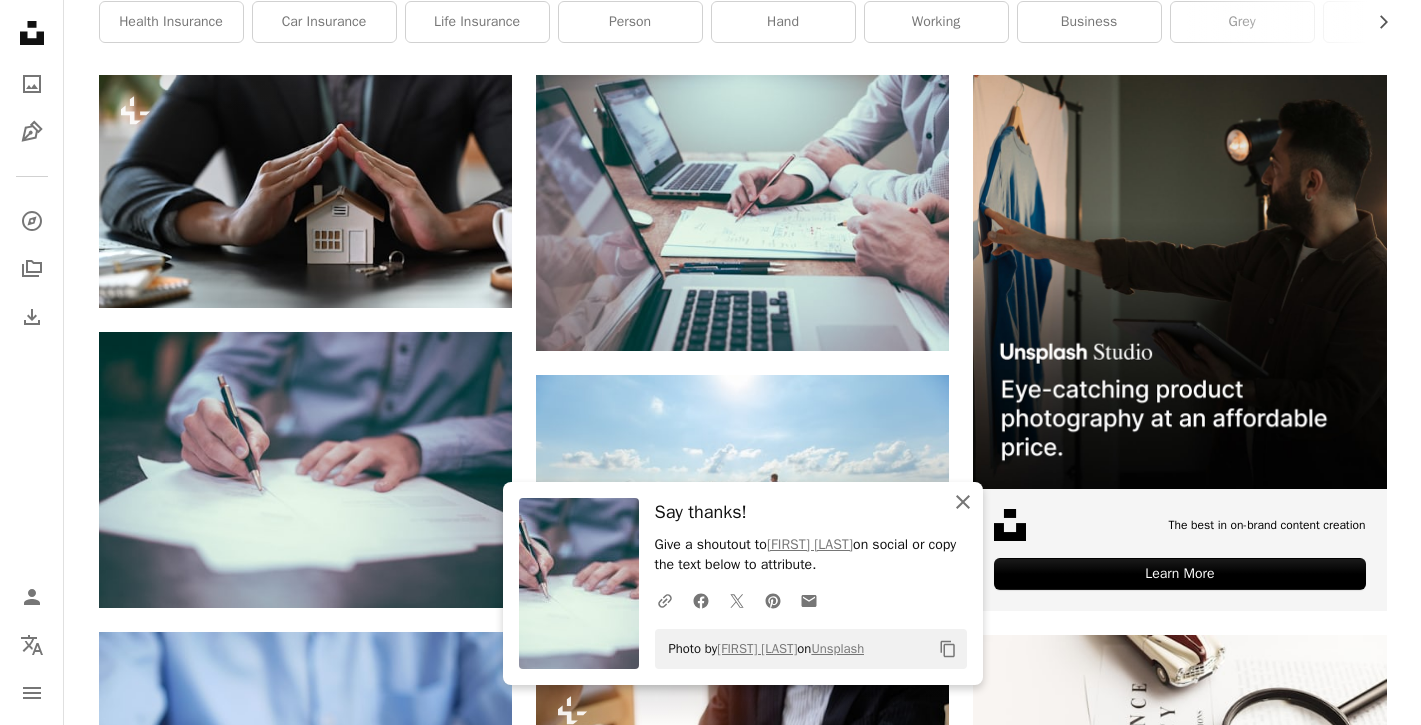 click on "An X shape" 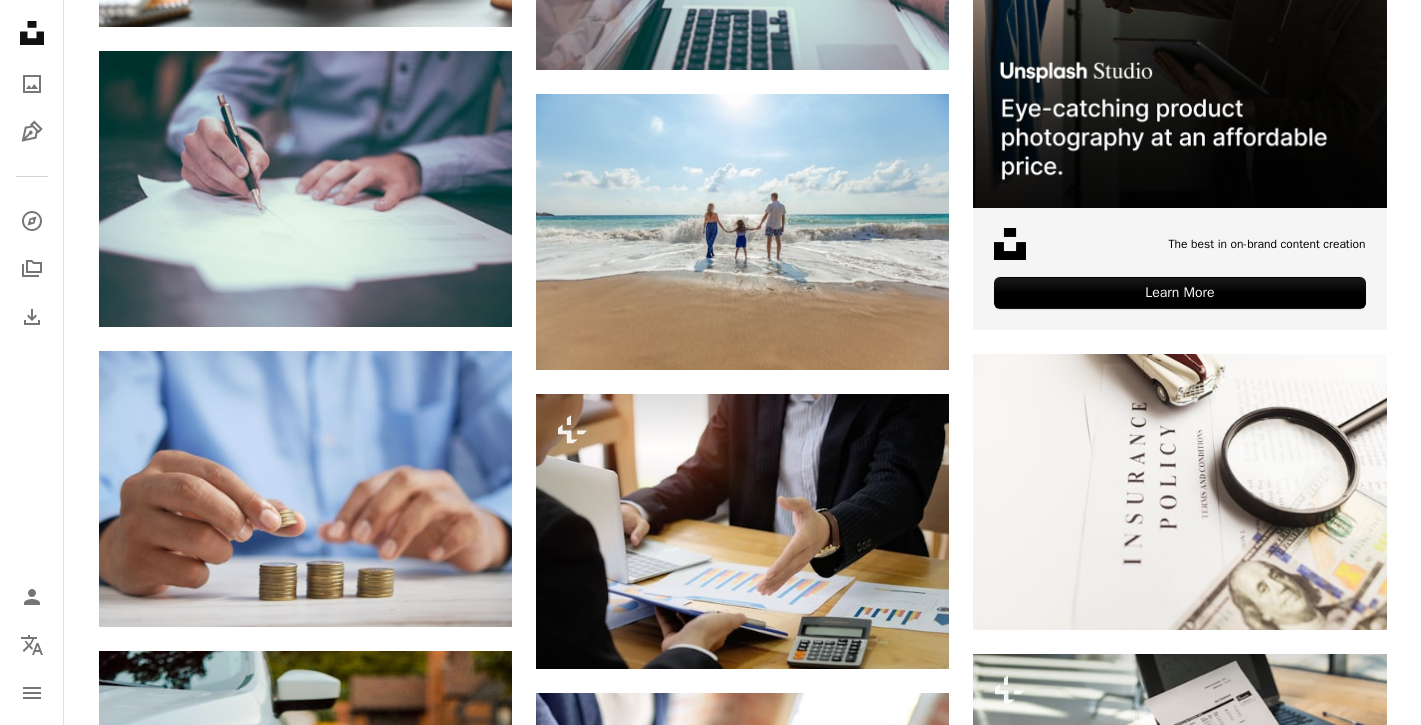 scroll, scrollTop: 814, scrollLeft: 0, axis: vertical 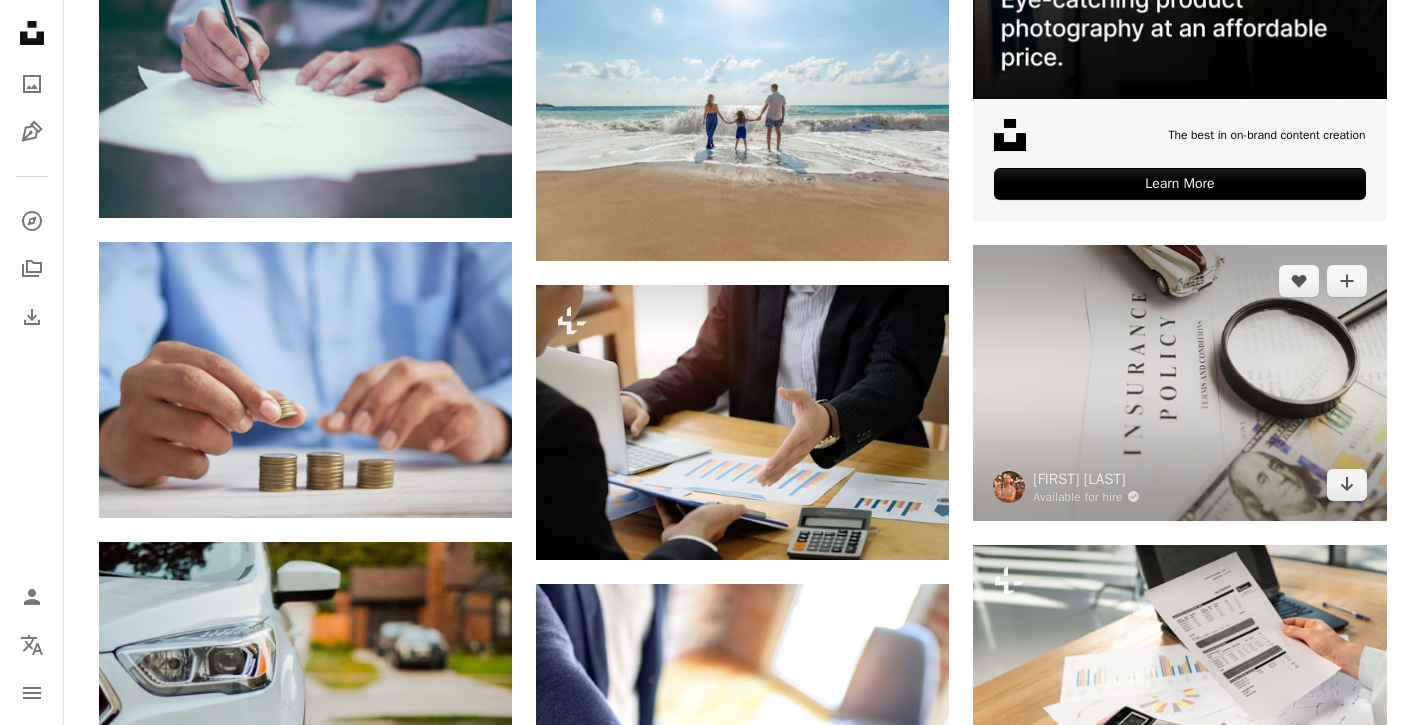 click at bounding box center [1179, 382] 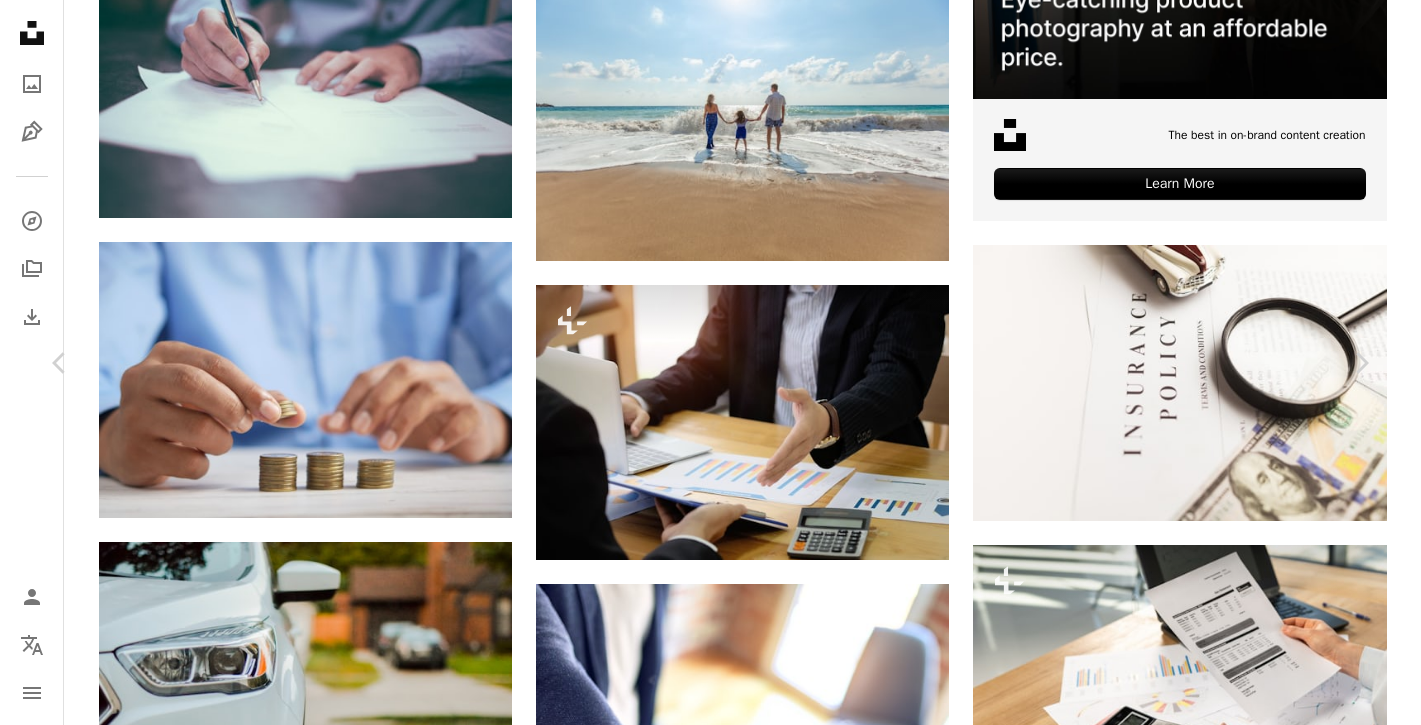 click on "Chevron down" 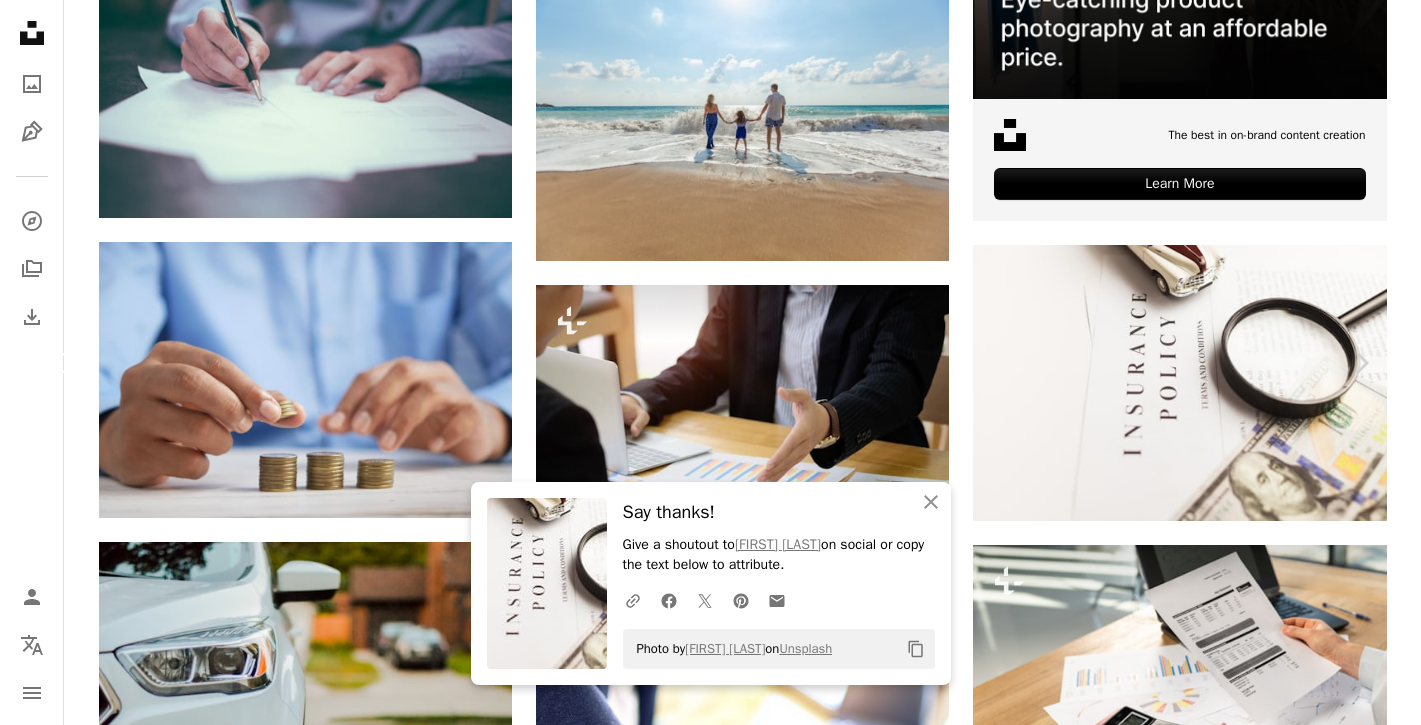 click on "Chevron left" at bounding box center (60, 363) 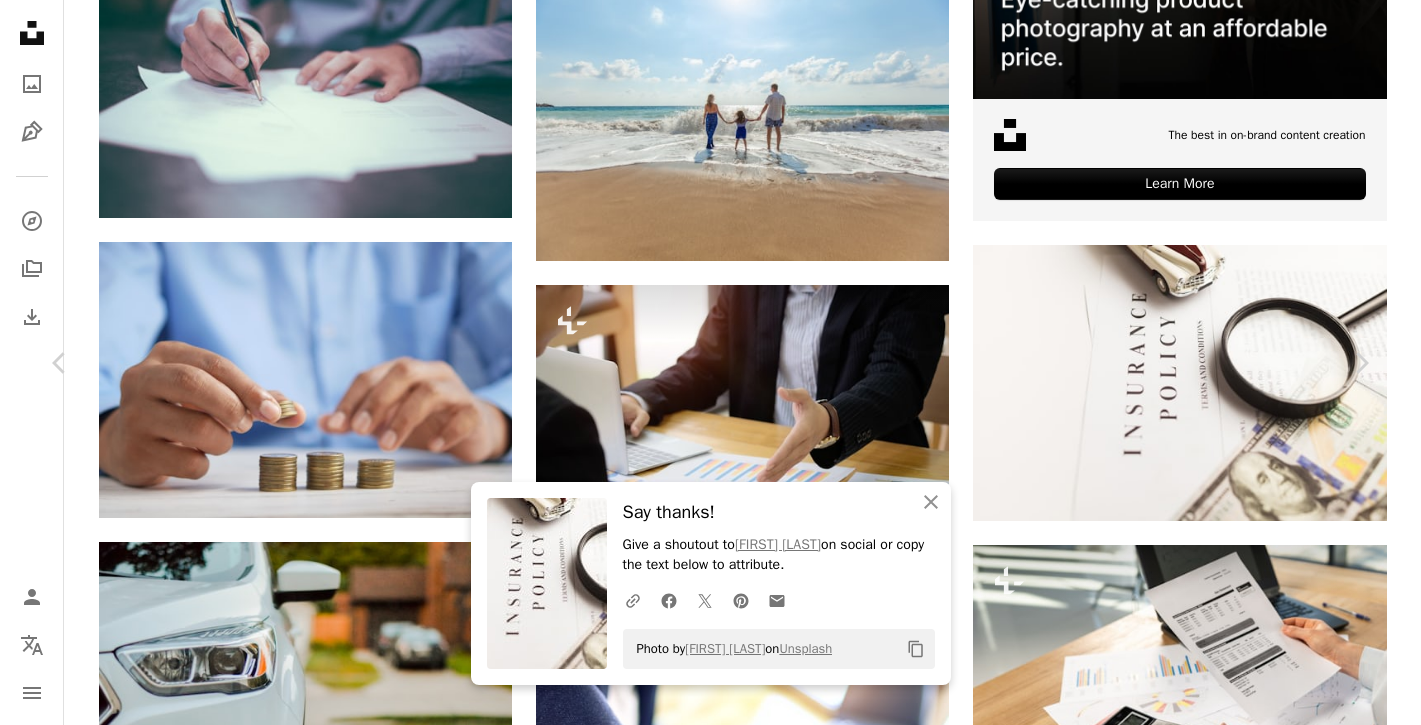 click on "An X shape Chevron left Chevron right An X shape Close Say thanks! Give a shoutout to  [NAME]  on social or copy the text below to attribute. A URL sharing icon (chains) Facebook icon X (formerly Twitter) icon Pinterest icon An envelope Photo by  [NAME]  on  Unsplash
Copy content Scott Graham amstram A heart A plus sign Download free Chevron down Zoom in Views 566,834,709 Downloads 5,841,949 Featured in Photos ,  Business & Work A forward-right arrow Share Info icon Info More Actions Brainstorming over paper A map marker [CITY], [STATE] Calendar outlined Published on  January 30, 2016 Safety Free to use under the  Unsplash License computer laptop meeting paper design teamwork hand desk working collaboration mac keyboard math teaching project computers laptops homework enterprise background HD Wallpapers Browse premium related images on iStock  |  Save 20% with code UNSPLASH20 View more on iStock  ↗ Related images A heart A plus sign Ruthson Zimmerman Arrow pointing down A heart A plus sign" at bounding box center [710, 3631] 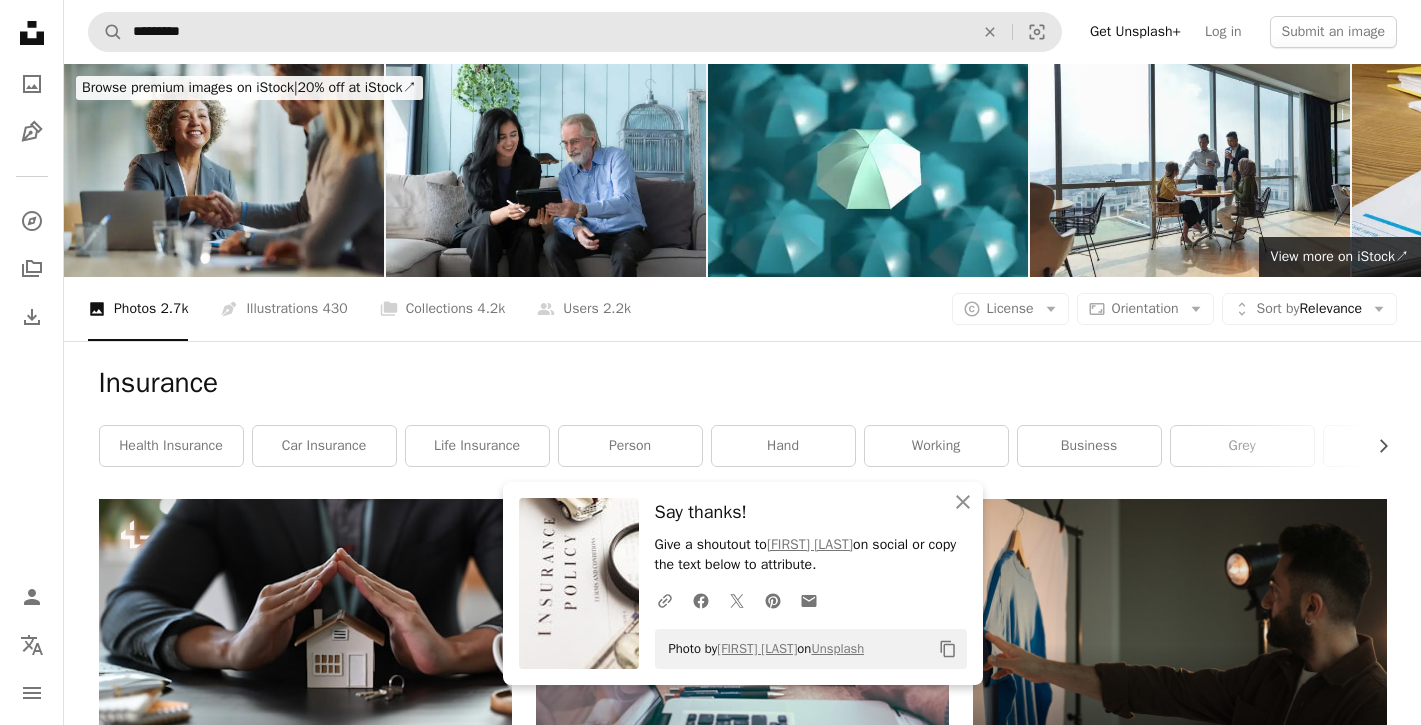 scroll, scrollTop: 0, scrollLeft: 0, axis: both 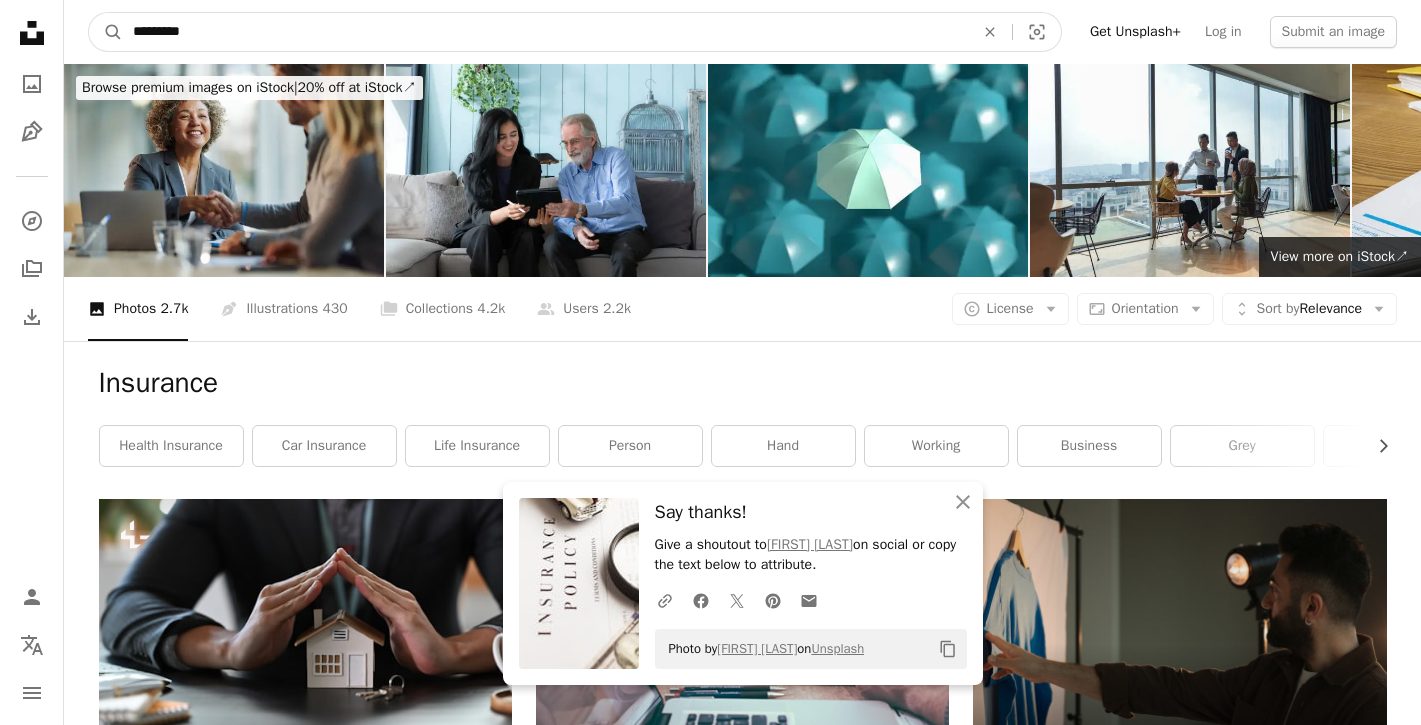 drag, startPoint x: 217, startPoint y: 36, endPoint x: 8, endPoint y: 36, distance: 209 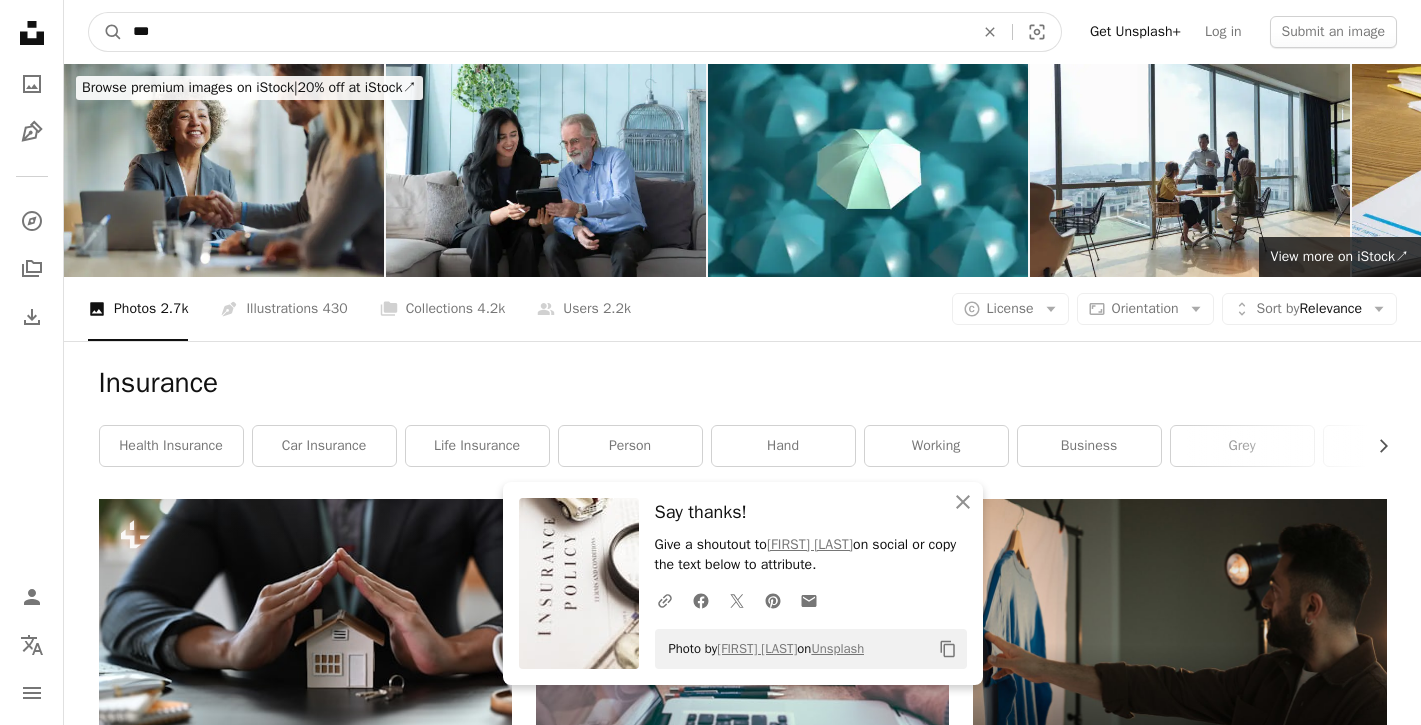 type on "****" 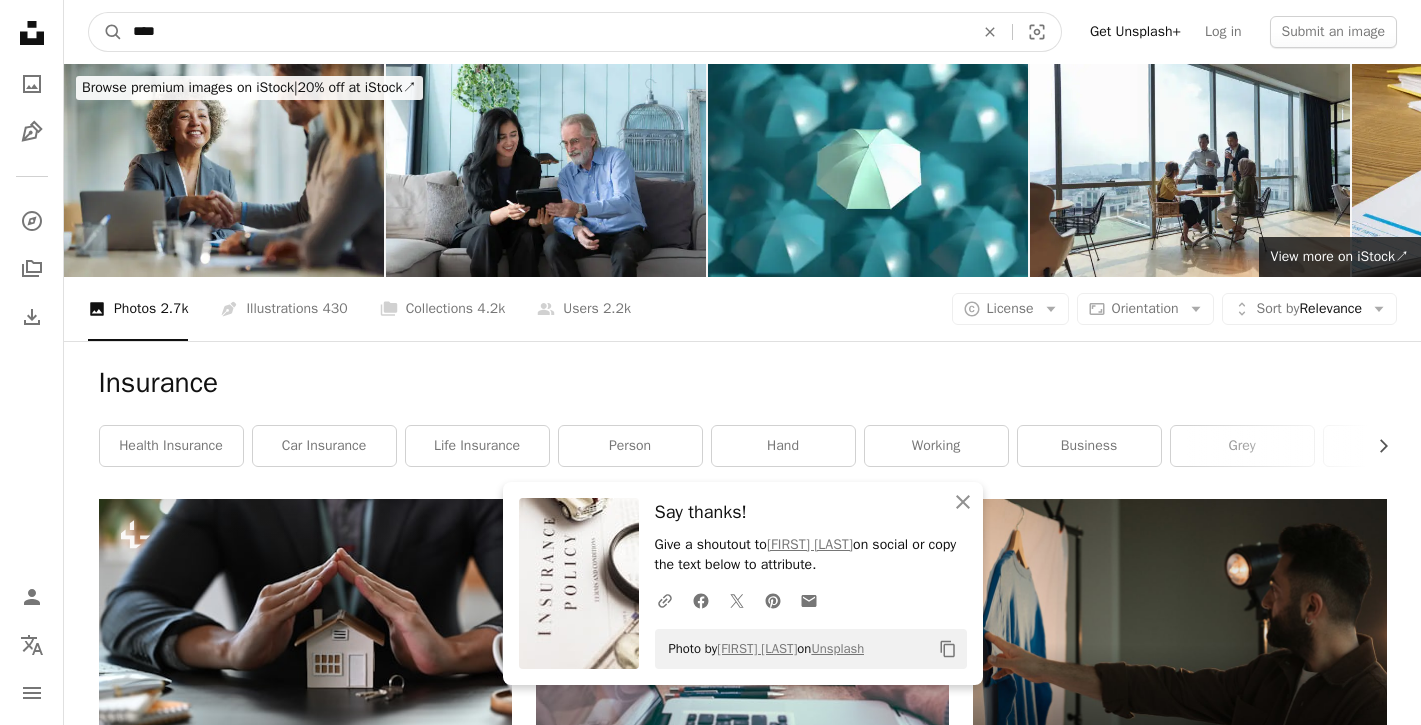 click on "A magnifying glass" at bounding box center (106, 32) 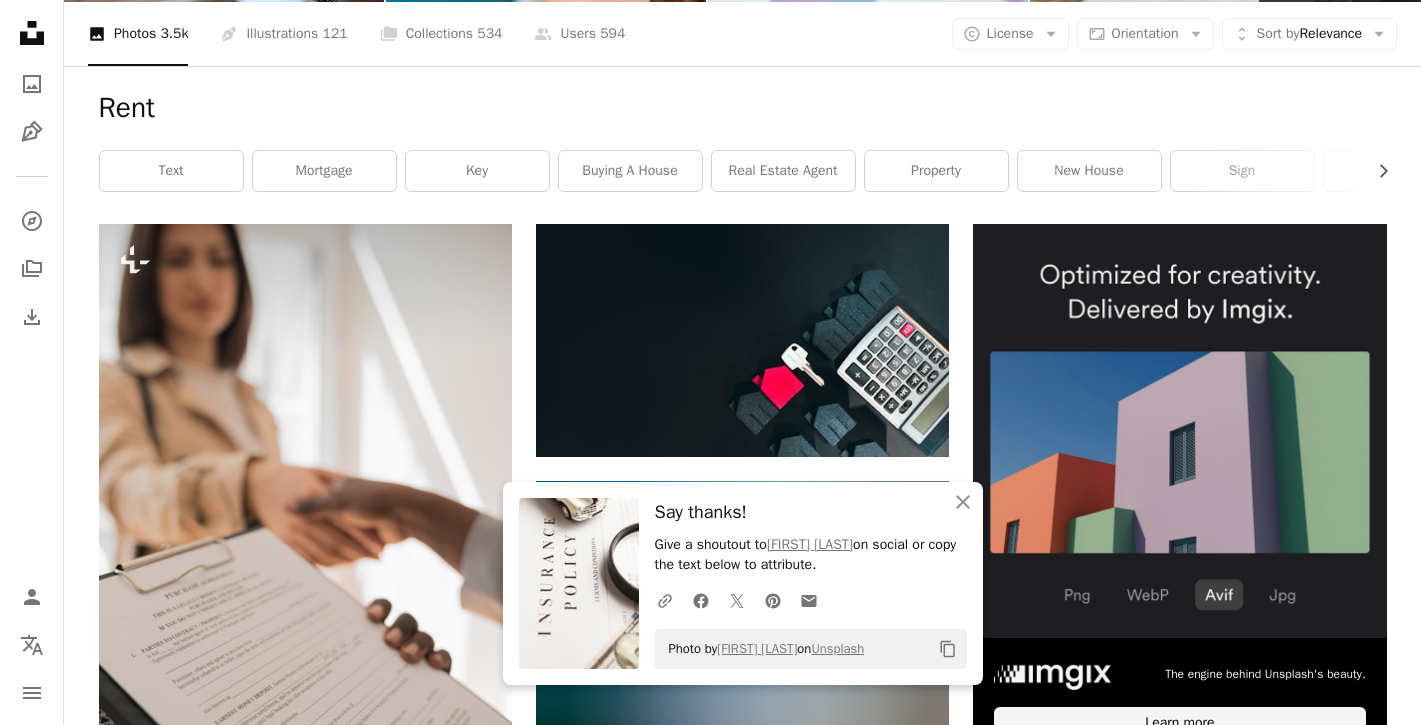 scroll, scrollTop: 289, scrollLeft: 0, axis: vertical 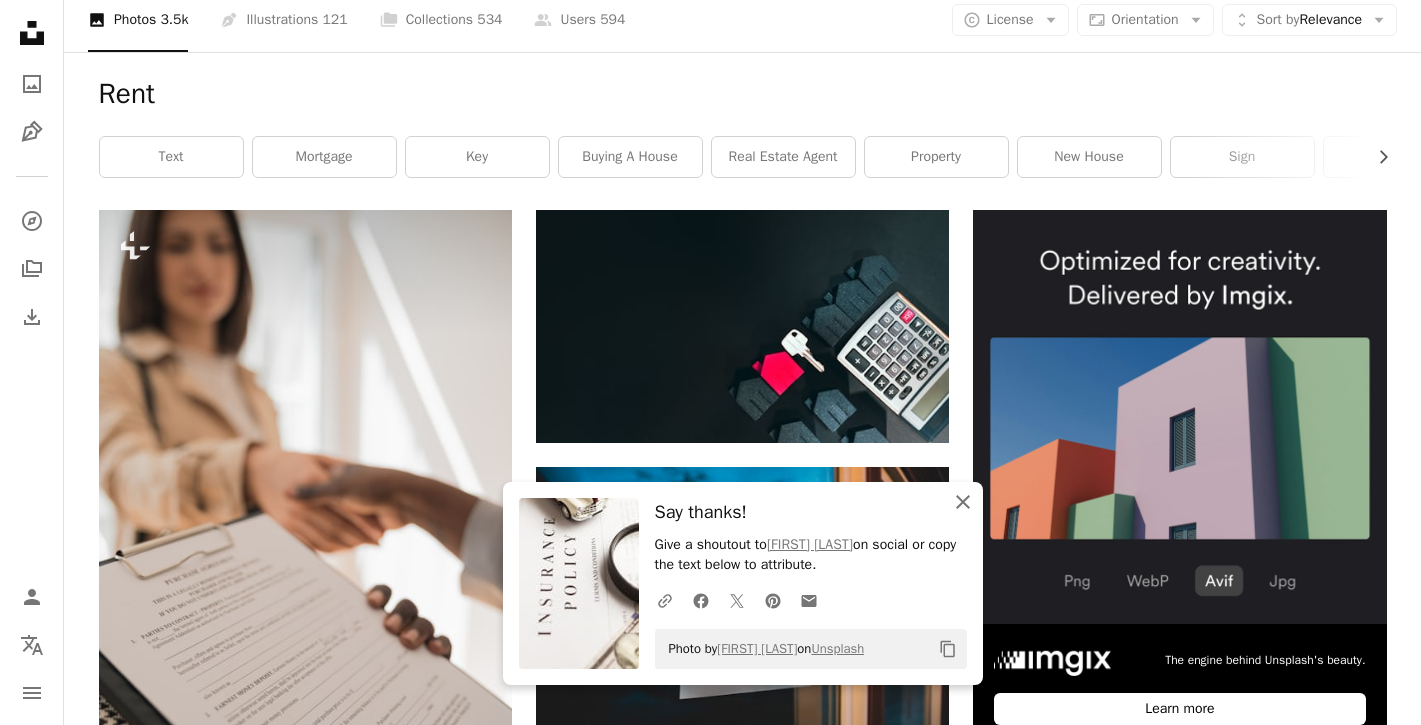 click on "An X shape" 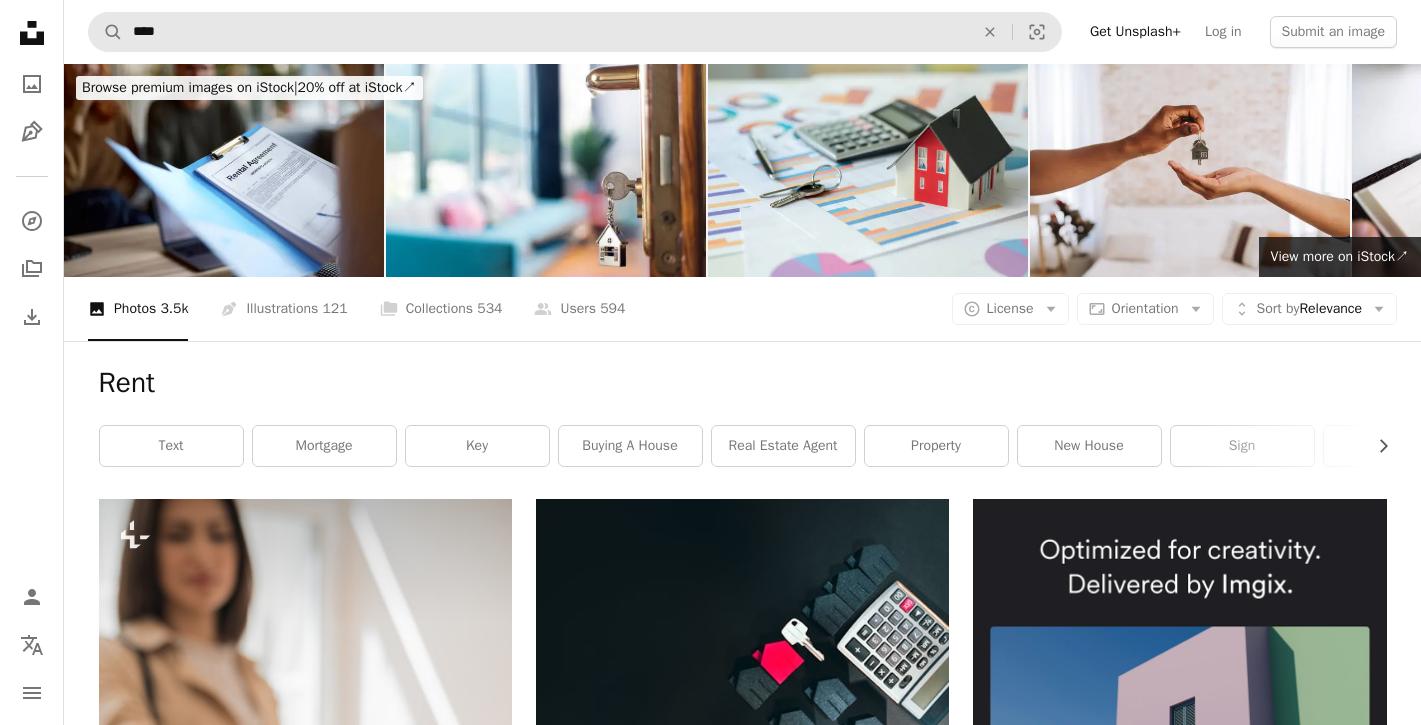 scroll, scrollTop: 0, scrollLeft: 0, axis: both 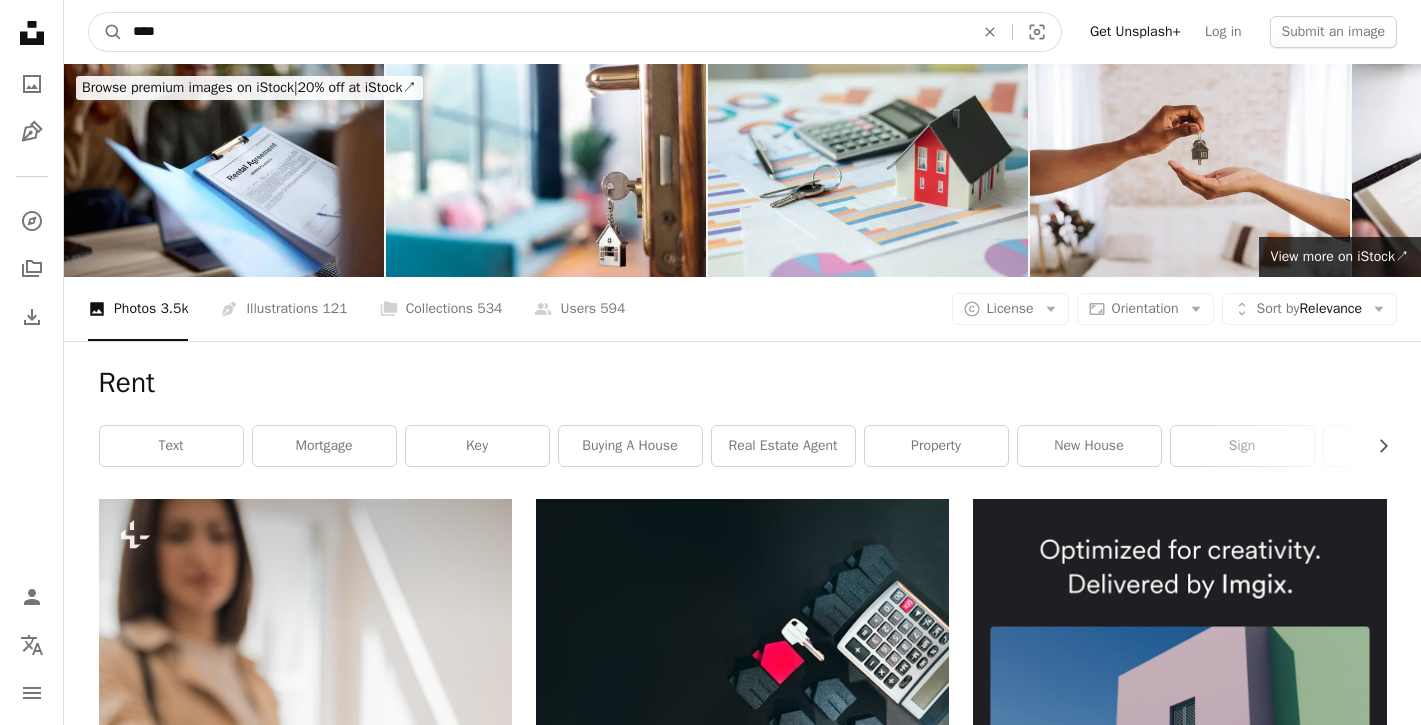 drag, startPoint x: 268, startPoint y: 29, endPoint x: 22, endPoint y: 28, distance: 246.00203 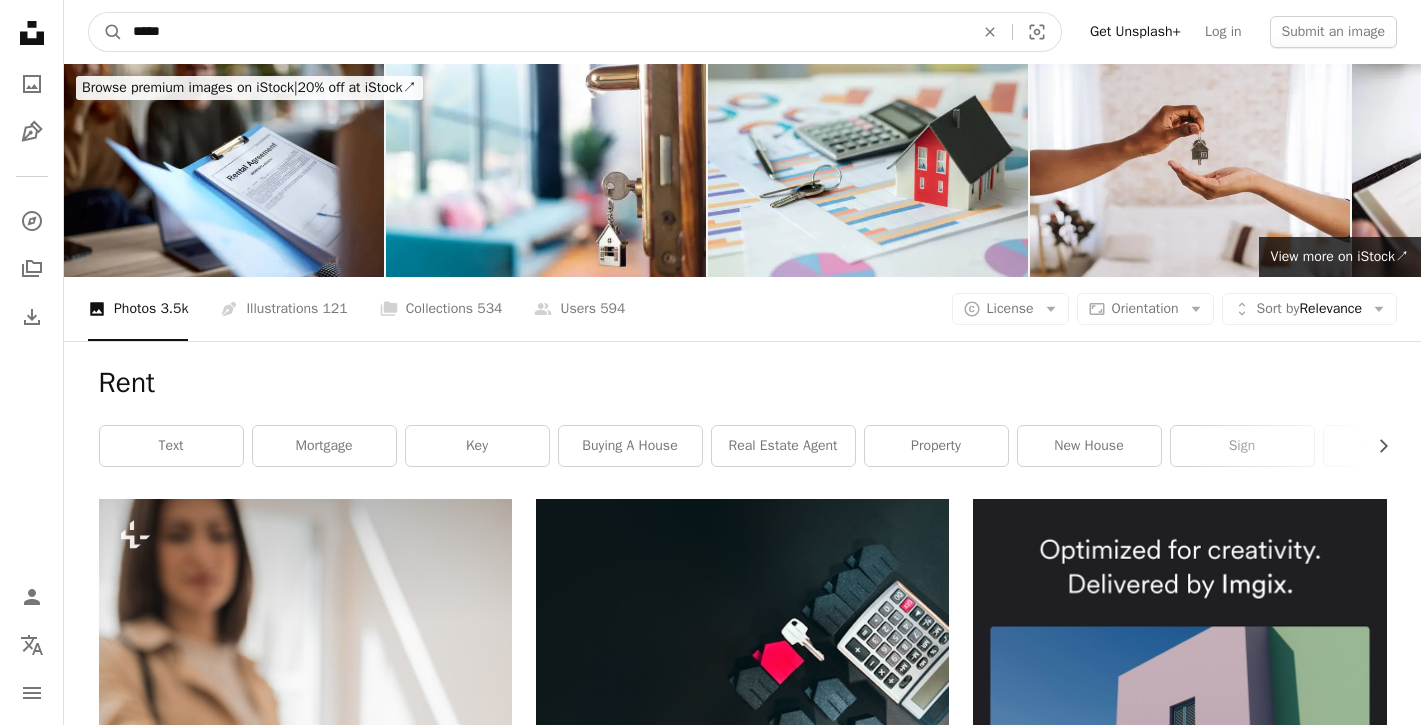 type on "*****" 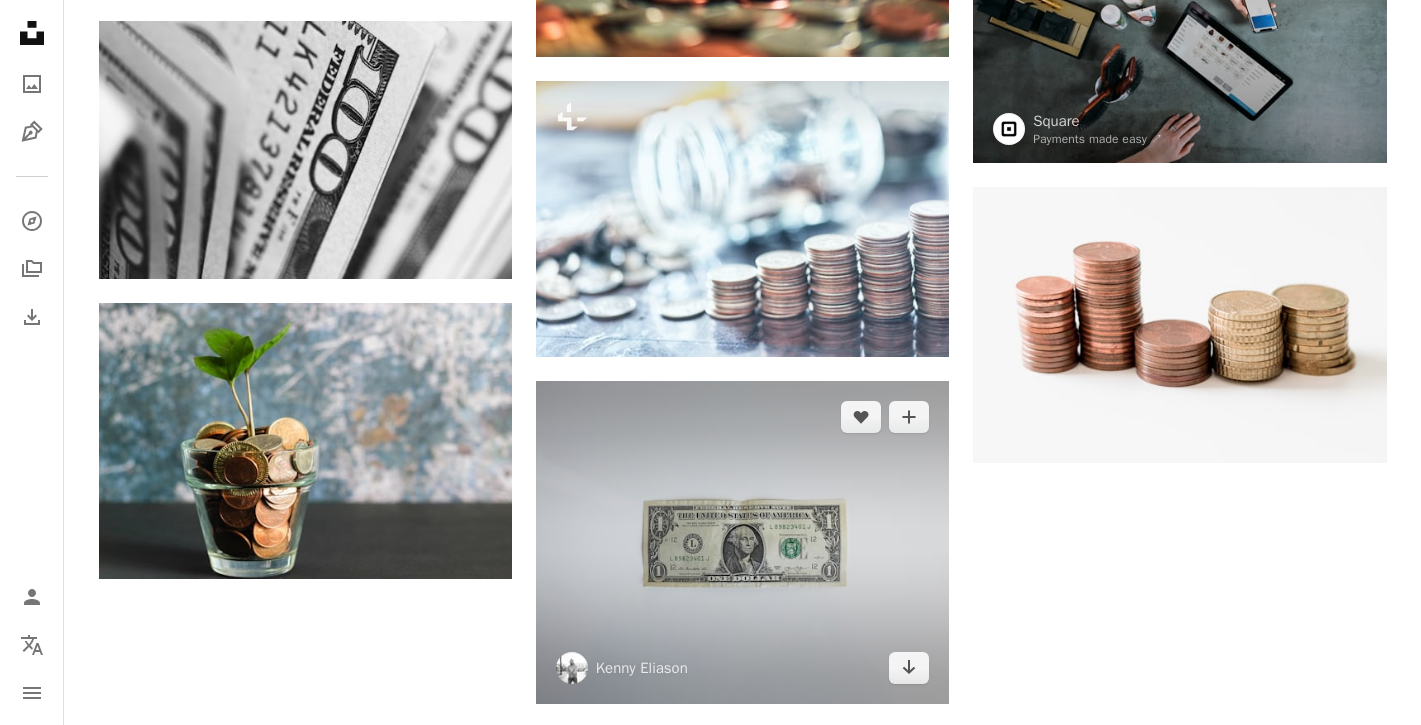 scroll, scrollTop: 2187, scrollLeft: 0, axis: vertical 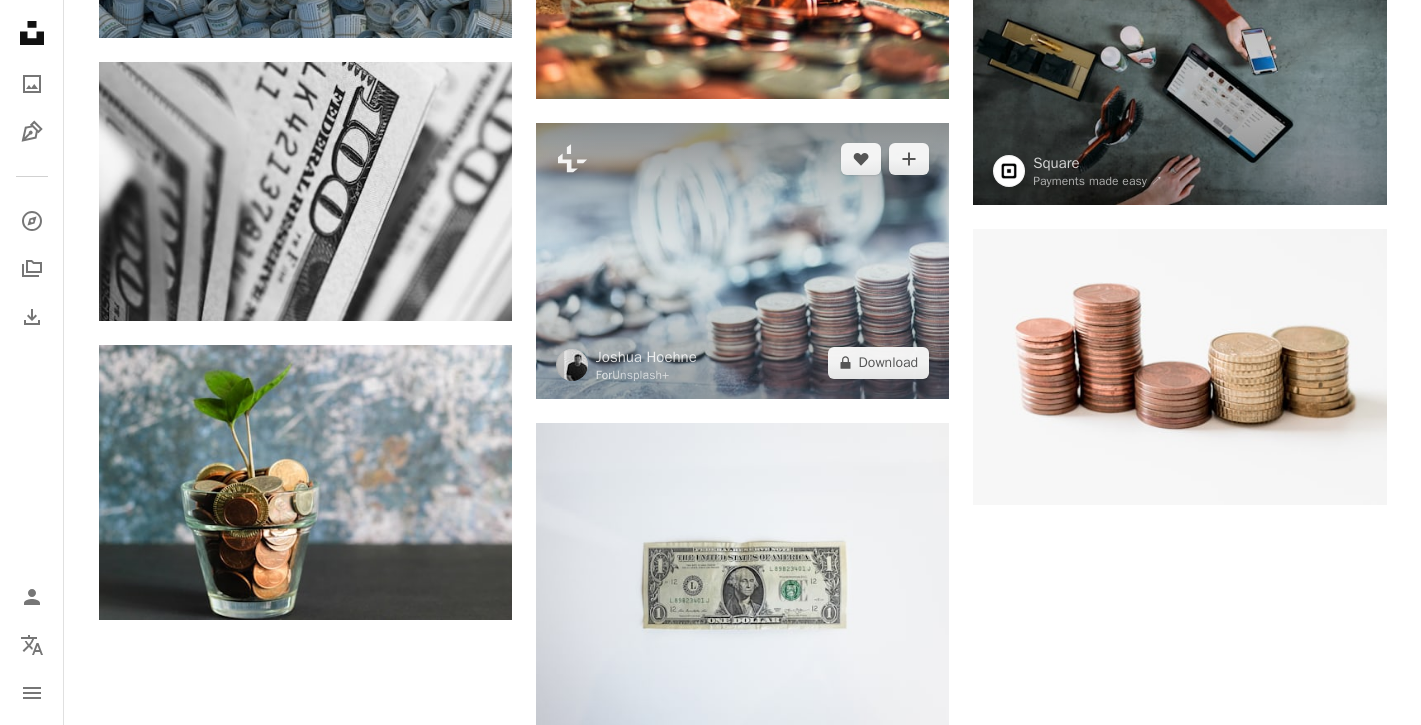 click at bounding box center (742, 260) 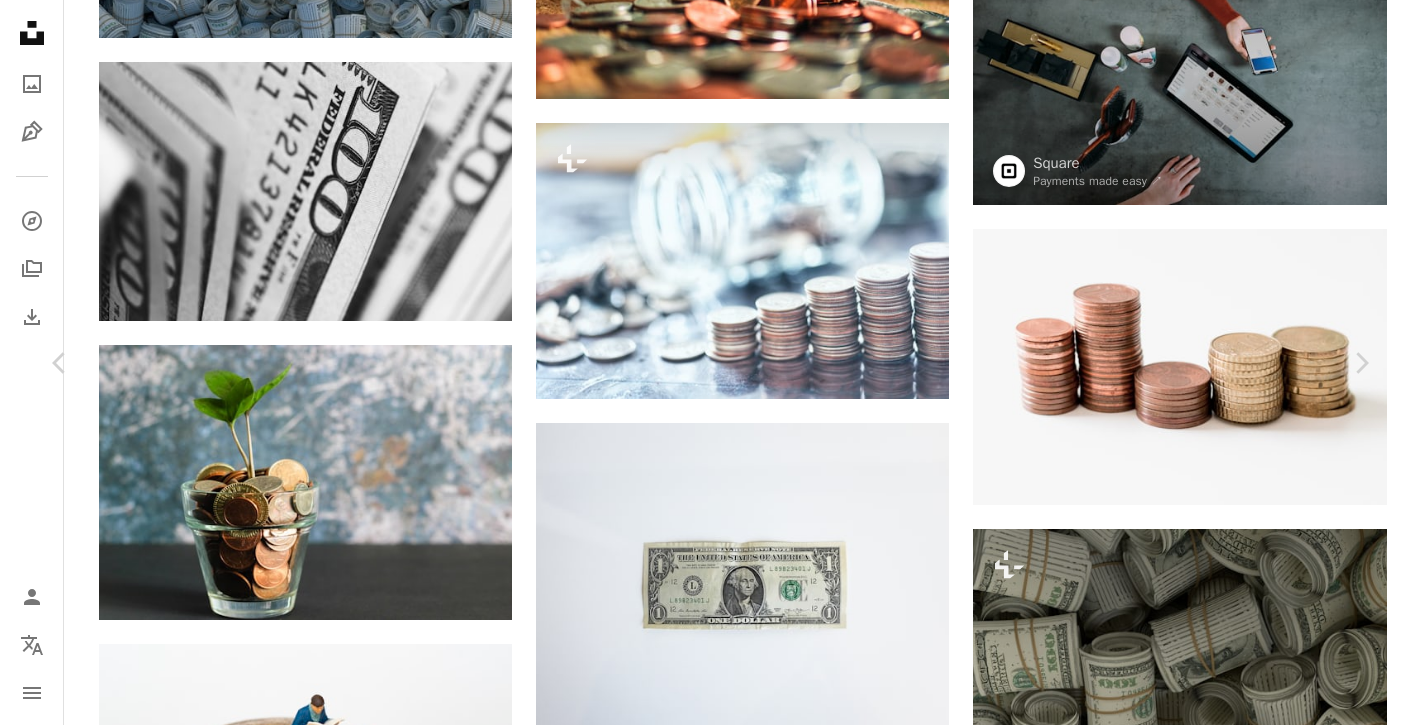 click on "Photo by [FIRST] [LAST] on Unsplash
Copy content [FIRST] [LAST] For Unsplash+ A heart A plus sign A lock Download Zoom in A forward-right arrow Share More Actions Calendar outlined Published on  March 31, 2023 Safety Licensed under the  Unsplash+ License money budget cash savings old money coins invest earning money funding interest interest rates fine recession nickel commodities tip jar quarters Creative Commons images From this series Chevron right Plus sign for Unsplash+ Plus sign for Unsplash+ Plus sign for Unsplash+ Plus sign for Unsplash+ Plus sign for Unsplash+ Related images Plus sign for Unsplash+ A heart A plus sign [FIRST] [LAST] For Unsplash+ A lock Download Plus sign for Unsplash+ A heart A plus sign Getty Images For Unsplash+ A lock Download Plus sign for Unsplash+ A heart A plus sign [FIRST] [LAST] For Unsplash+ A lock Download Plus sign for Unsplash+ A heart A plus sign Getty Images For Unsplash+ A lock Download Plus sign for Unsplash+ A heart A plus sign [BRAND] Co. For Unsplash+ A lock Download A heart" at bounding box center [710, 4204] 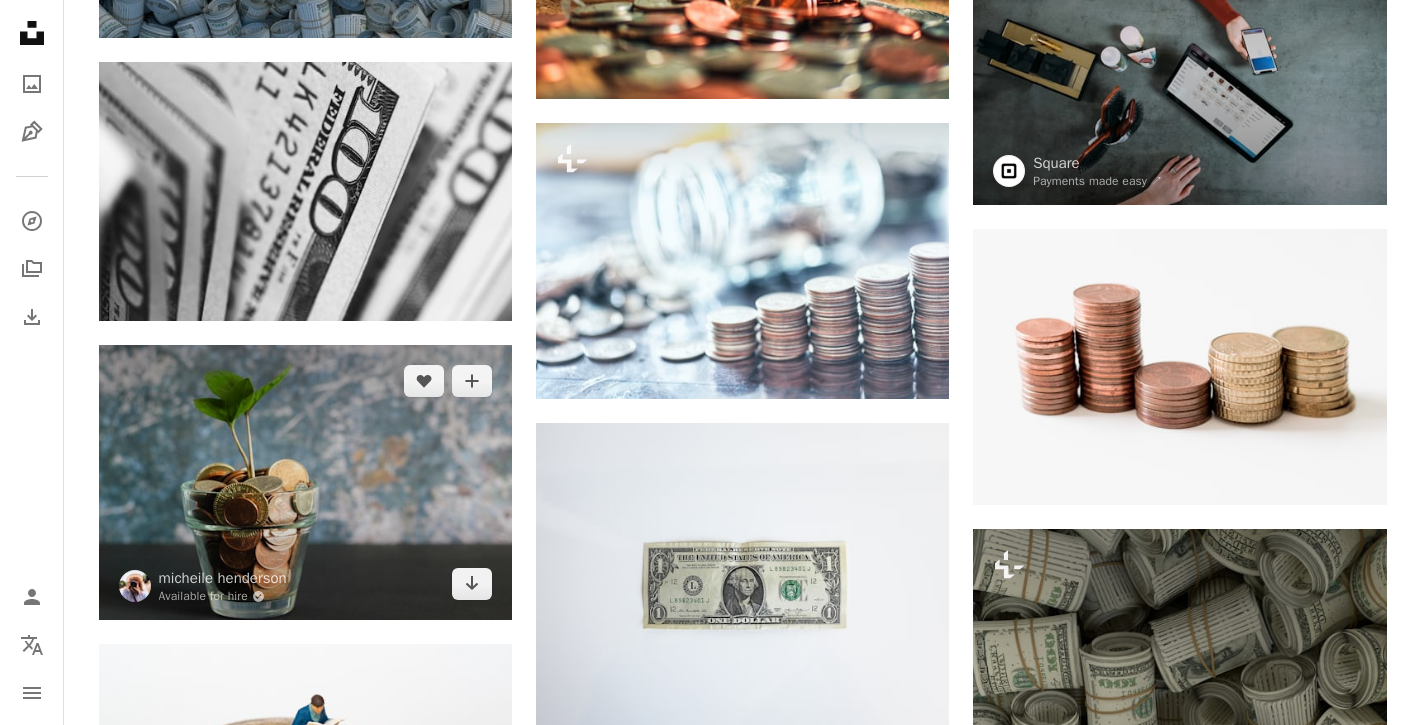 click at bounding box center [305, 482] 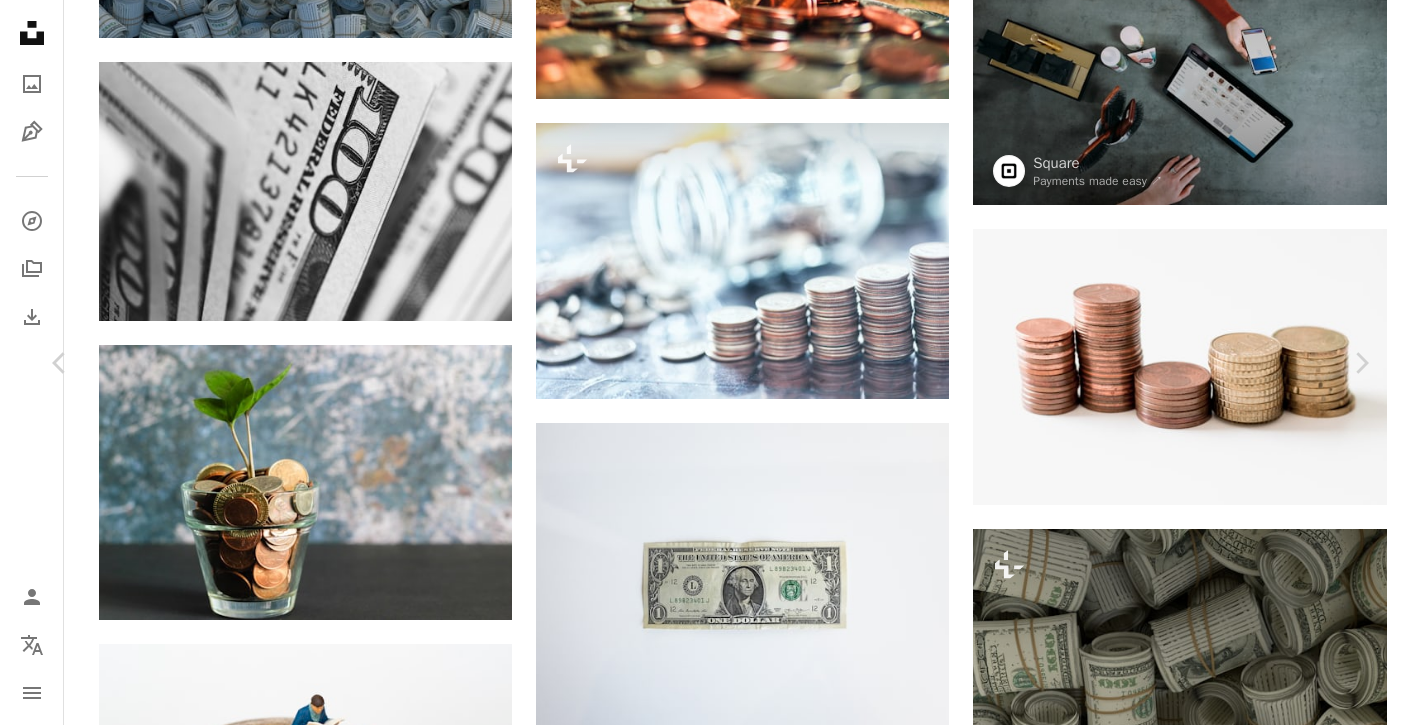 click on "Chevron down" 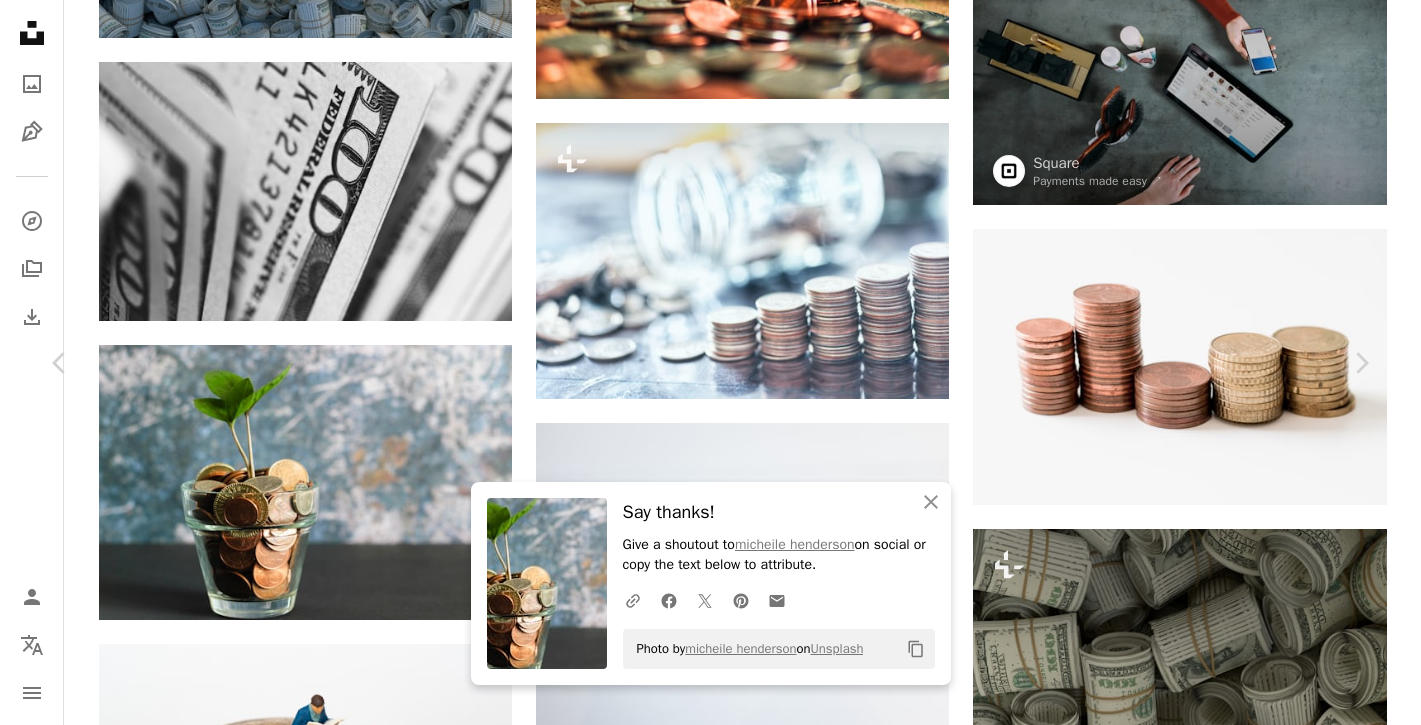 click on "Photo by [FIRST] [LAST] on Unsplash
Copy content [FIRST] [LAST] Available for hire A checkmark inside of a circle A heart A plus sign Download free Chevron down Zoom in Views 50,424,134 Downloads 620,700 Featured in Business & Work A forward-right arrow Share Info icon Info More Actions Calendar outlined Published on  January 21, 2020 Camera Canon, EOS 550D Safety Free to use under the  Unsplash License business money growth banking financial currency savings coins dollars money tree save cents food plant finance website fruit leaf blog vision Free images Browse premium related images on iStock  |  Save 20% with code UNSPLASH20 View more on iStock  ↗ Related images A heart A plus sign [FIRST] [LAST] Available for hire Arrow pointing down" at bounding box center (710, 4204) 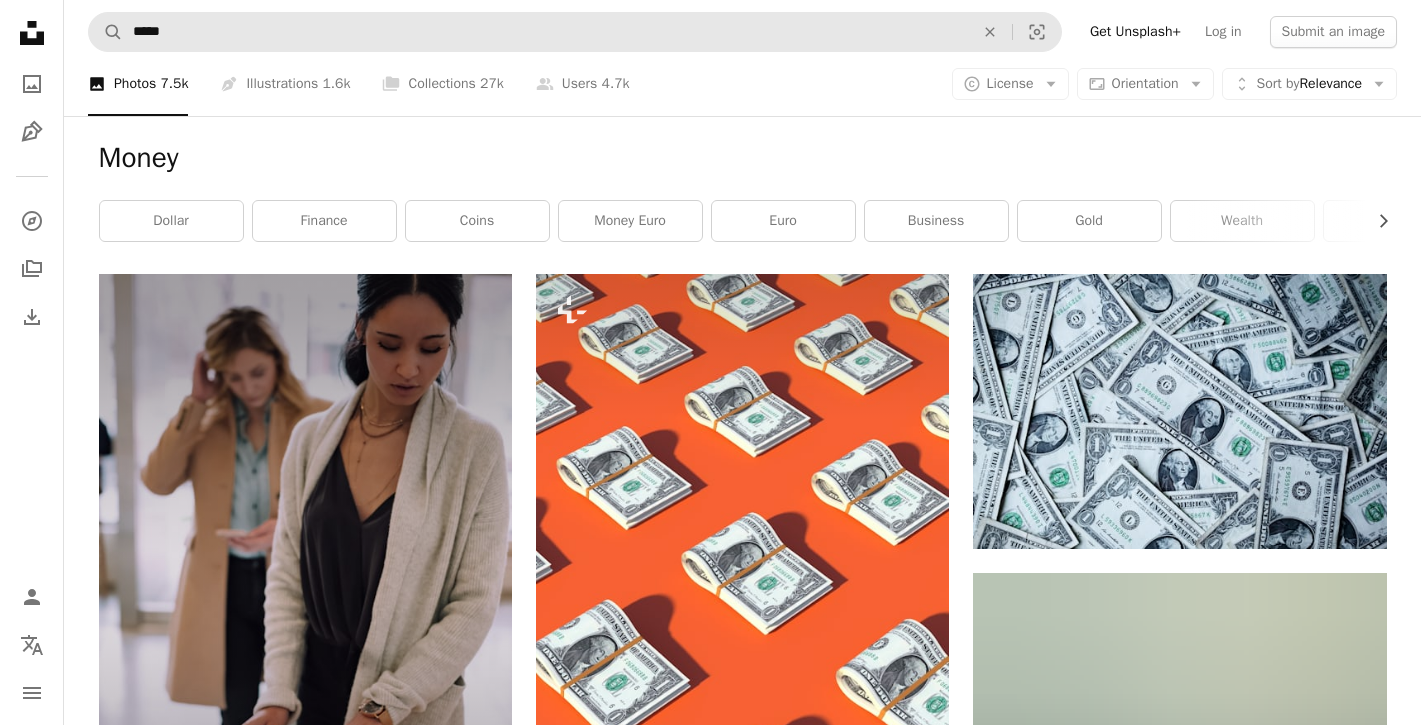 scroll, scrollTop: 0, scrollLeft: 0, axis: both 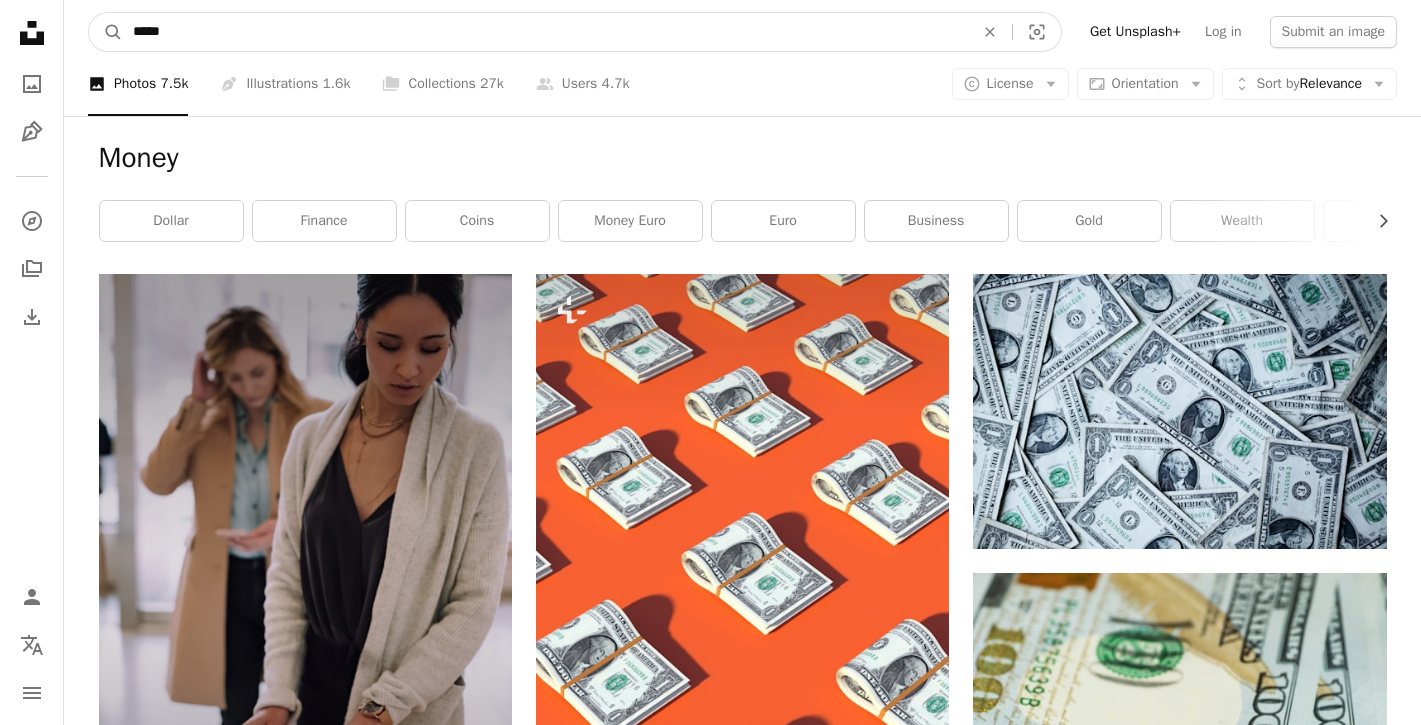 drag, startPoint x: 189, startPoint y: 32, endPoint x: 63, endPoint y: 26, distance: 126.14278 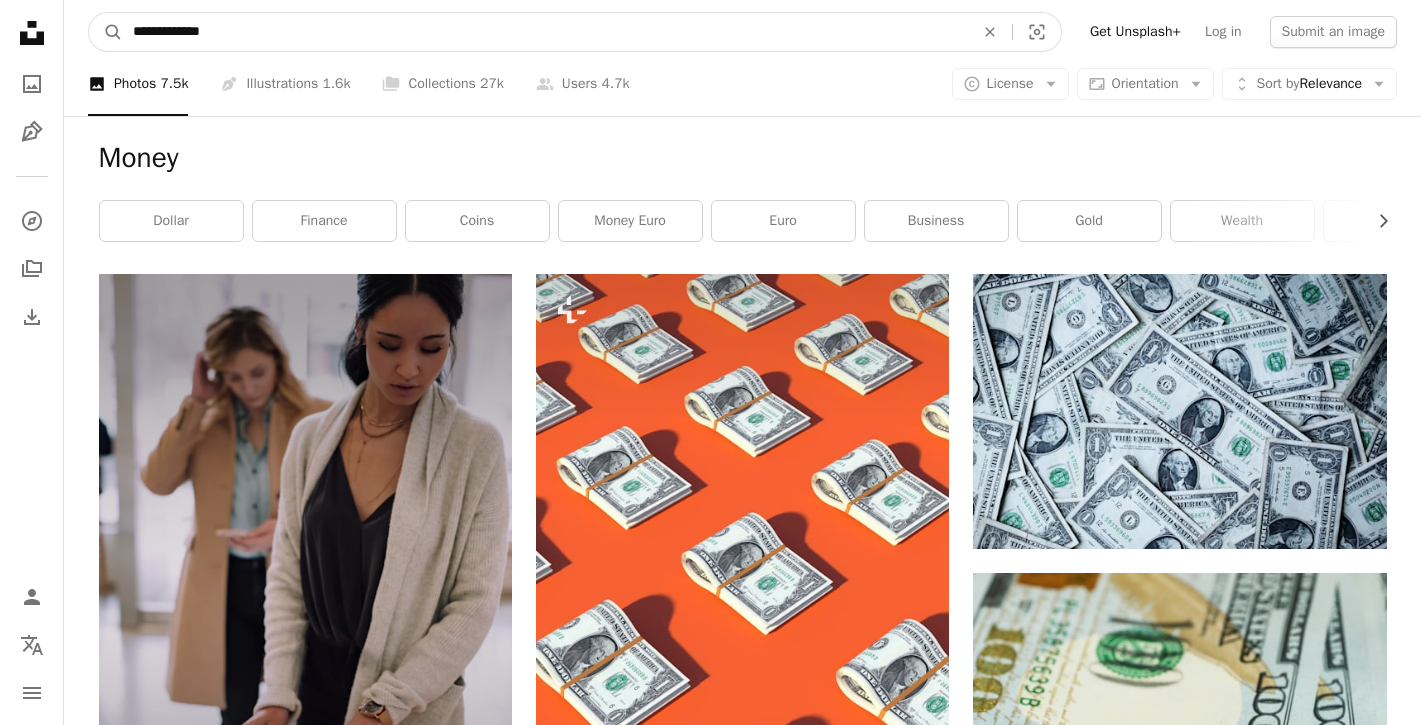 type on "**********" 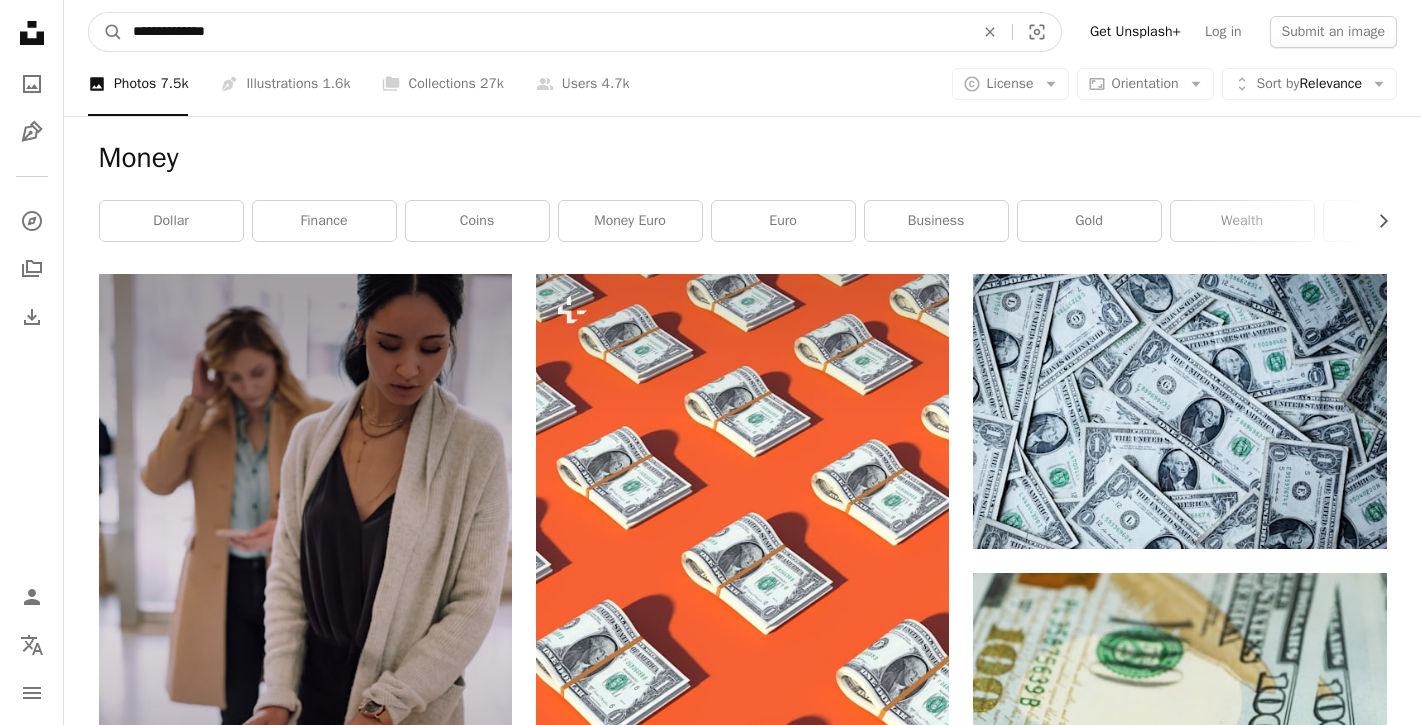 click on "A magnifying glass" at bounding box center [106, 32] 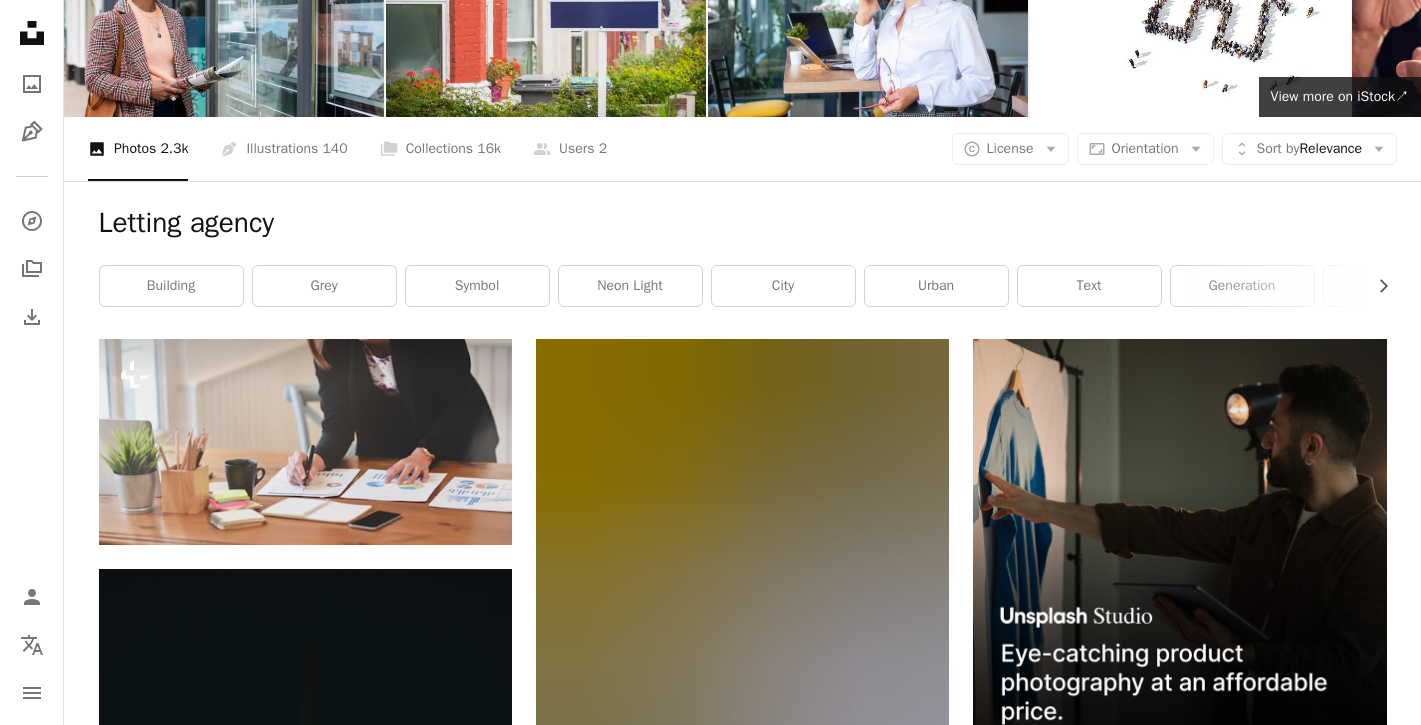 scroll, scrollTop: 88, scrollLeft: 0, axis: vertical 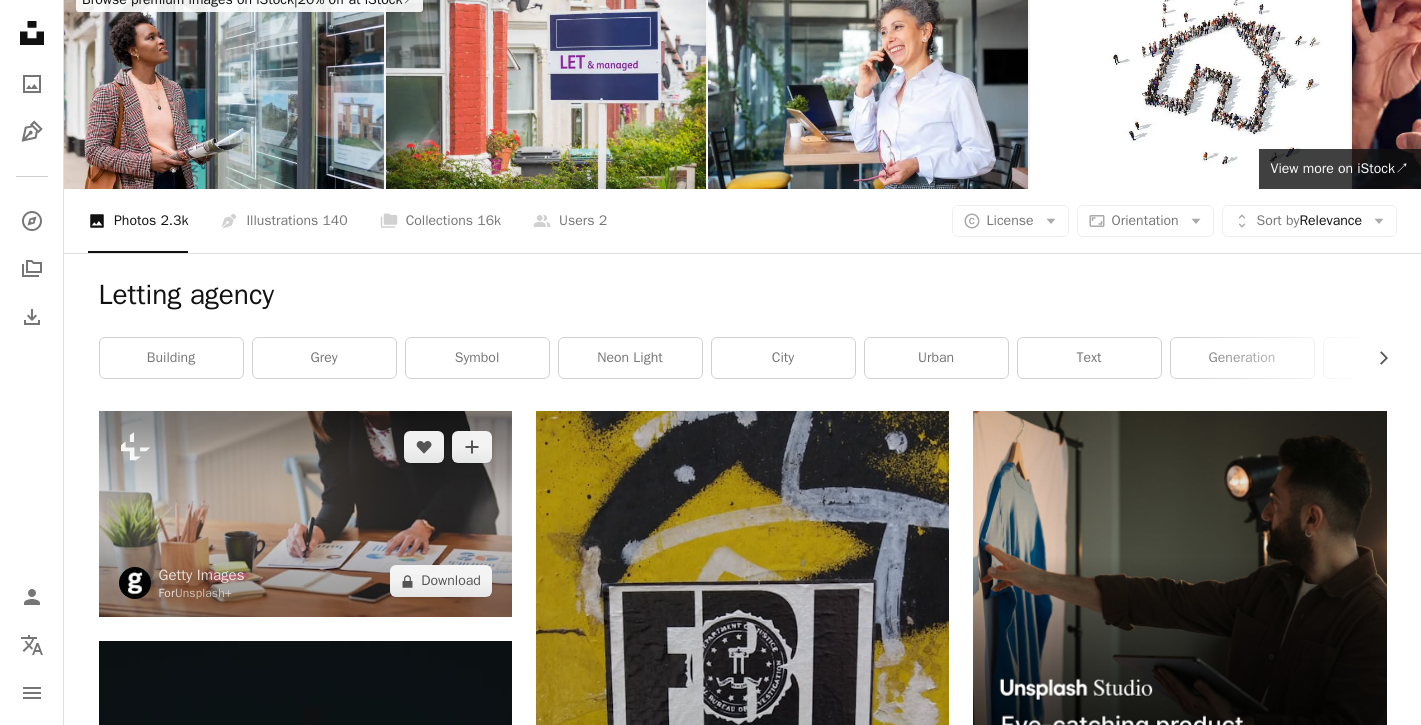 click at bounding box center [305, 514] 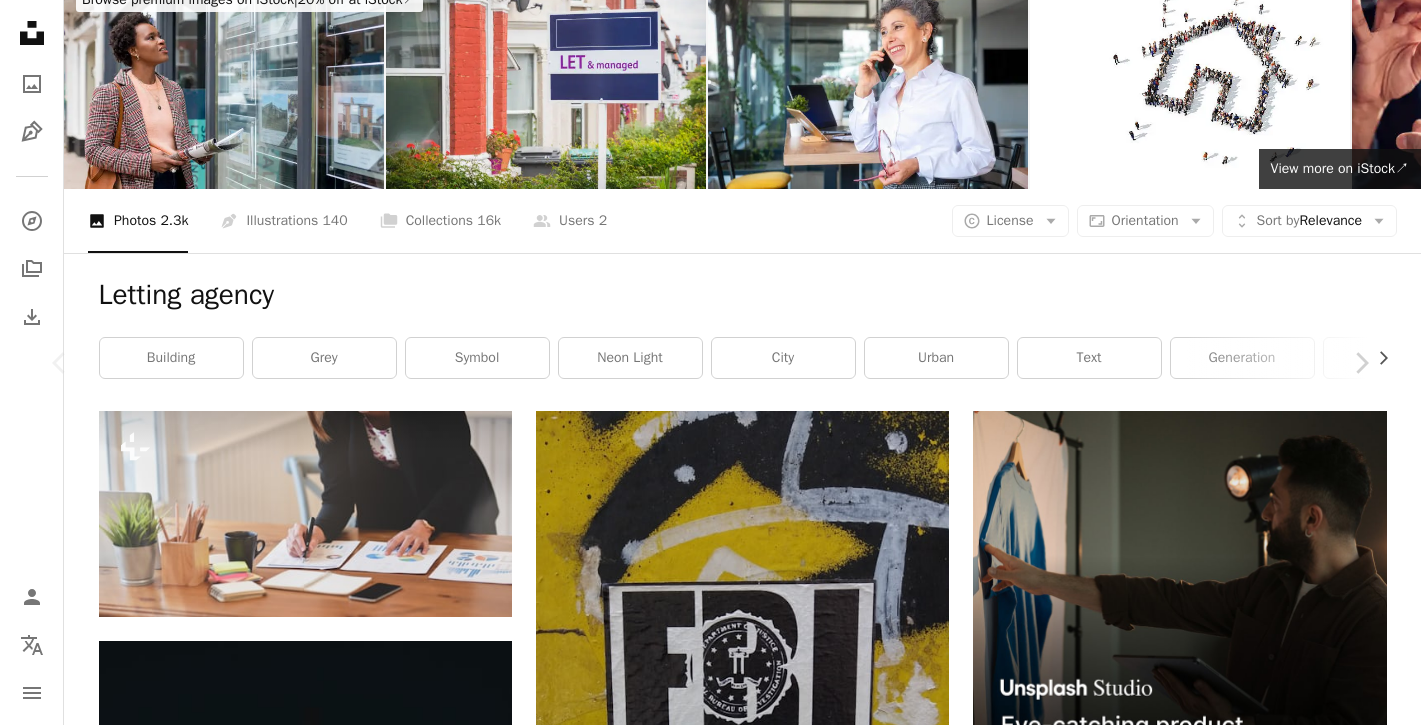click on "An X shape Chevron left Chevron right Getty Images For  Unsplash+ A heart A plus sign A lock Download Zoom in A forward-right arrow Share More Actions Calendar outlined Published on  August 25, 2022 Safety Licensed under the  Unsplash+ License office technology portrait people [COUNTRY] adults only teamwork working strategy internet graph panoramic horizontal indoors using laptop mature women corporate business professional occupation mature adult freelance work Free stock photos Related images Plus sign for Unsplash+ A heart A plus sign Getty Images For  Unsplash+ A lock Download Plus sign for Unsplash+ A heart A plus sign Getty Images For  Unsplash+ A lock Download Plus sign for Unsplash+ A heart A plus sign Getty Images For  Unsplash+ A lock Download Plus sign for Unsplash+ A heart A plus sign Getty Images For  Unsplash+ A lock Download Plus sign for Unsplash+ A heart A plus sign Getty Images For  Unsplash+ A lock Download Plus sign for Unsplash+ A heart A plus sign Getty Images For  Unsplash+ A lock For" at bounding box center [710, 5165] 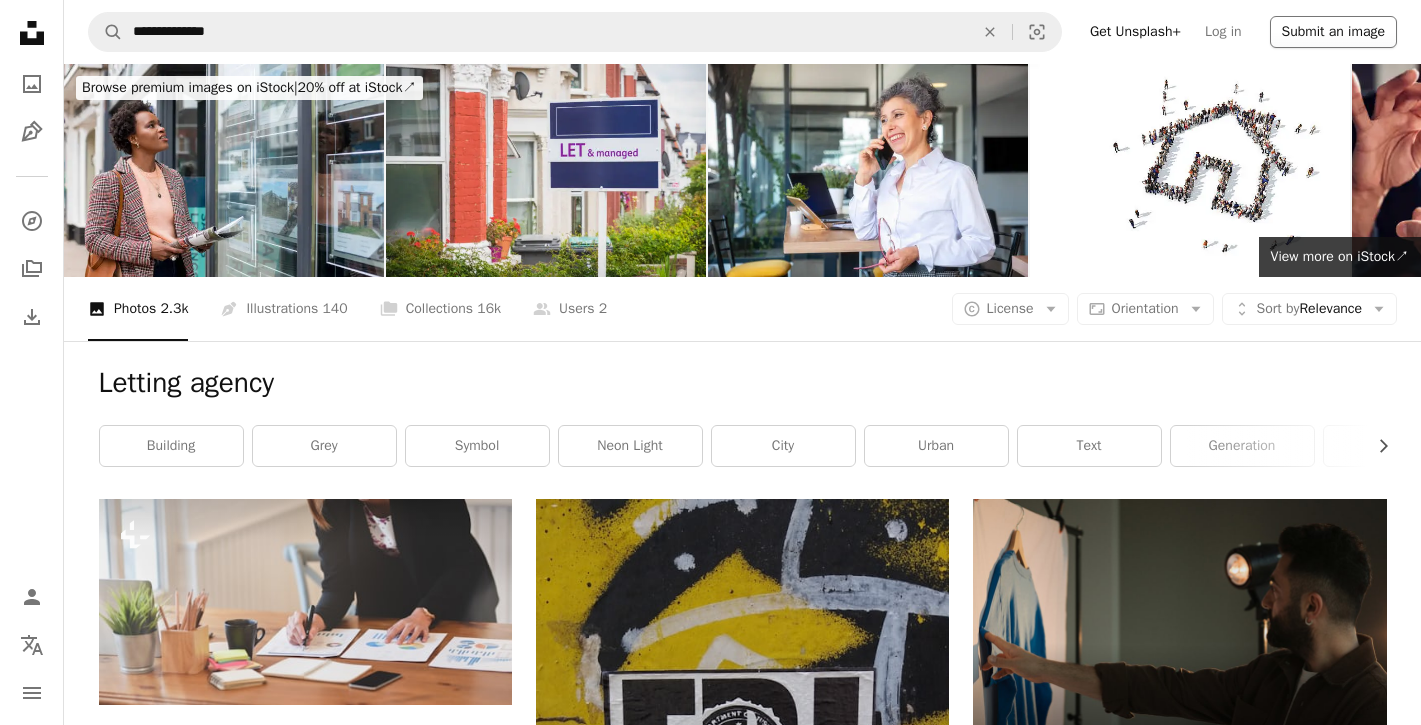 scroll, scrollTop: 0, scrollLeft: 0, axis: both 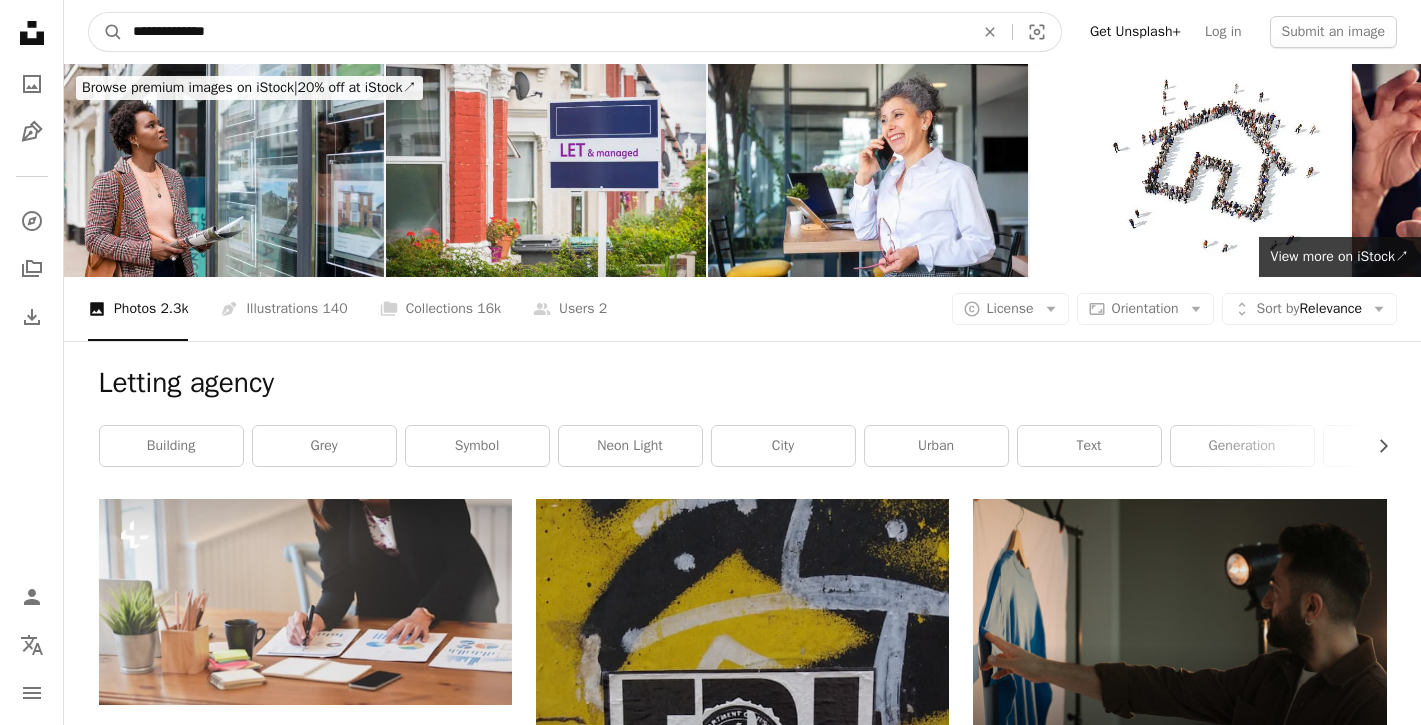 drag, startPoint x: 778, startPoint y: 35, endPoint x: -19, endPoint y: 2, distance: 797.6829 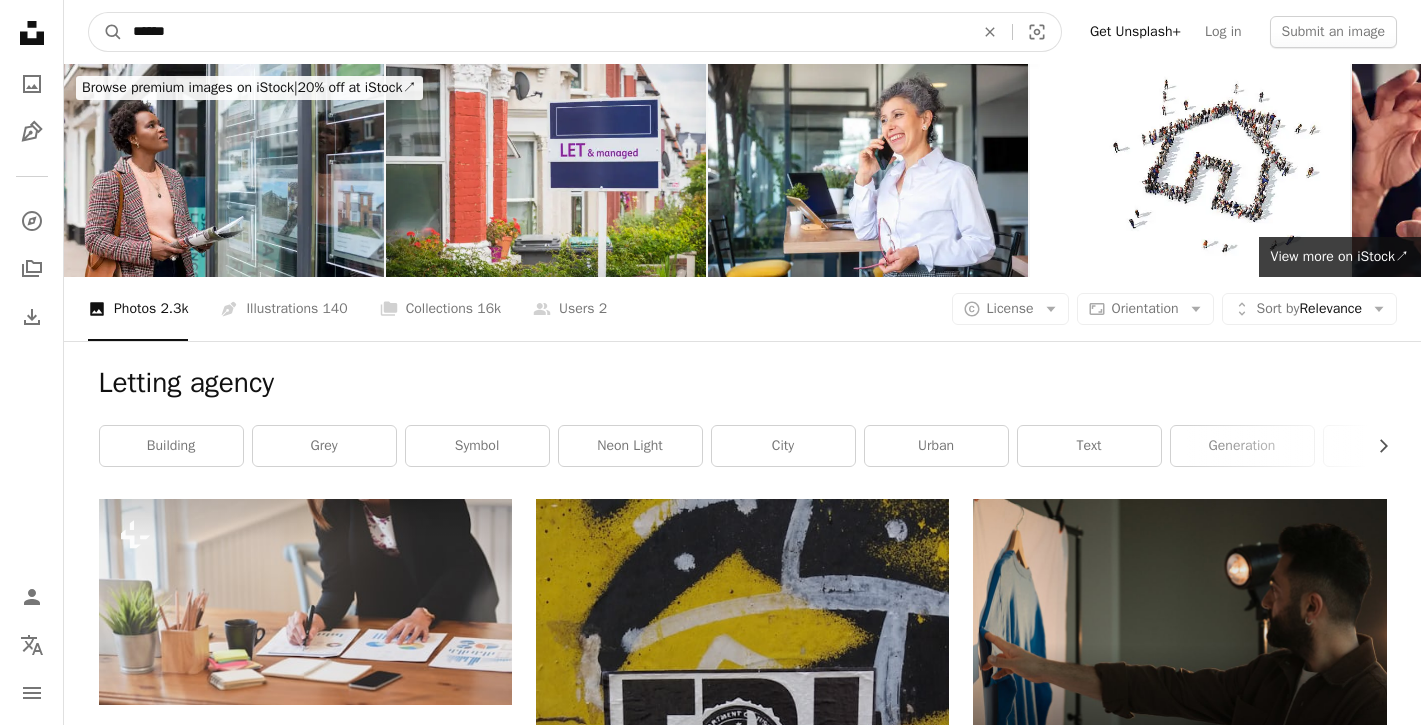type on "*******" 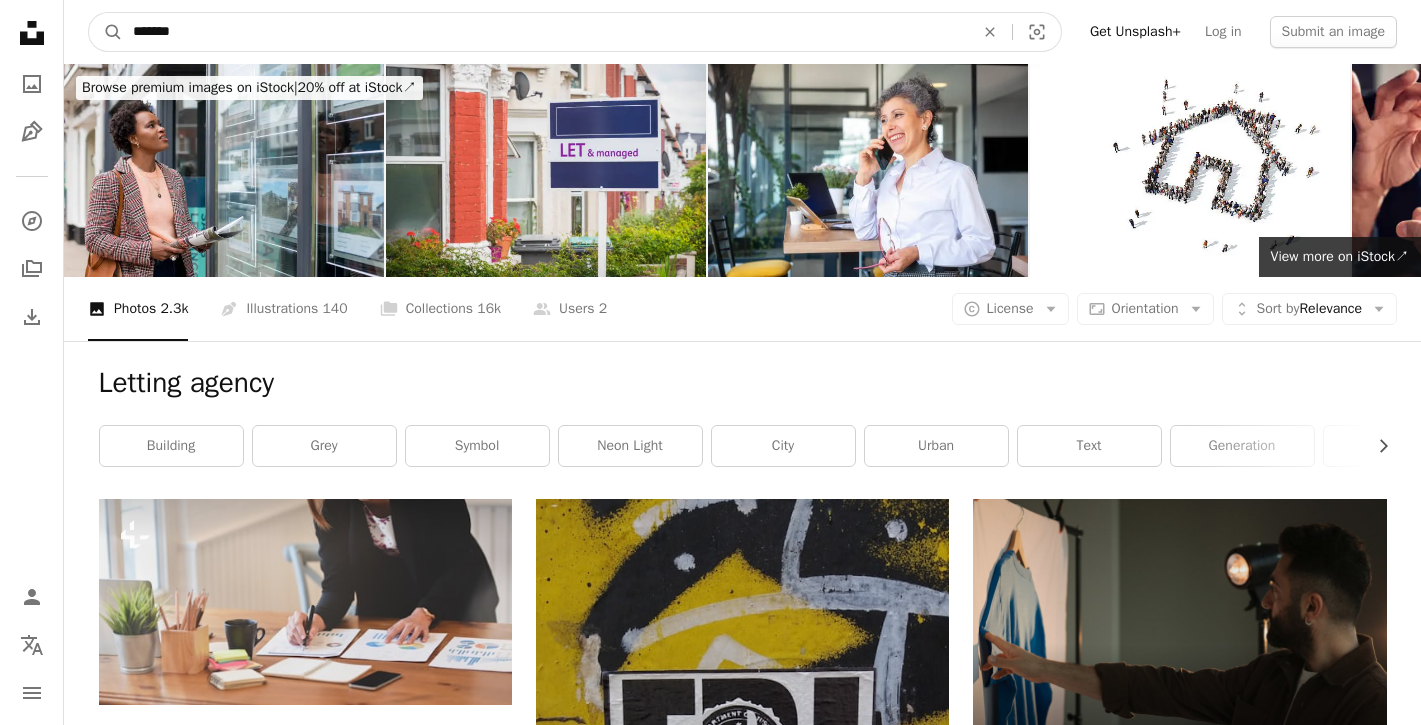 click on "A magnifying glass" at bounding box center (106, 32) 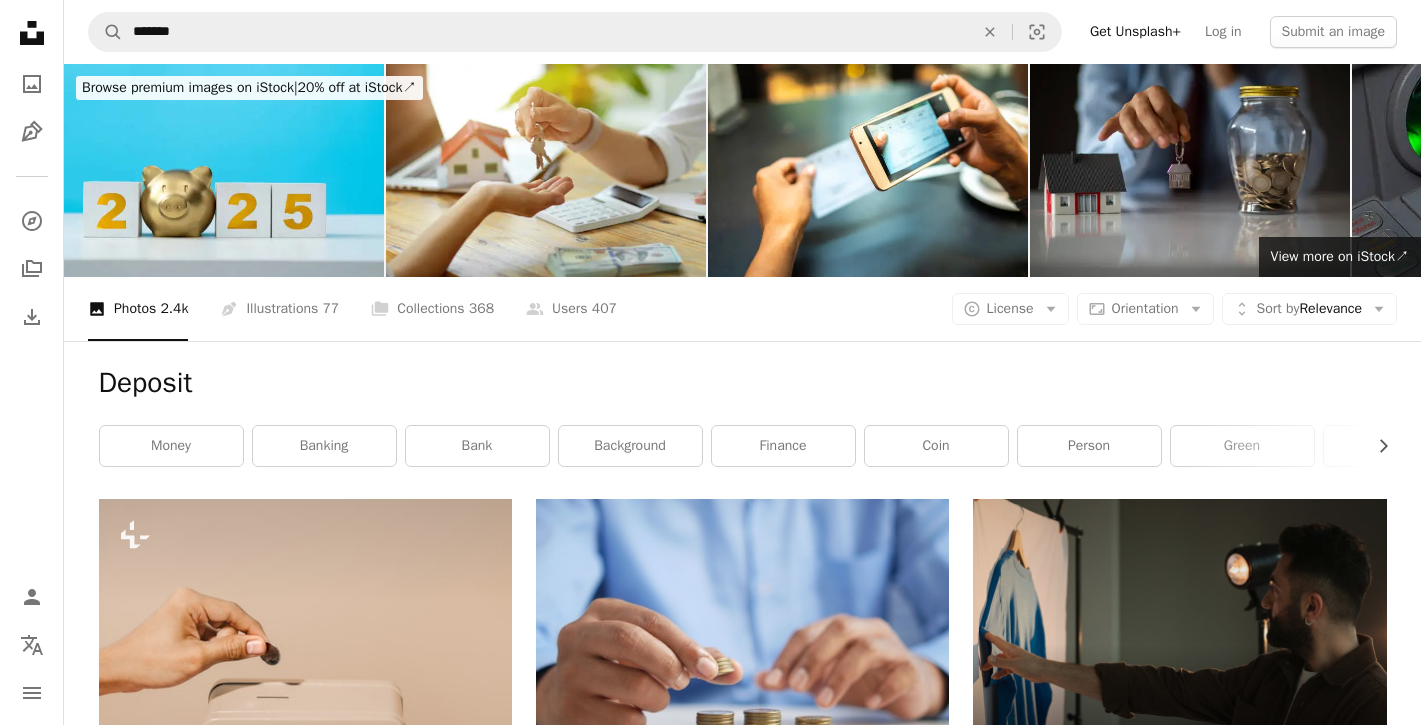scroll, scrollTop: 0, scrollLeft: 0, axis: both 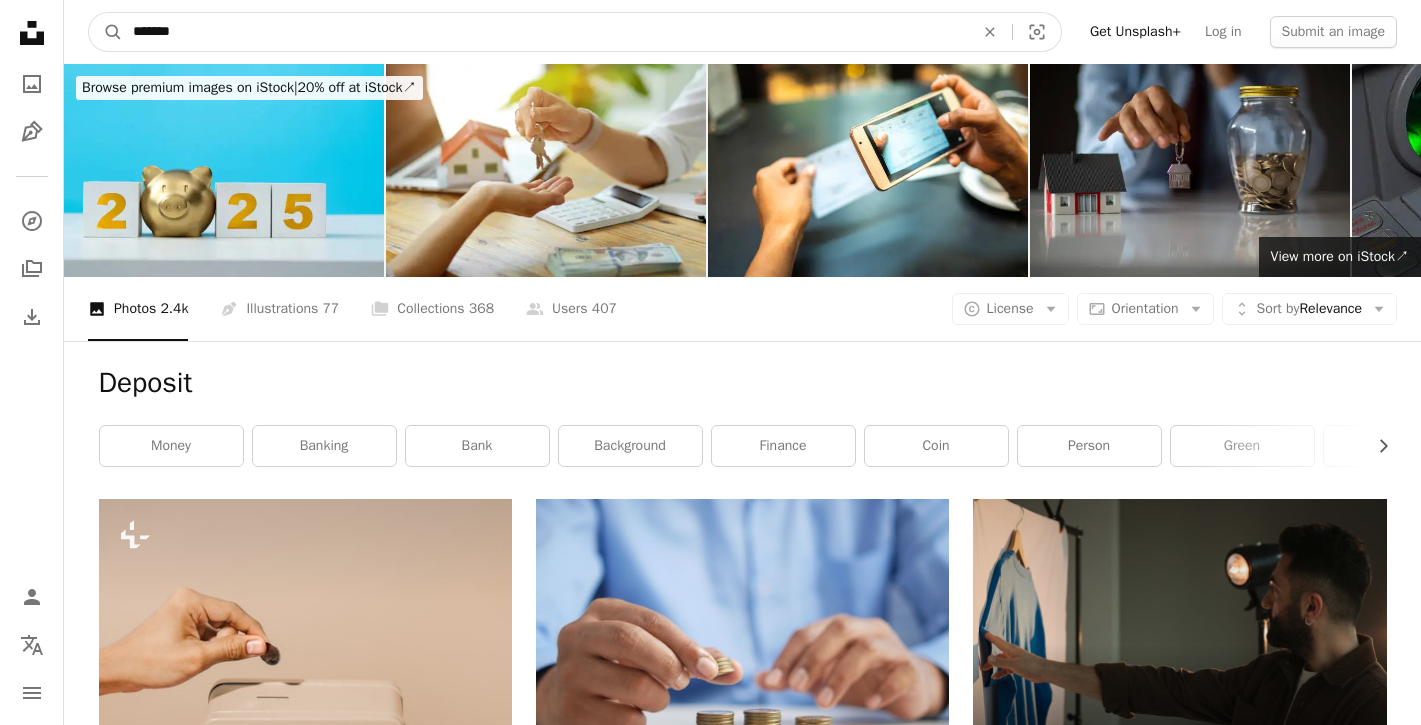 drag, startPoint x: 285, startPoint y: 33, endPoint x: -19, endPoint y: 28, distance: 304.0411 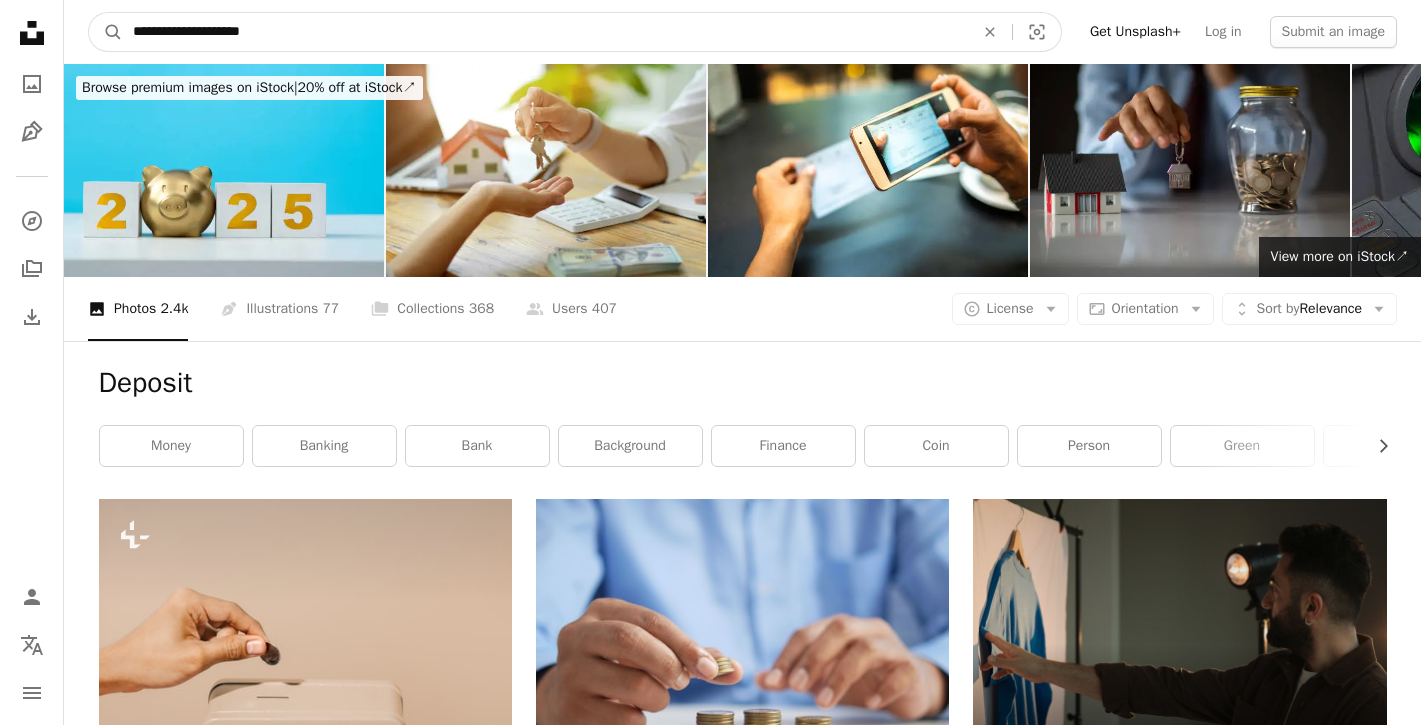 type on "**********" 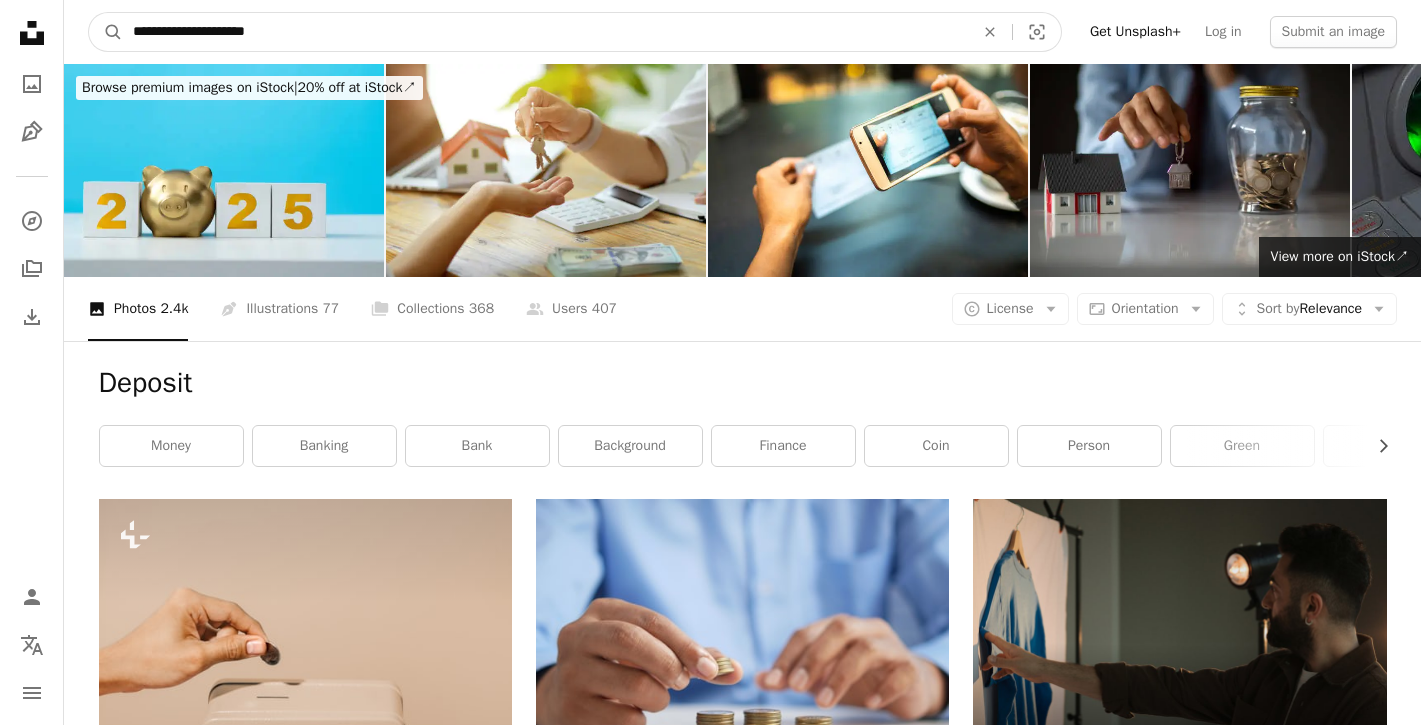 click on "A magnifying glass" at bounding box center [106, 32] 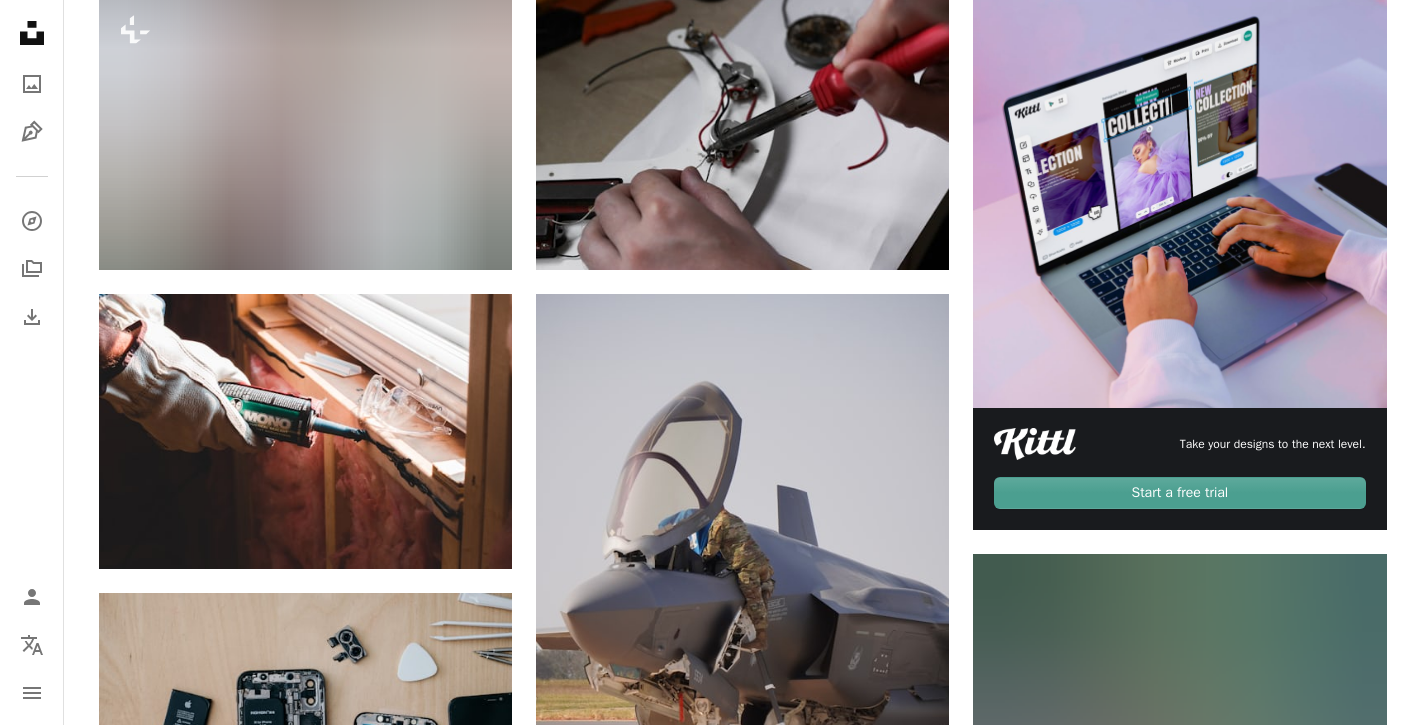scroll, scrollTop: 510, scrollLeft: 0, axis: vertical 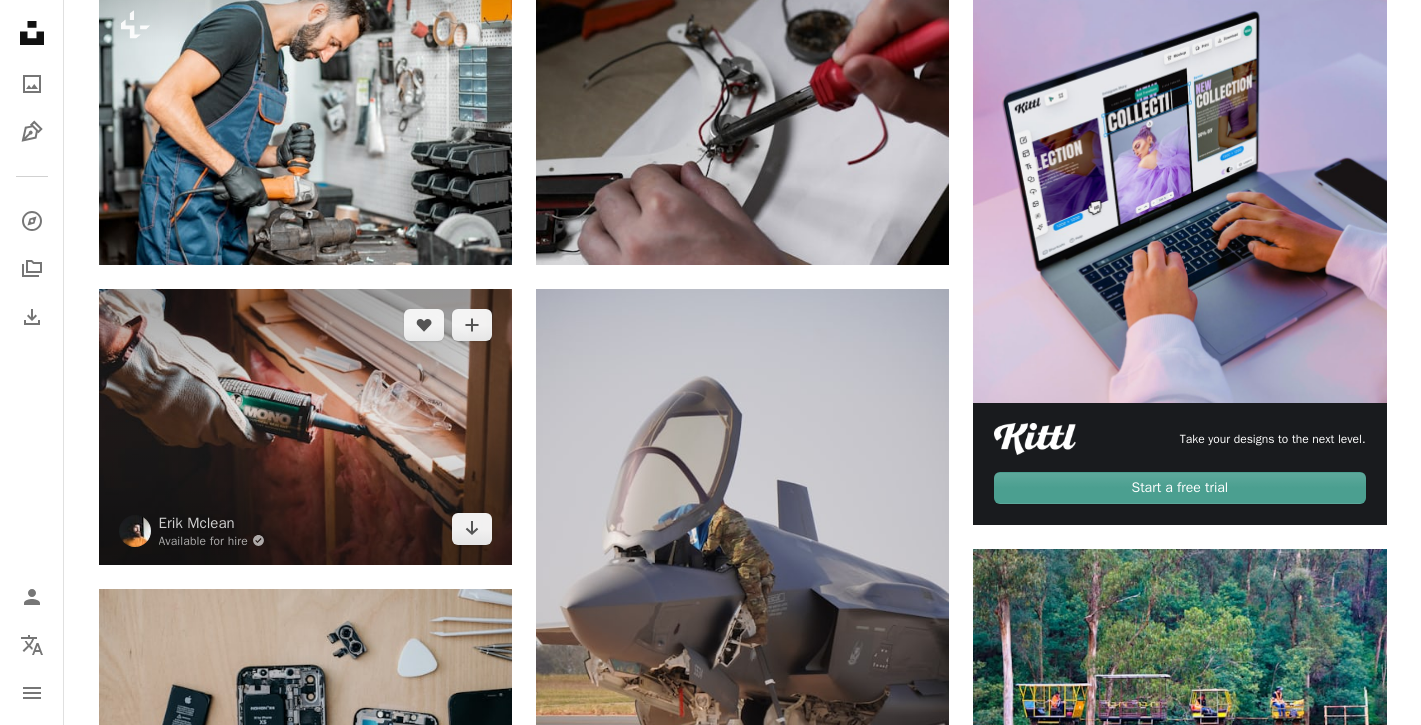 click at bounding box center [305, 426] 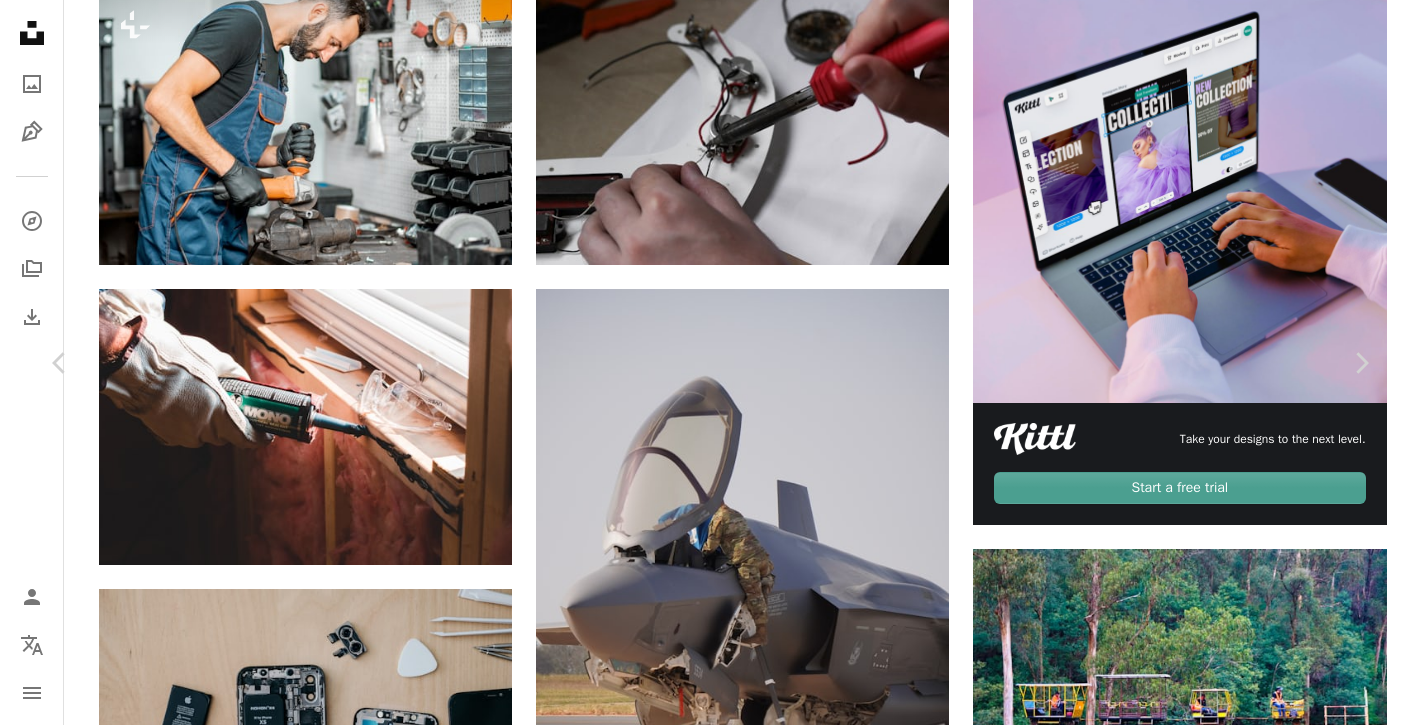 click on "Chevron down" 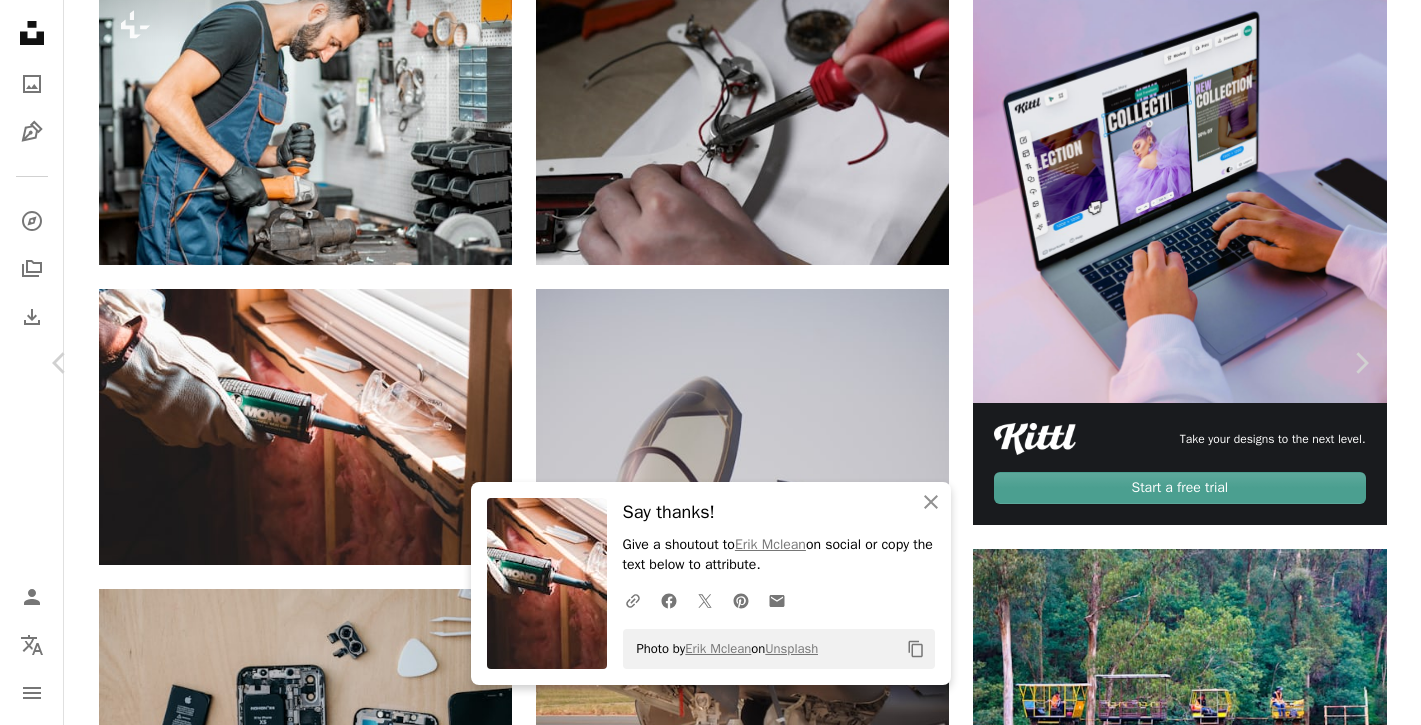 click on "An X shape Chevron left Chevron right An X shape Close Say thanks! Give a shoutout to  [NAME]  on social or copy the text below to attribute. A URL sharing icon (chains) Facebook icon X (formerly Twitter) icon Pinterest icon An envelope Photo by  [NAME]  on  Unsplash
Copy content [NAME] Available for hire A checkmark inside of a circle A heart A plus sign Download free Chevron down Zoom in Views 2,838,562 Downloads 29,930 A forward-right arrow Share Info icon Info More Actions Calendar outlined Published on  December 8, 2020 Camera Canon, EOS REBEL T3 Safety Free to use under the  Unsplash License construction repair home improvement fix fixing home repairs human furniture wood plywood drawer Free images Browse premium related images on iStock  |  Save 20% with code UNSPLASH20 View more on iStock  ↗ Related images A heart A plus sign Anderson Schmig Arrow pointing down Plus sign for Unsplash+ A heart A plus sign A. C. For  Unsplash+ A lock Download A heart A plus sign A heart" at bounding box center (710, 4619) 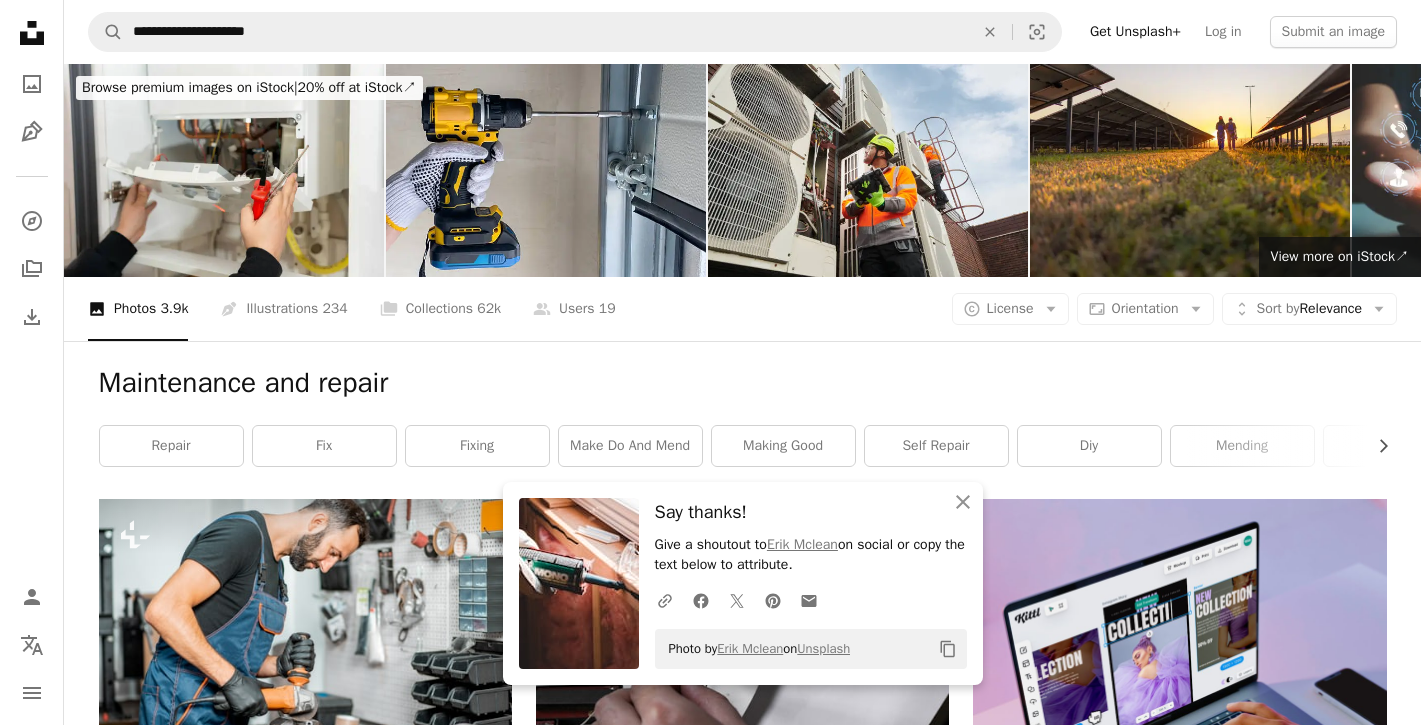 scroll, scrollTop: 0, scrollLeft: 0, axis: both 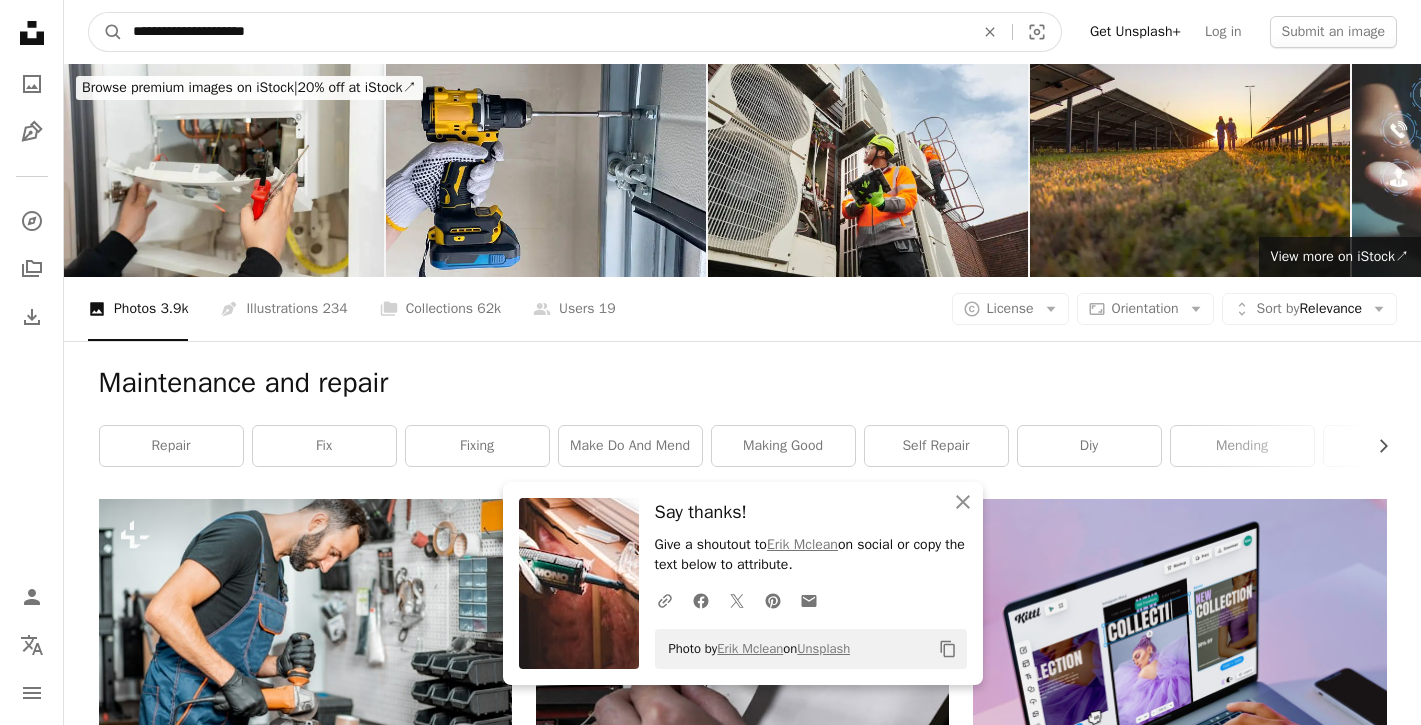 drag, startPoint x: 304, startPoint y: 25, endPoint x: -14, endPoint y: 19, distance: 318.0566 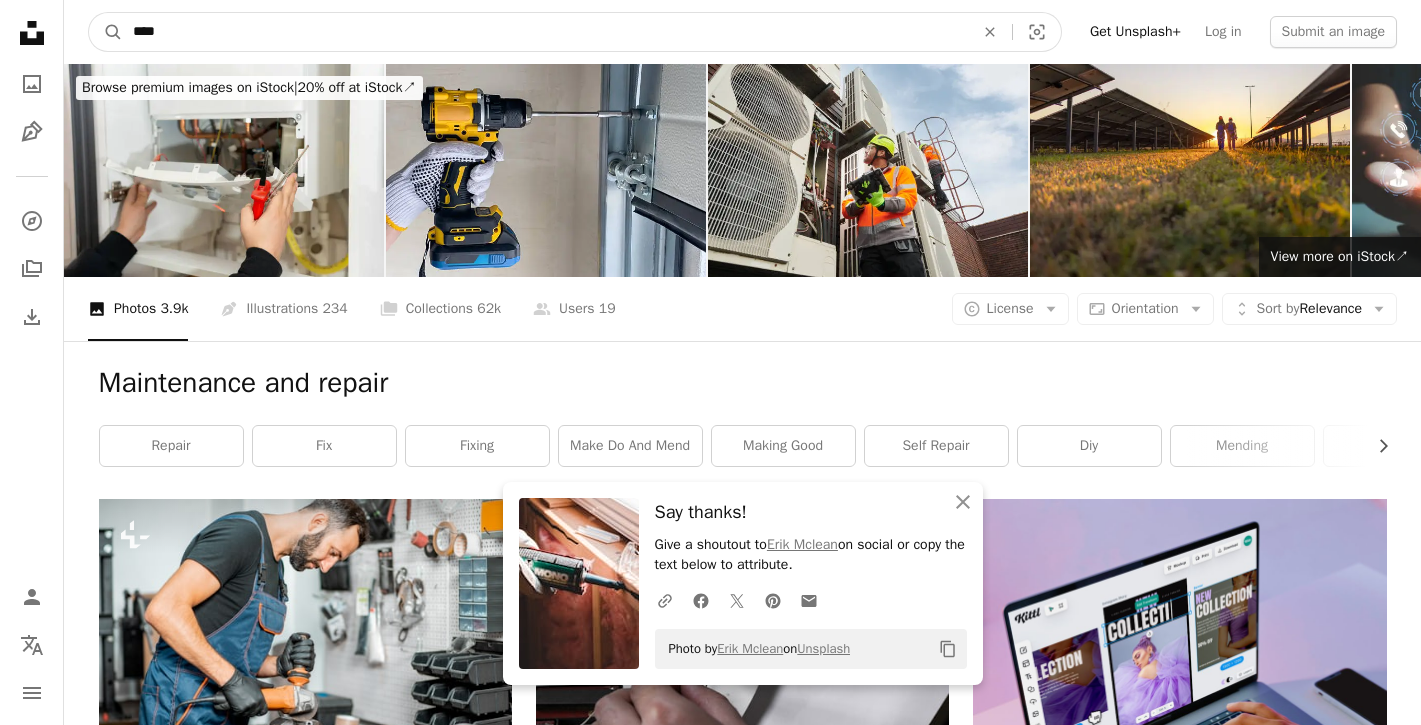 type on "*****" 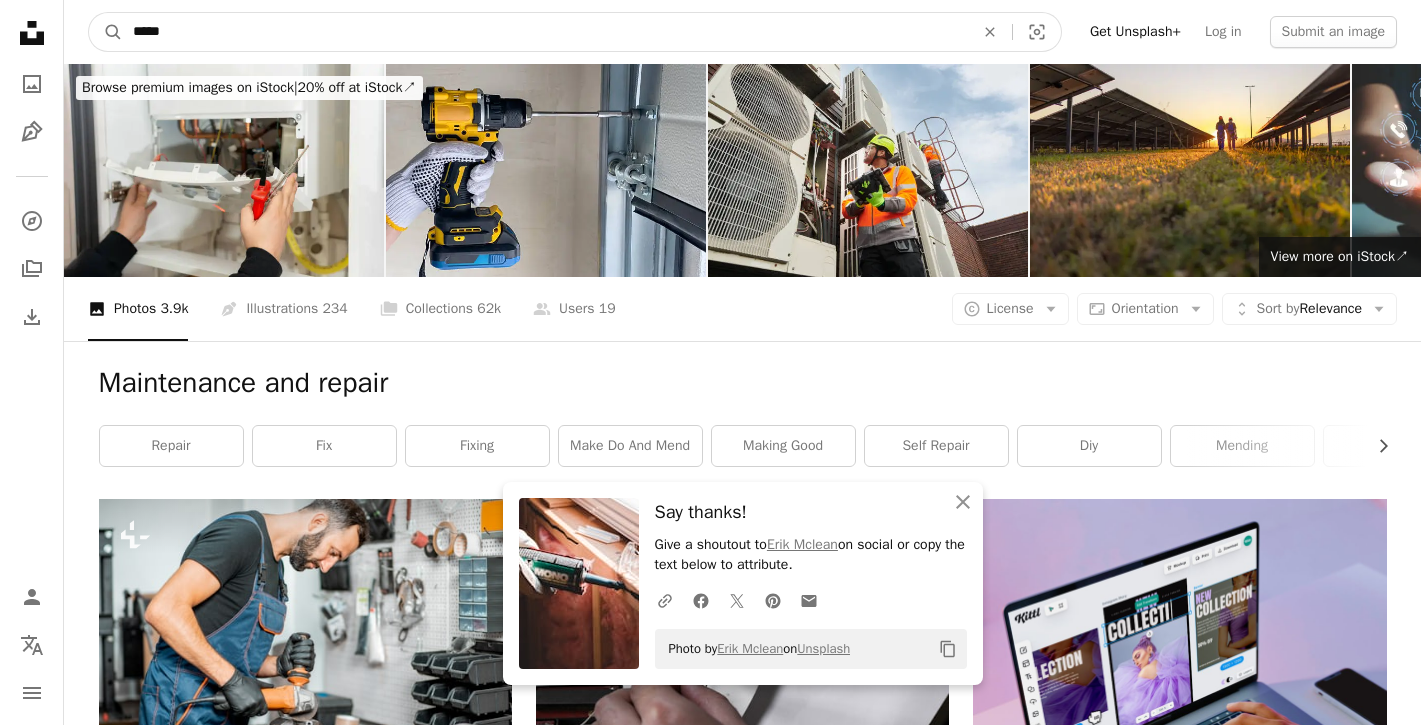 click on "A magnifying glass" at bounding box center (106, 32) 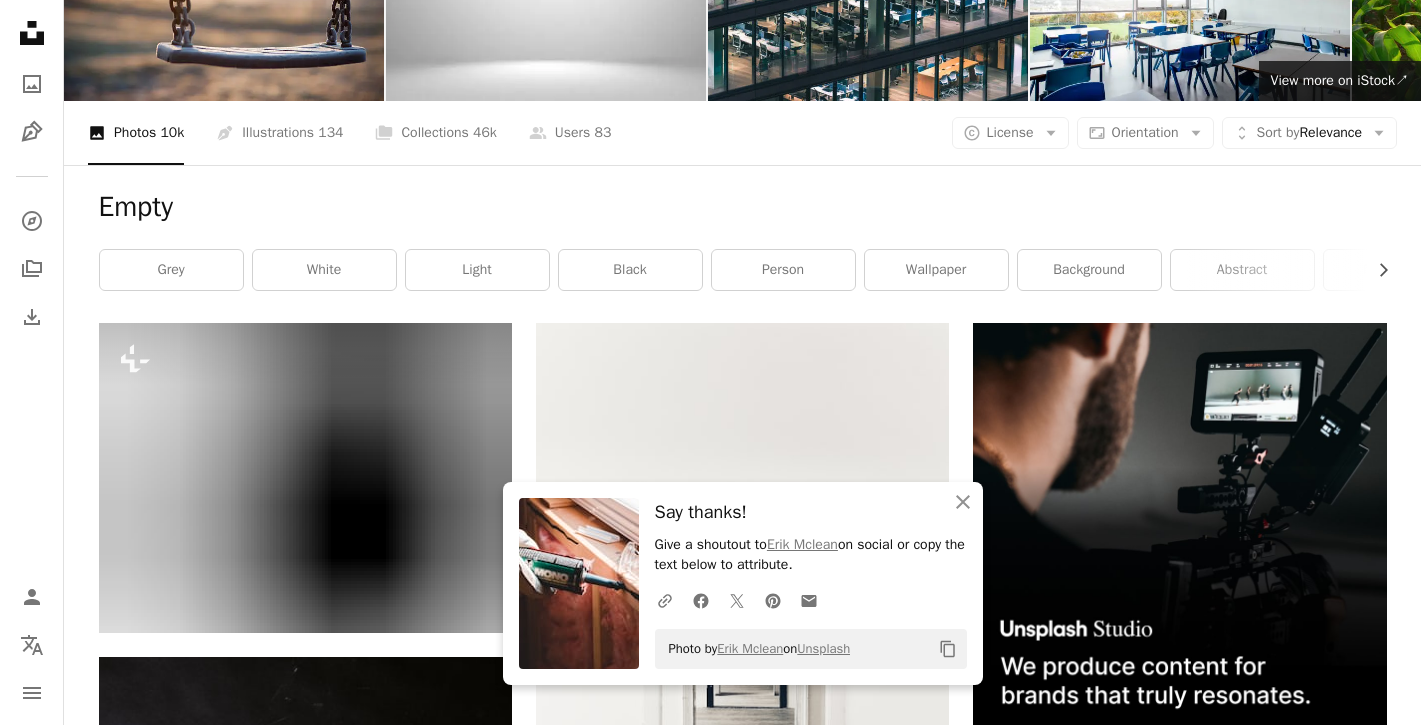 scroll, scrollTop: 183, scrollLeft: 0, axis: vertical 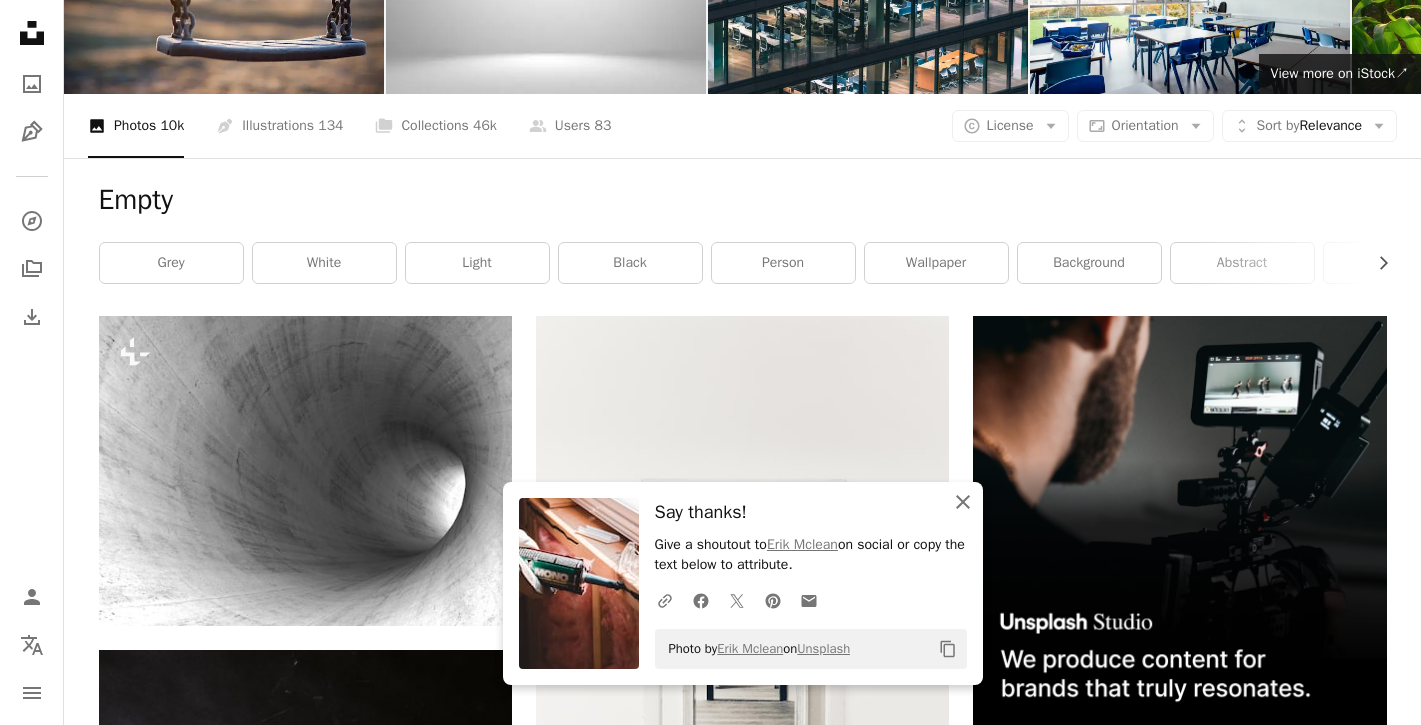 click on "An X shape" 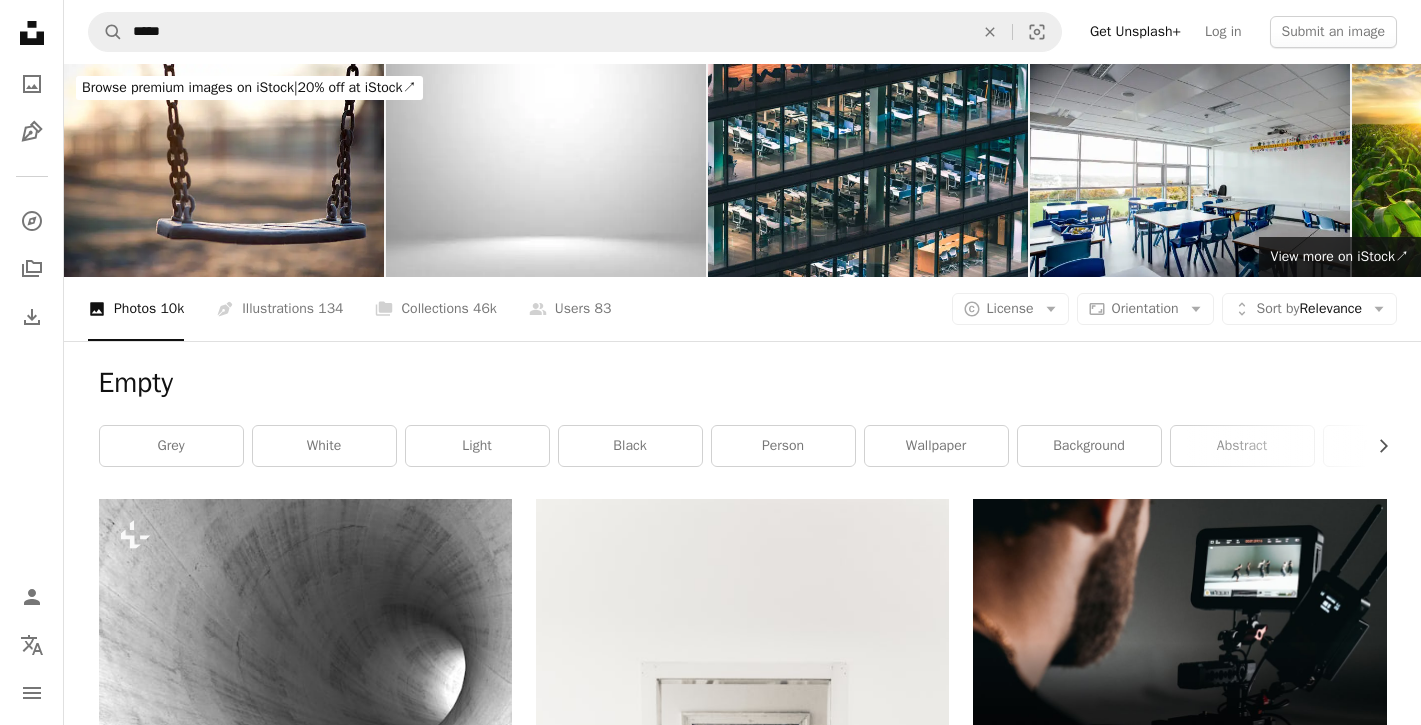 scroll, scrollTop: 0, scrollLeft: 0, axis: both 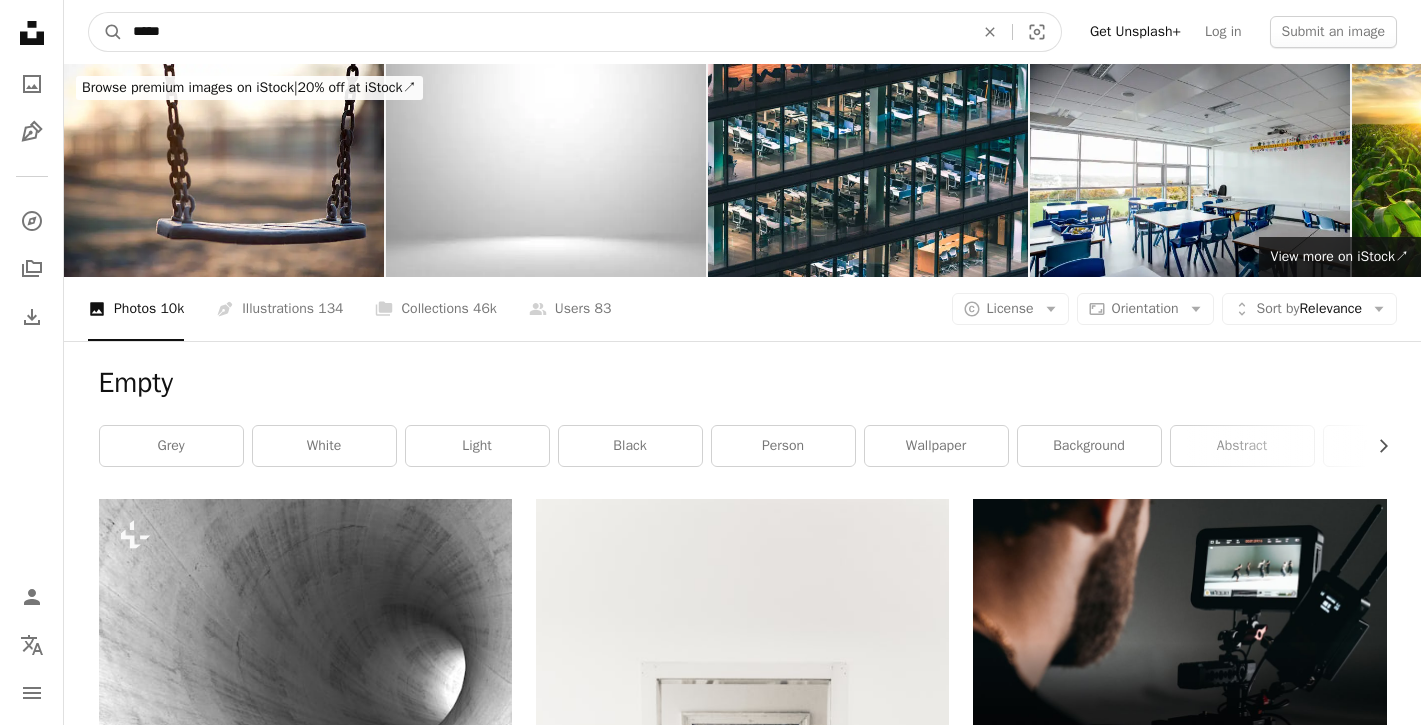 drag, startPoint x: 225, startPoint y: 32, endPoint x: -9, endPoint y: 14, distance: 234.69128 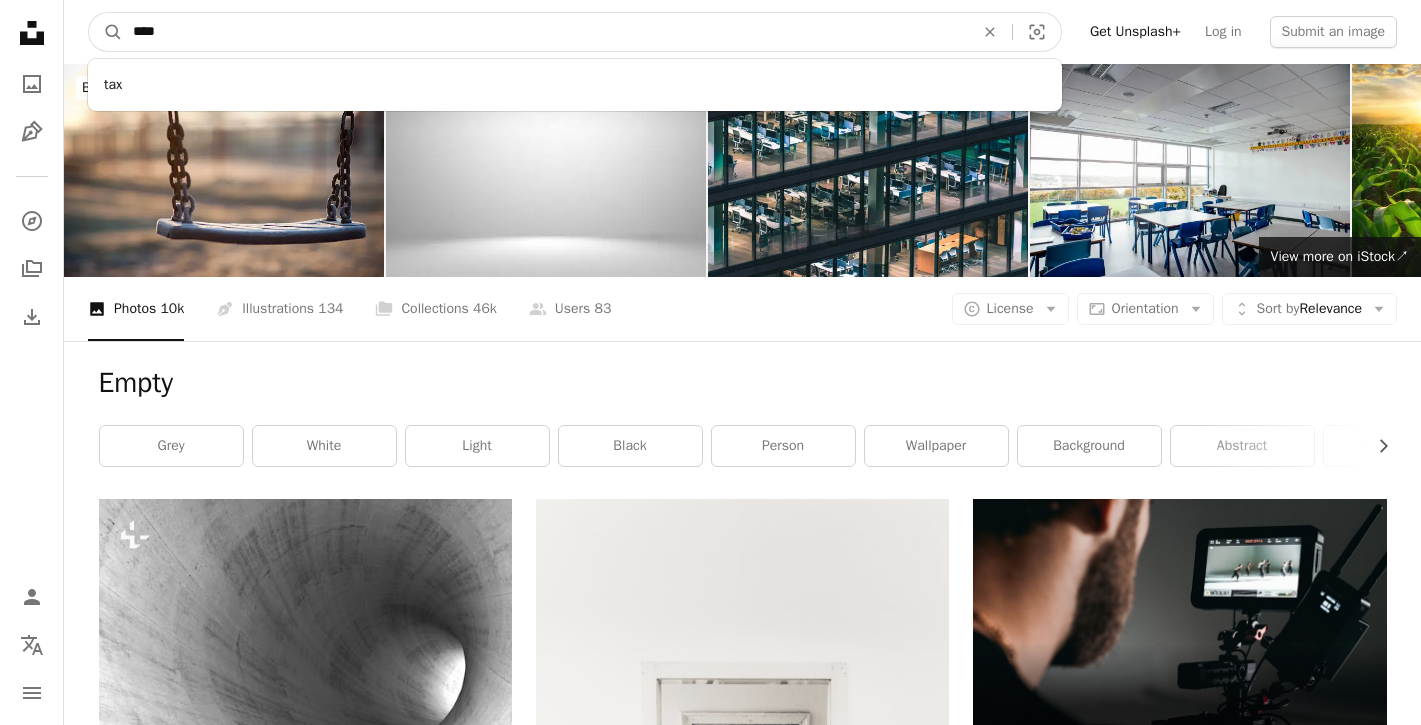 type on "*****" 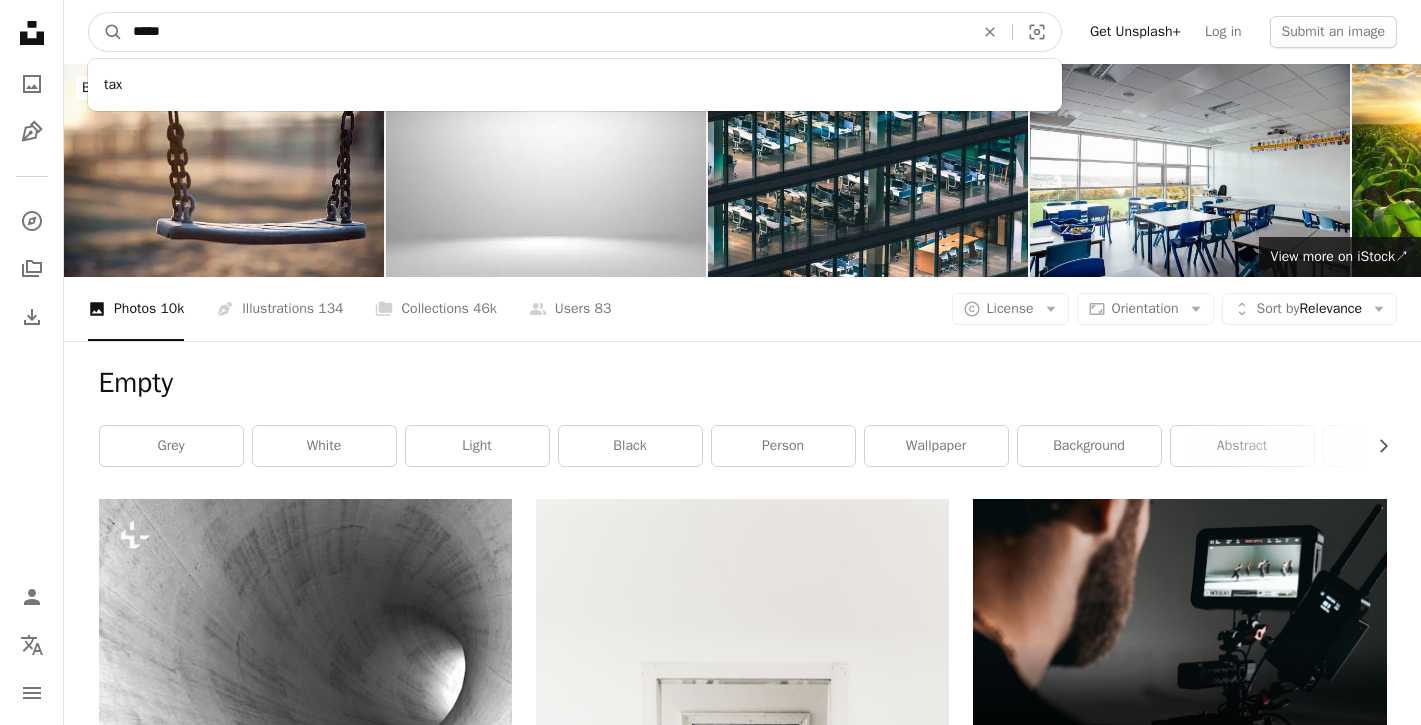 click on "A magnifying glass" at bounding box center (106, 32) 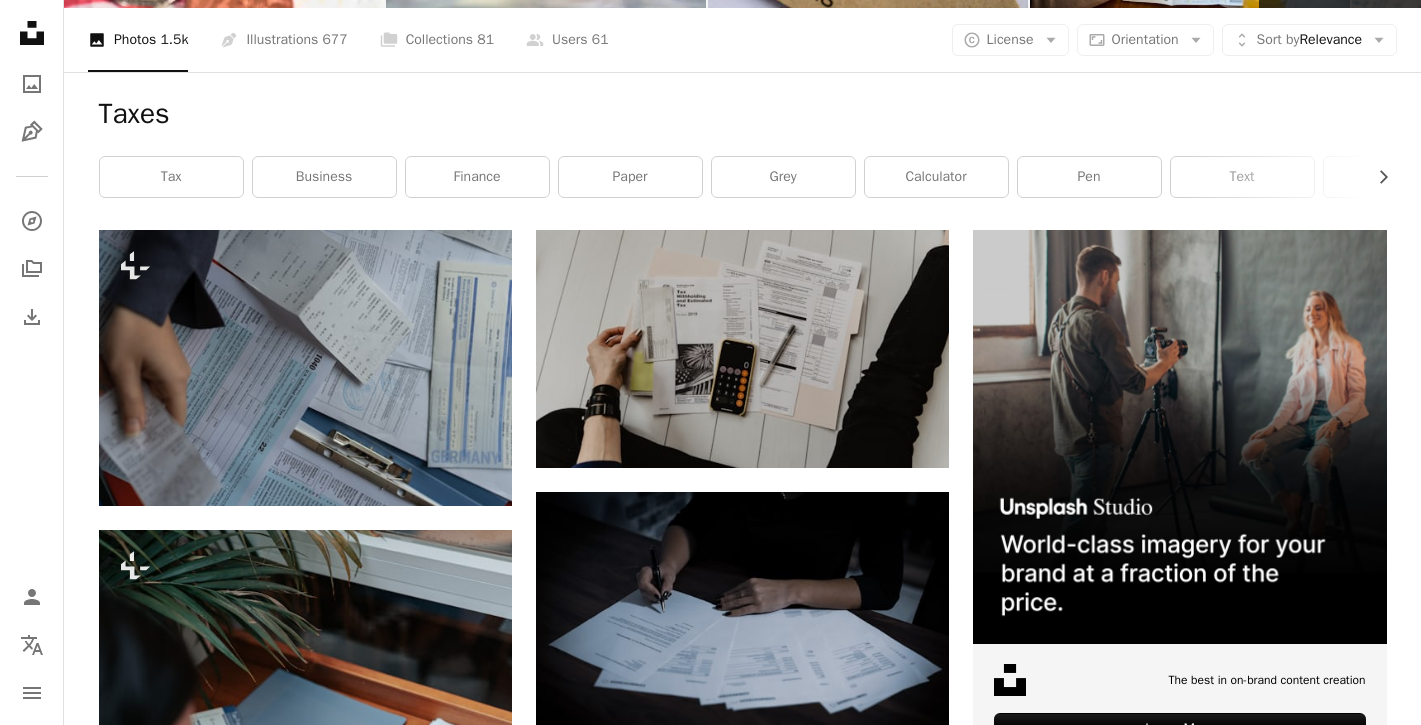 scroll, scrollTop: 470, scrollLeft: 0, axis: vertical 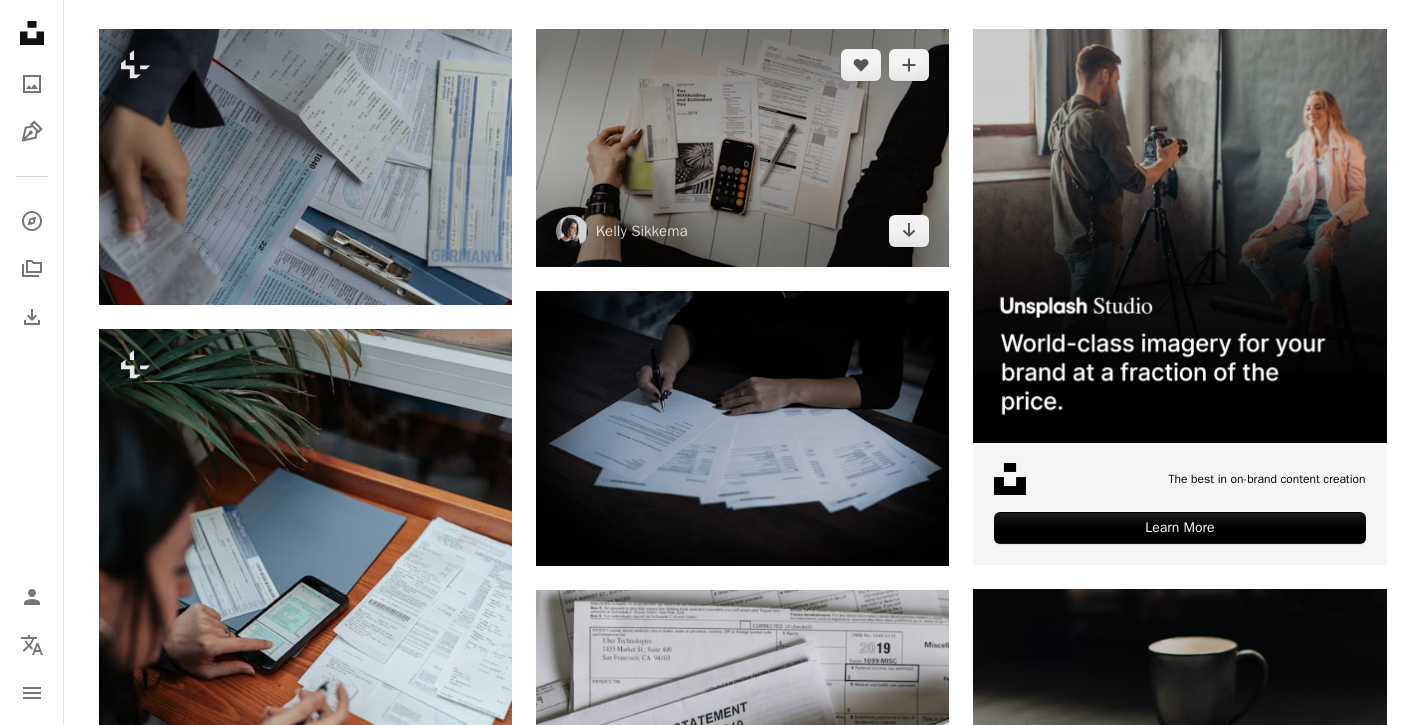 click at bounding box center (742, 147) 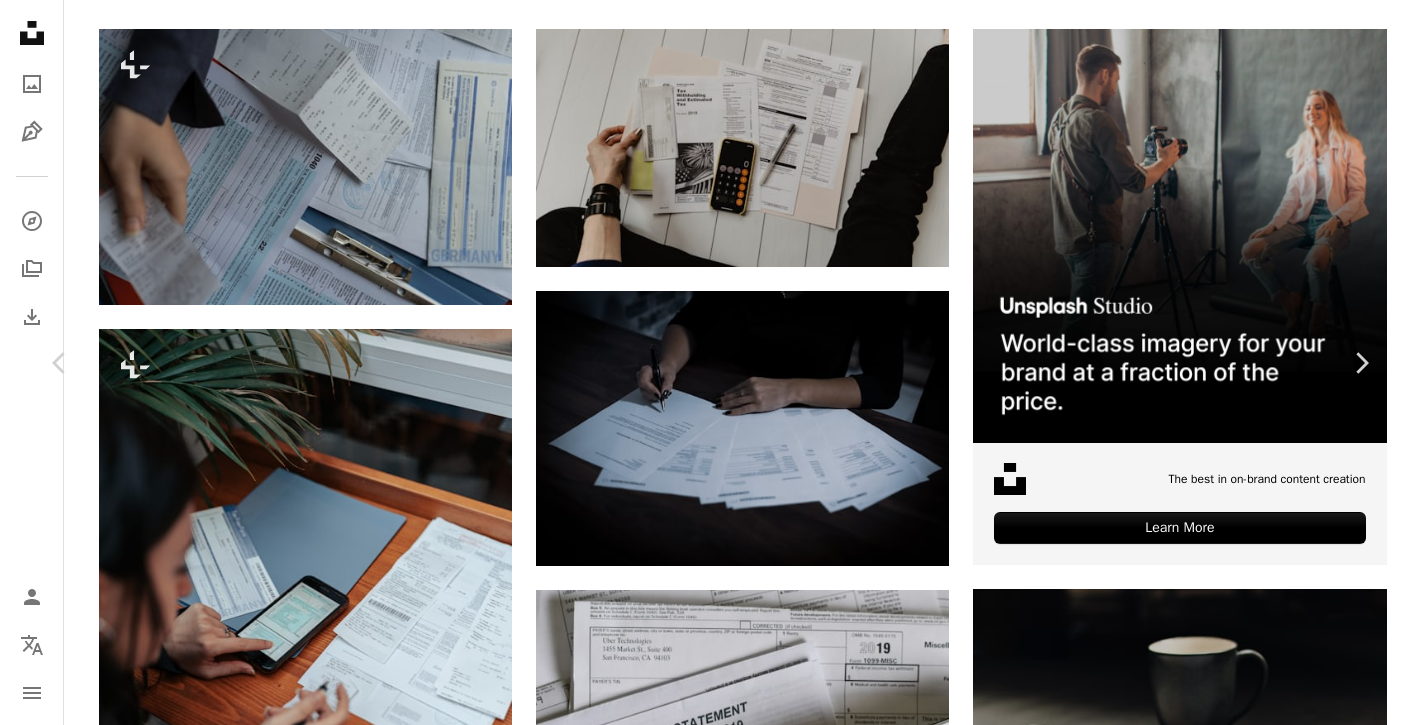 click on "Chevron down" 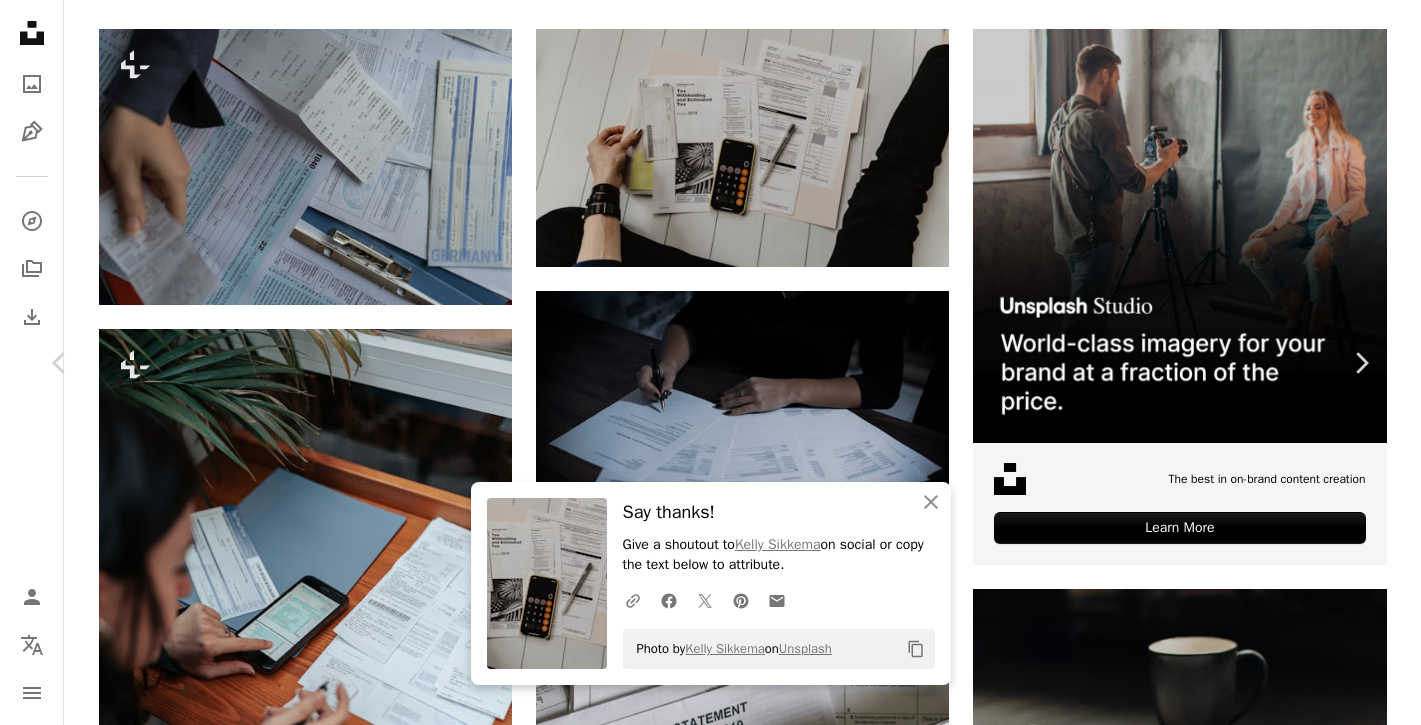 click on "An X shape Chevron left Chevron right An X shape Close Say thanks! Give a shoutout to  [NAME]  on social or copy the text below to attribute. A URL sharing icon (chains) Facebook icon X (formerly Twitter) icon Pinterest icon An envelope Photo by  [NAME]  on  Unsplash
Copy content [NAME] [NAME] A heart A plus sign Download free Chevron down Zoom in Views 36,225,656 Downloads 363,987 Featured in Photos ,  Business & Work A forward-right arrow Share Info icon Info More Actions Calendar outlined Published on  April 2, 2019 Camera NIKON CORPORATION, NIKON D500 Safety Free to use under the  Unsplash License business woman coffee black money work finance female marble small business calculator pen paperwork check papers empower employer empowered employed human HD Wallpapers Browse premium related images on iStock  |  Save 20% with code UNSPLASH20 View more on iStock  ↗ Related images A heart A plus sign [NAME] Arrow pointing down A heart A plus sign [NAME] A heart" at bounding box center (710, 4250) 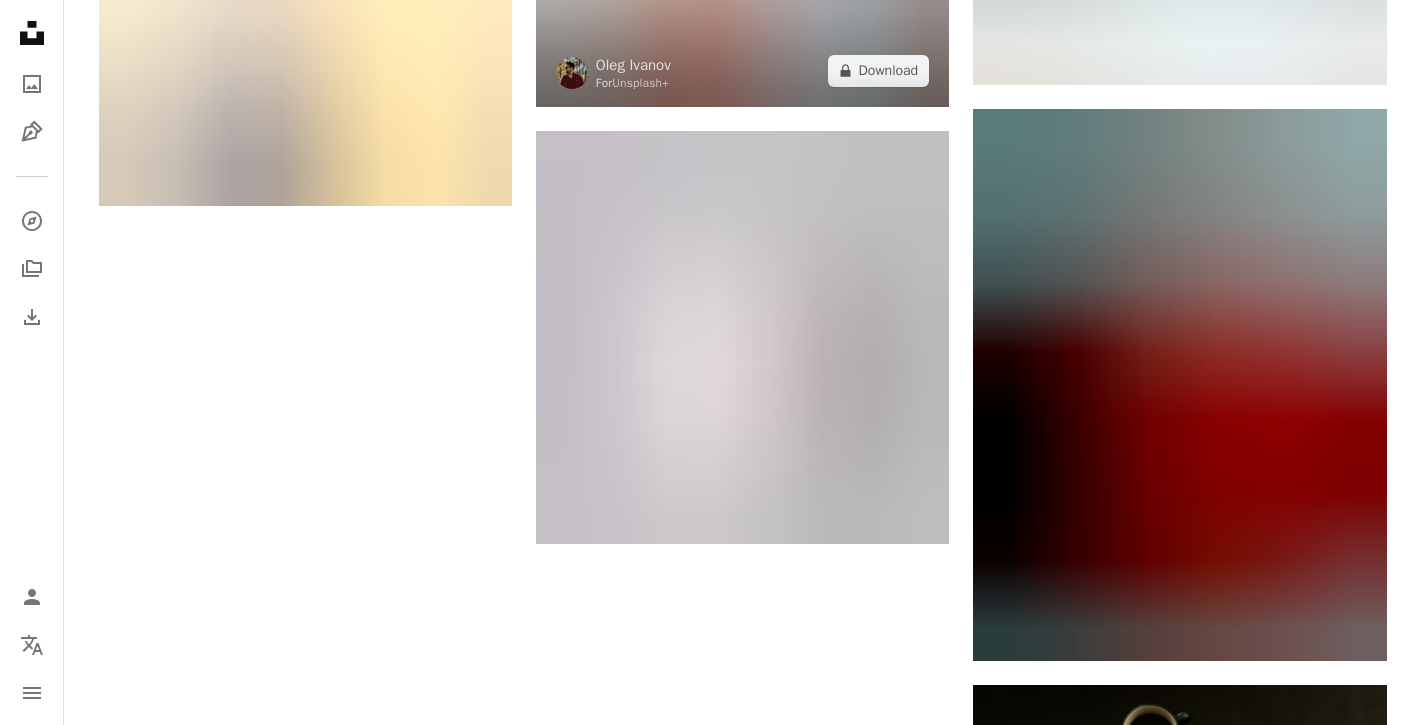 scroll, scrollTop: 2501, scrollLeft: 0, axis: vertical 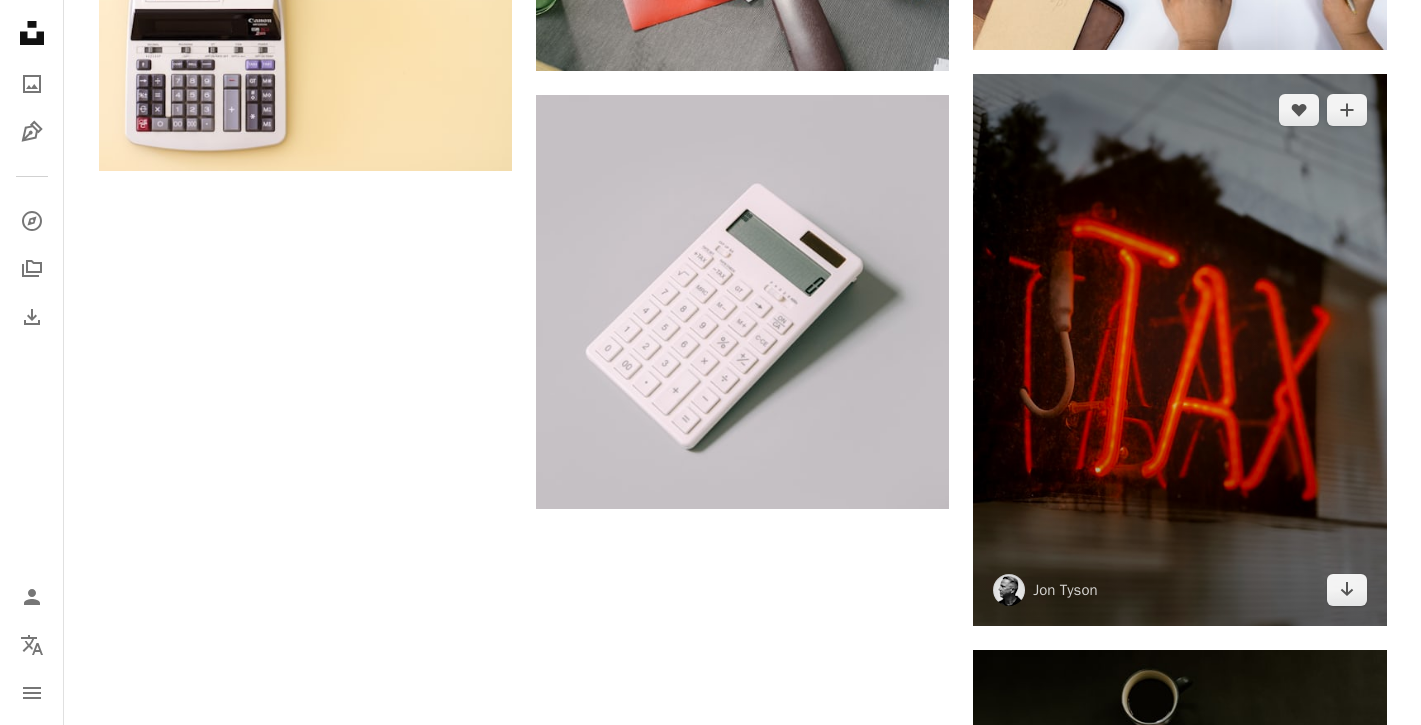 click at bounding box center [1179, 349] 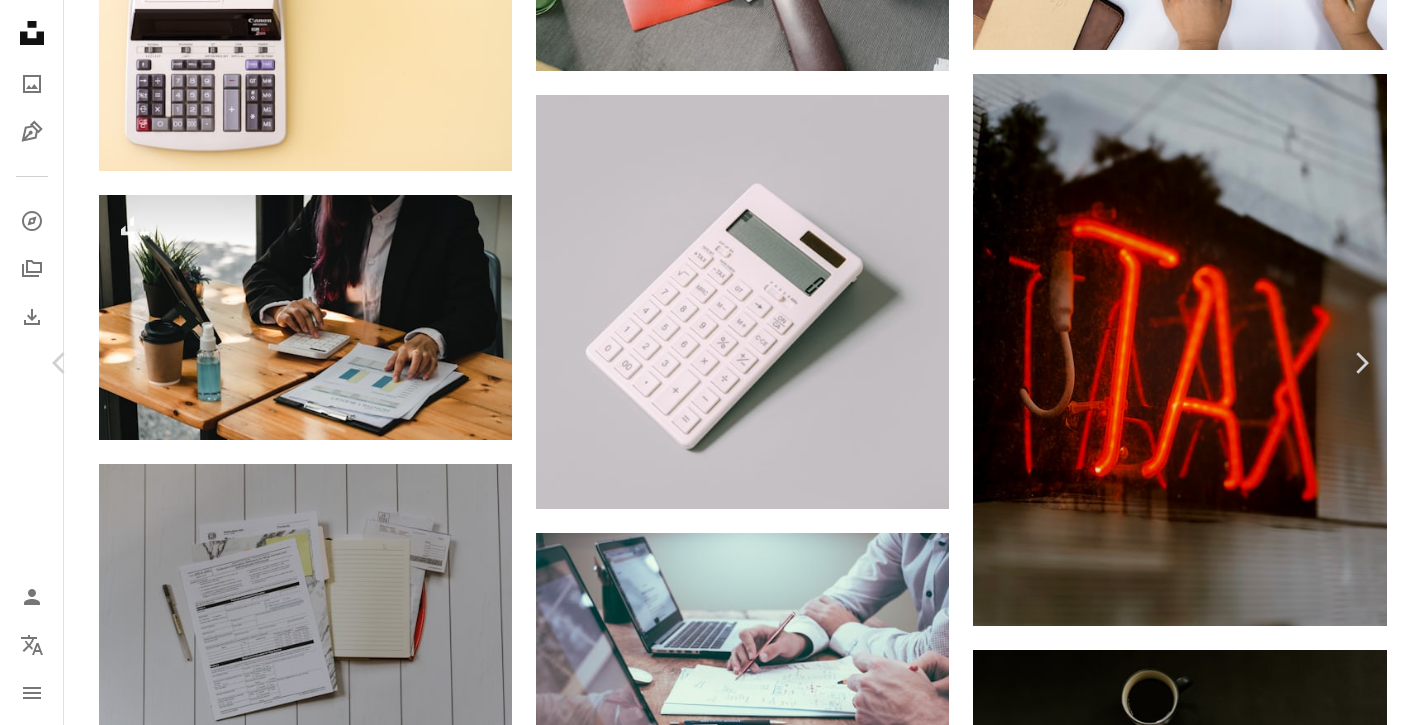 click on "Chevron down" 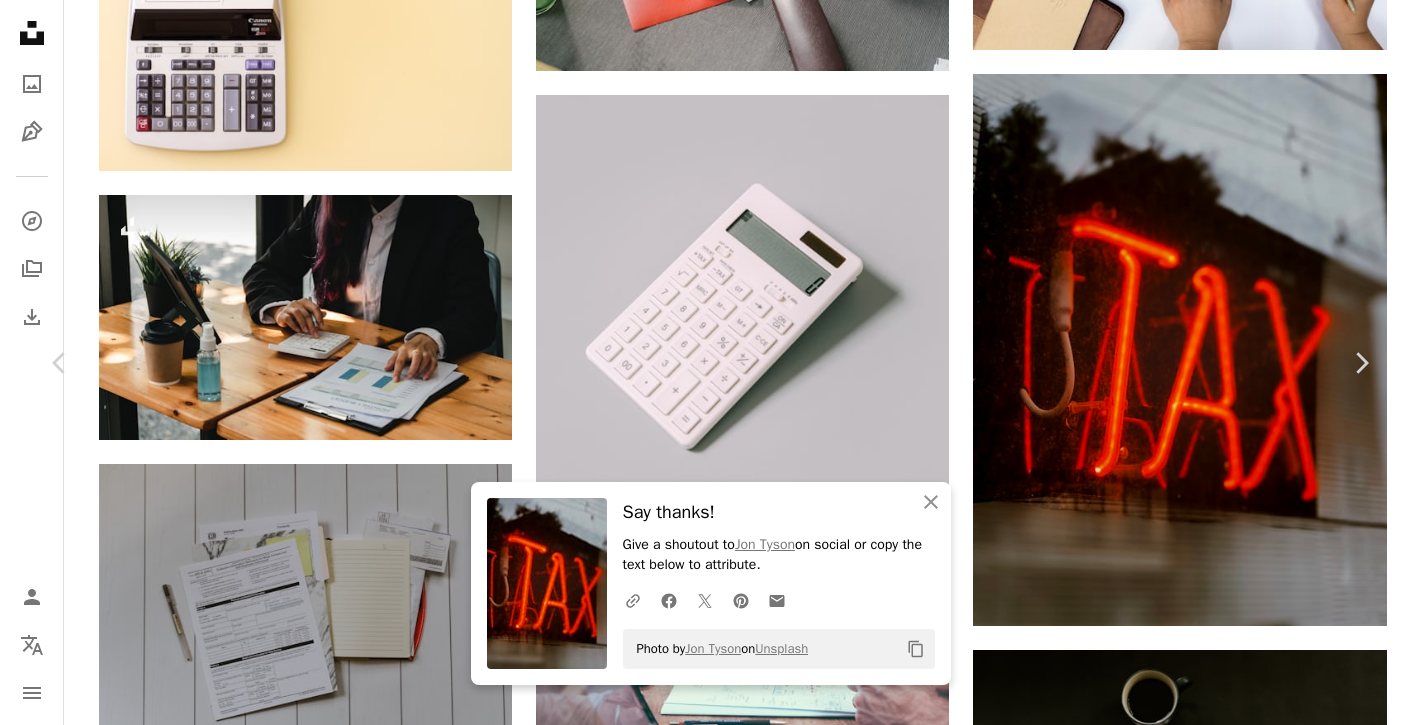 click on "An X shape Chevron left Chevron right An X shape Close Say thanks! Give a shoutout to  [NAME]  on social or copy the text below to attribute. A URL sharing icon (chains) Facebook icon X (formerly Twitter) icon Pinterest icon An envelope Photo by  [NAME]  on  Unsplash
Copy content [NAME] [NAME] A heart A plus sign Download free Chevron down Zoom in Views 3,142,699 Downloads 35,587 A forward-right arrow Share Info icon Info More Actions Calendar outlined Published on  August 20, 2021 Safety Free to use under the  Unsplash License tax taxes light red neon text alphabet HD Wallpapers Browse premium related images on iStock  |  Save 20% with code UNSPLASH20 View more on iStock  ↗ Related images A heart A plus sign [NAME] Available for hire A checkmark inside of a circle Arrow pointing down Plus sign for Unsplash+ A heart A plus sign [NAME] For  Unsplash+ A lock Download A heart A plus sign [NAME] Arrow pointing down A heart A plus sign [NAME] Available for hire" at bounding box center (710, 4454) 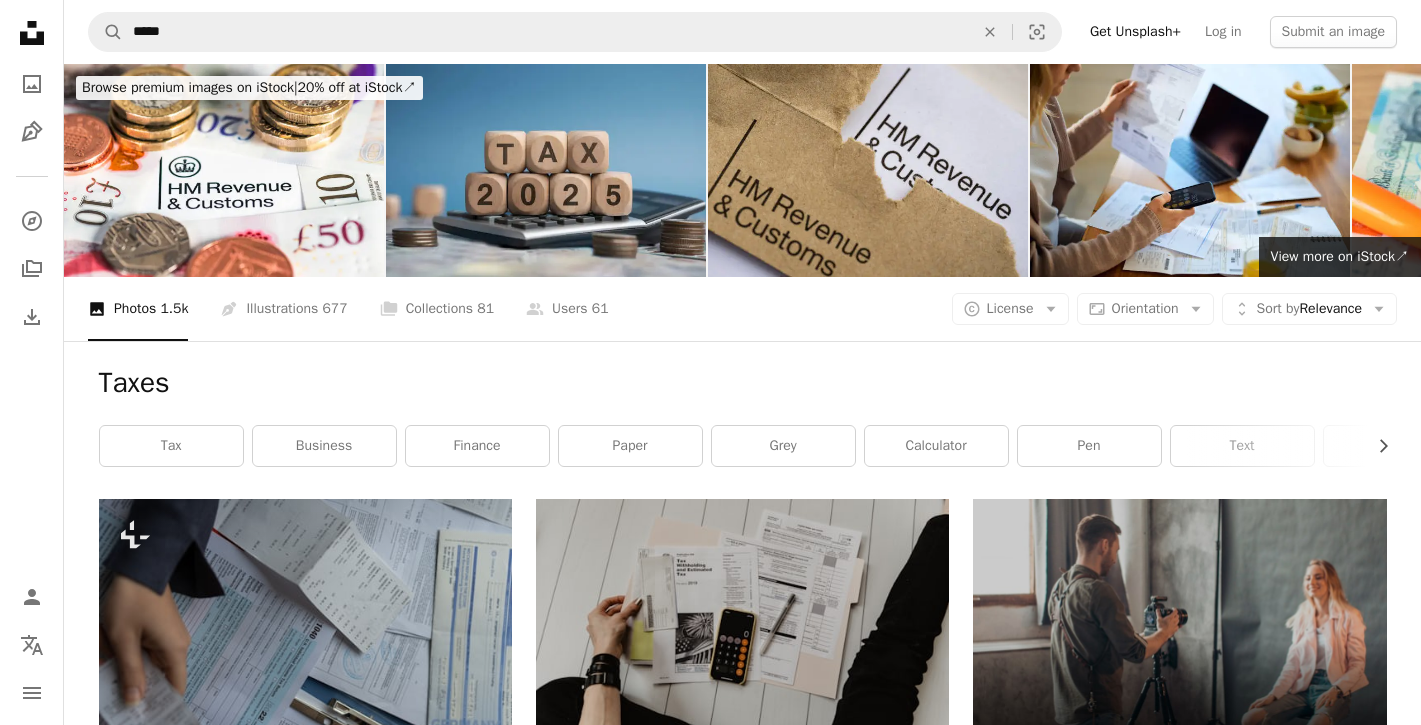 scroll, scrollTop: 0, scrollLeft: 0, axis: both 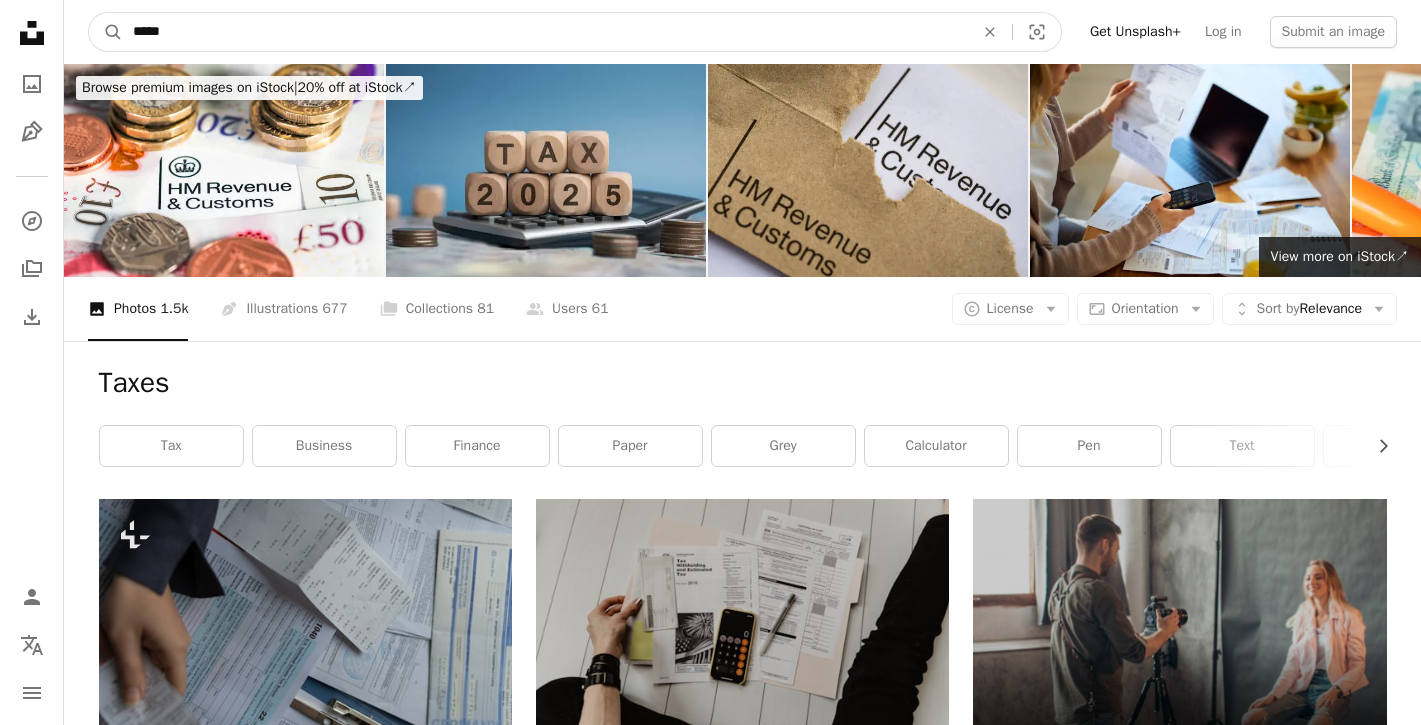 drag, startPoint x: 376, startPoint y: 43, endPoint x: -18, endPoint y: 27, distance: 394.32474 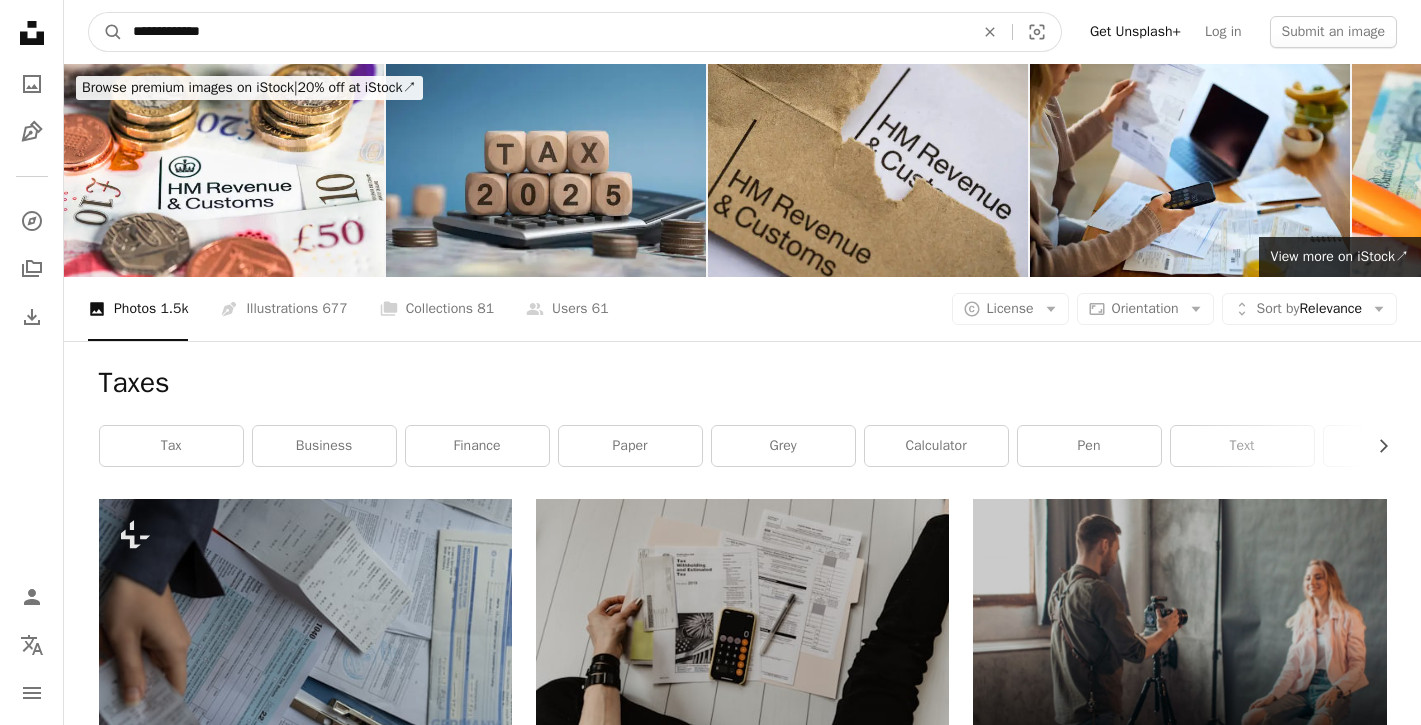 type on "**********" 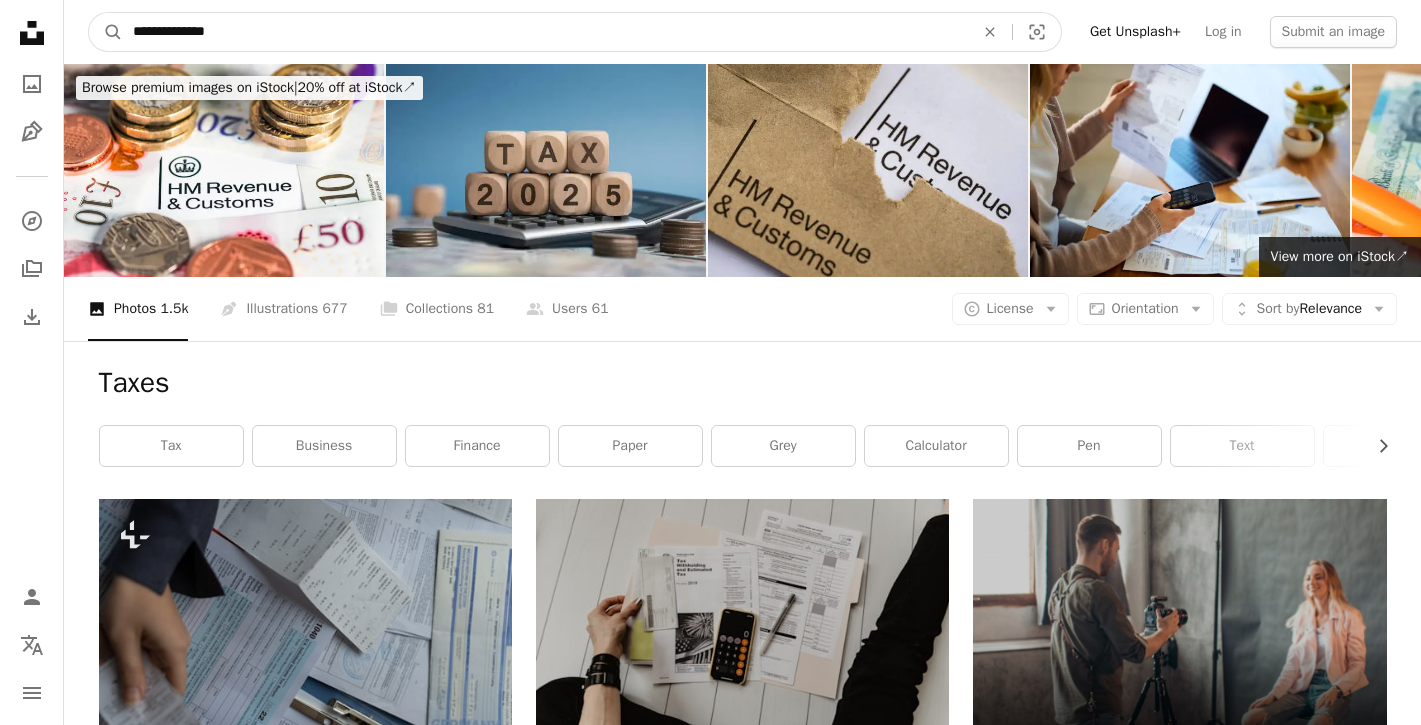 click on "A magnifying glass" at bounding box center (106, 32) 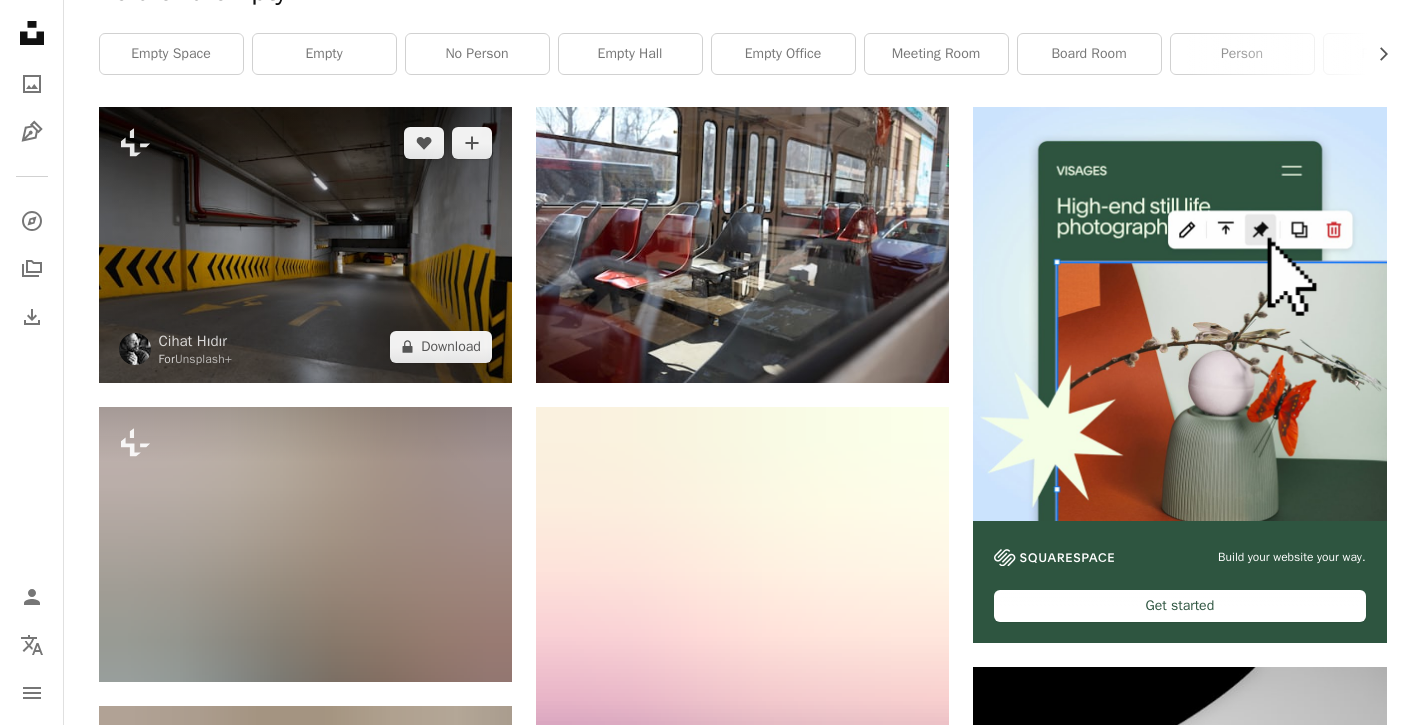 scroll, scrollTop: 2, scrollLeft: 0, axis: vertical 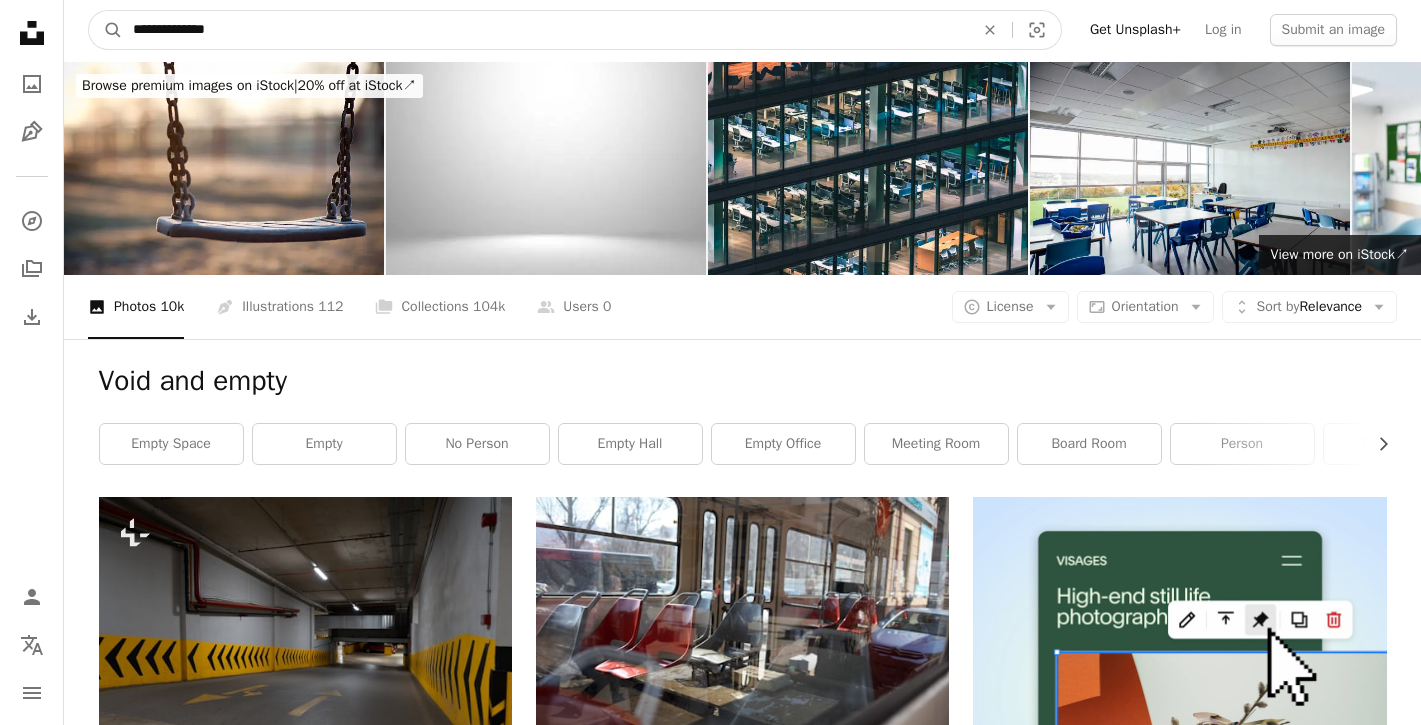 drag, startPoint x: 249, startPoint y: 30, endPoint x: 60, endPoint y: 19, distance: 189.31984 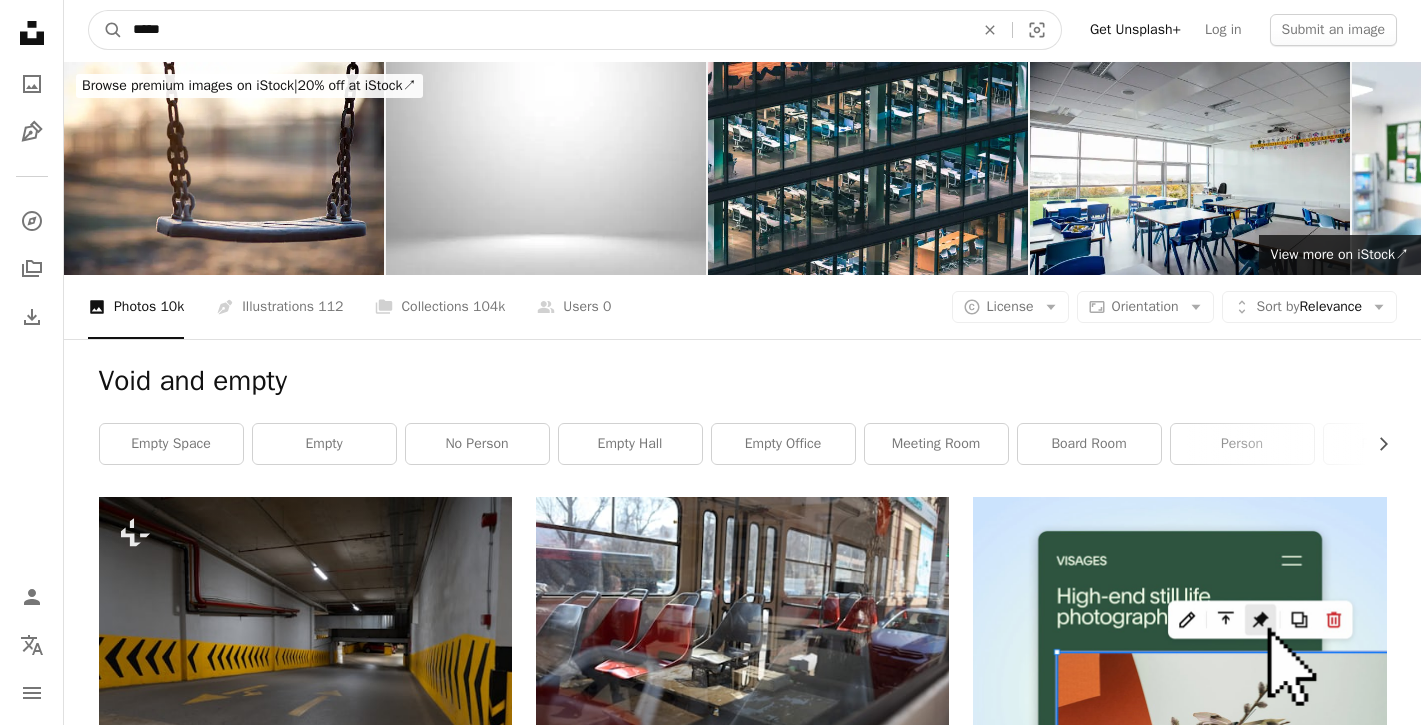 type on "*****" 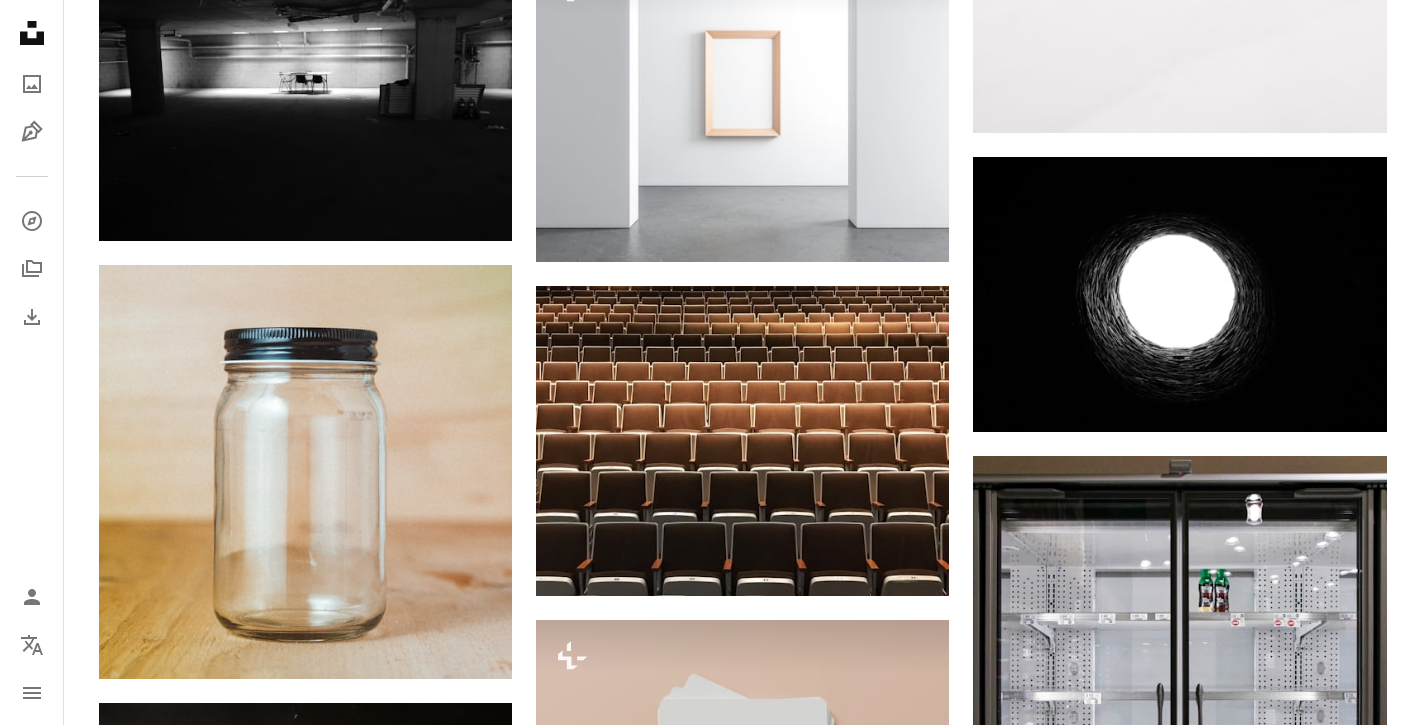 scroll, scrollTop: 1877, scrollLeft: 0, axis: vertical 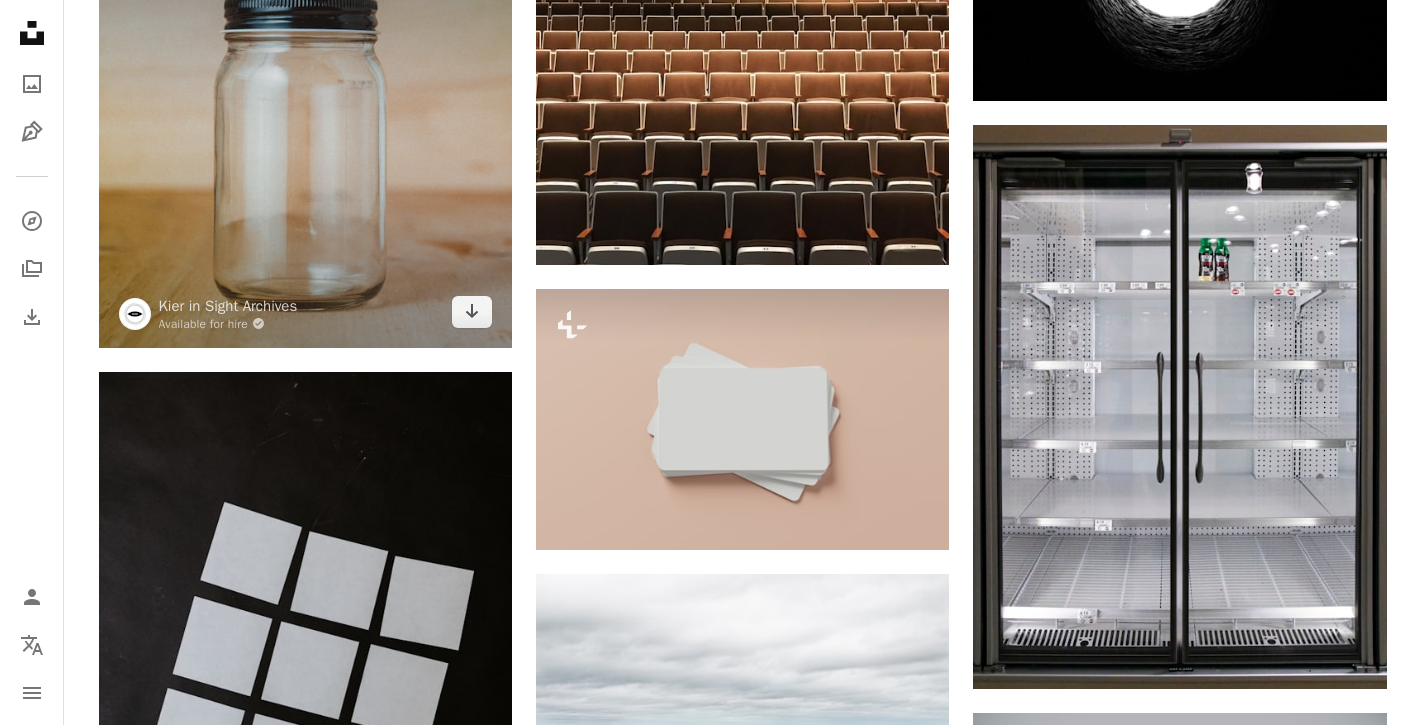 click at bounding box center [305, 140] 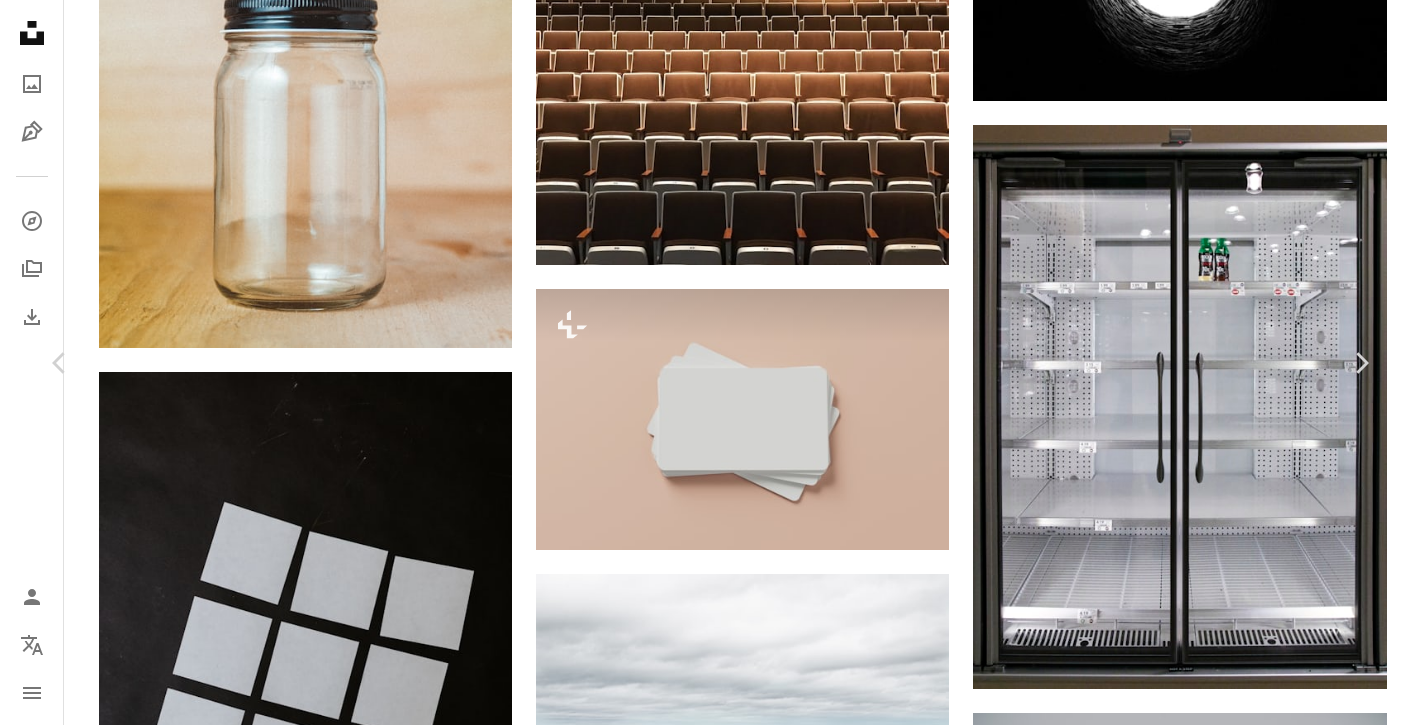 click on "Chevron down" 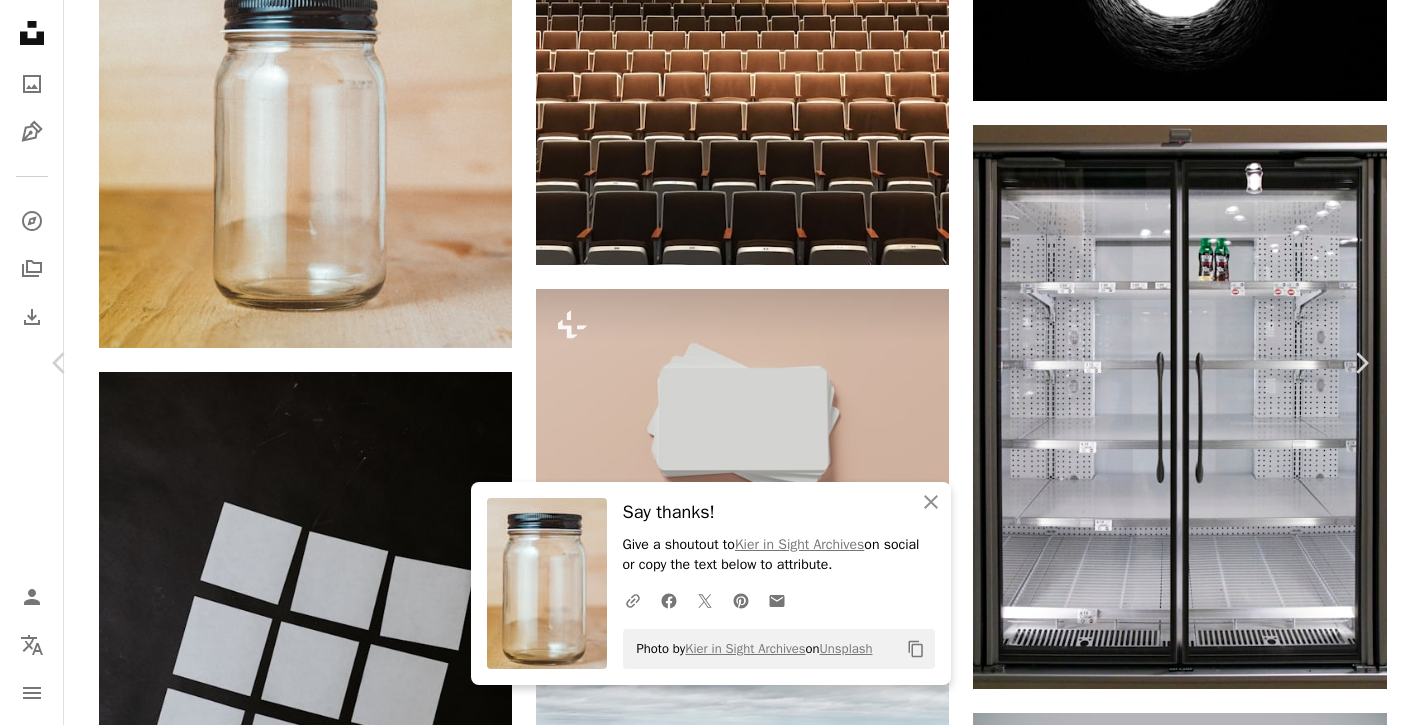 click on "An X shape Chevron left Chevron right An X shape Close Say thanks! Give a shoutout to  Kier in Sight Archives  on social or copy the text below to attribute. A URL sharing icon (chains) Facebook icon X (formerly Twitter) icon Pinterest icon An envelope Photo by  Kier in Sight Archives  on  Unsplash
Copy content Kier in Sight Archives Available for hire A checkmark inside of a circle A heart A plus sign Download free Chevron down Zoom in Views 2,534,121 Downloads 35,055 A forward-right arrow Share Info icon Info More Actions The simplicity of an empty jar with lid. Calendar outlined Published on  May 31, 2021 Safety Free to use under the  Unsplash License still life glass container empty jar transparent glass jar emptiness empty jar lid canned grey bottle shaker Free images Browse premium related images on iStock  |  Save 20% with code UNSPLASH20 View more on iStock  ↗ Related images A heart A plus sign Ryul Davidson Arrow pointing down A heart A plus sign Darío Méndez Available for hire A heart" at bounding box center [710, 3019] 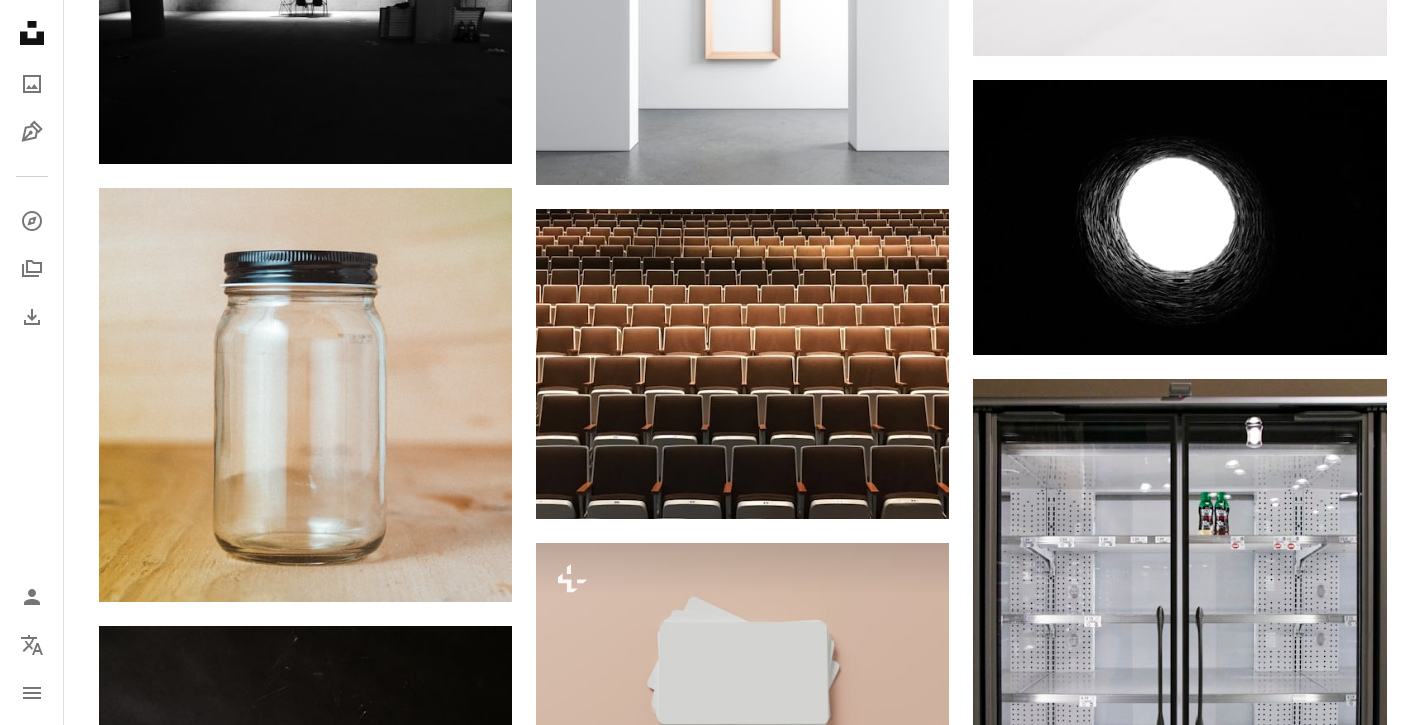 scroll, scrollTop: 1749, scrollLeft: 0, axis: vertical 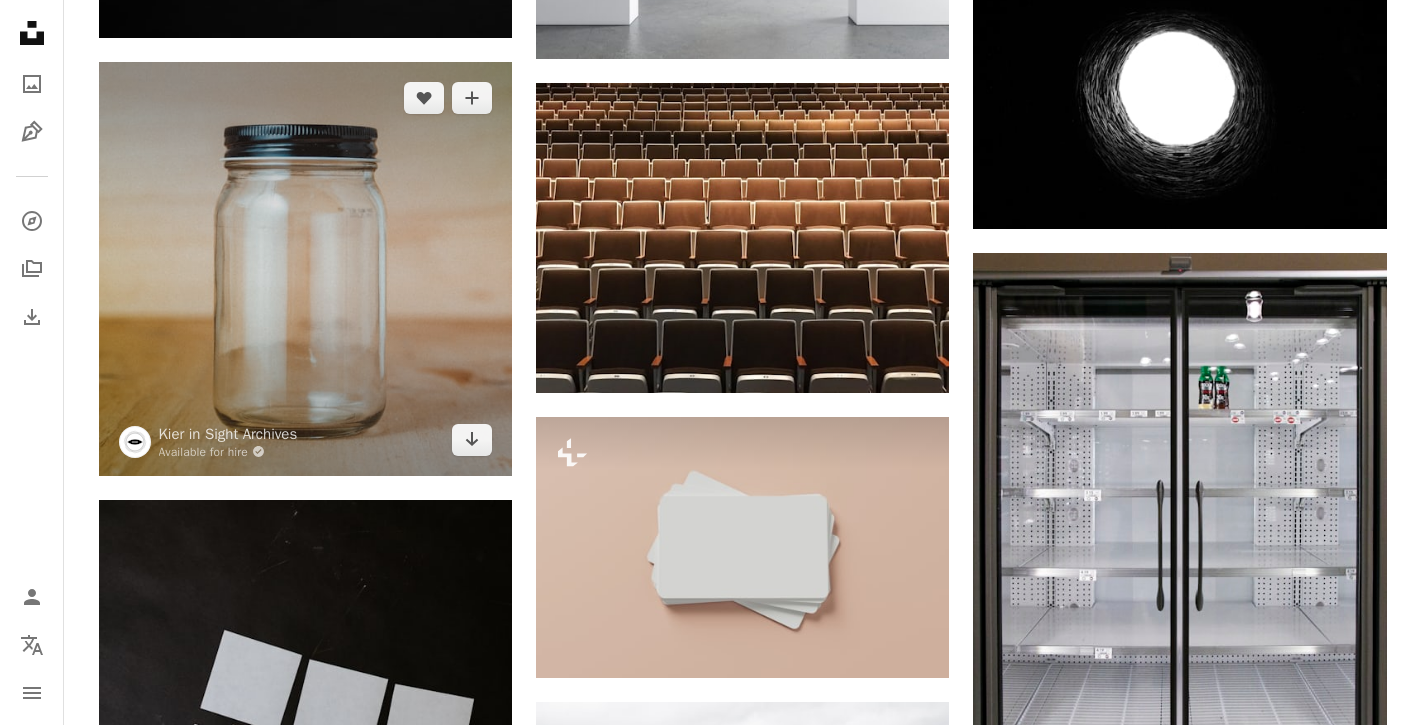 click at bounding box center (305, 268) 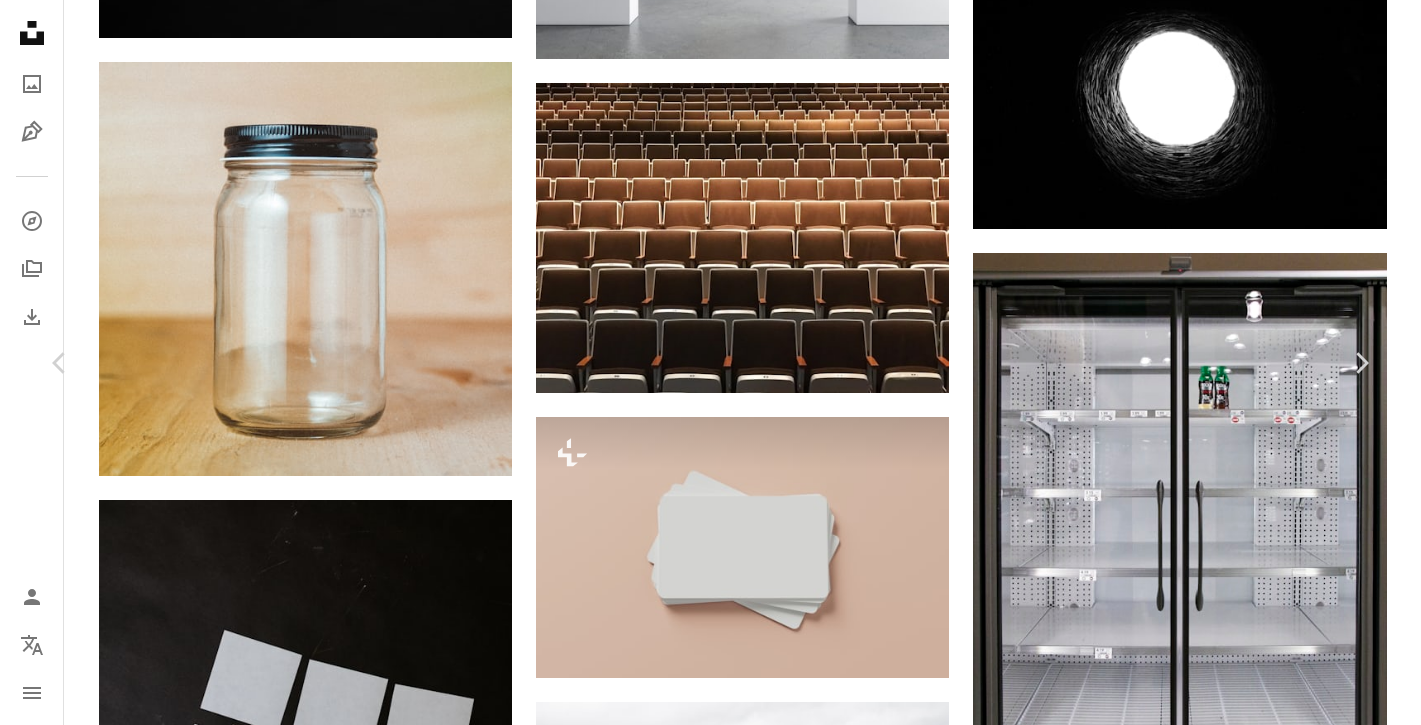 click on "Chevron down" 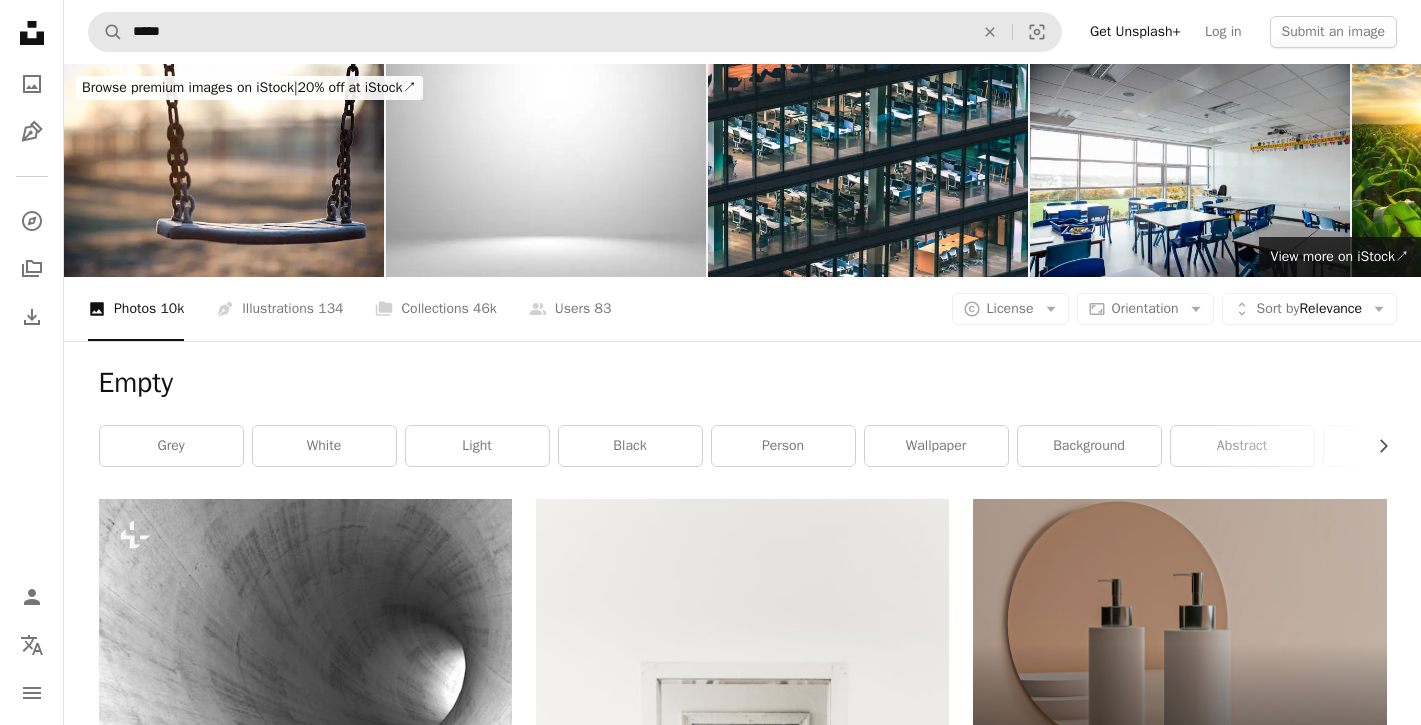 scroll, scrollTop: -1, scrollLeft: 0, axis: vertical 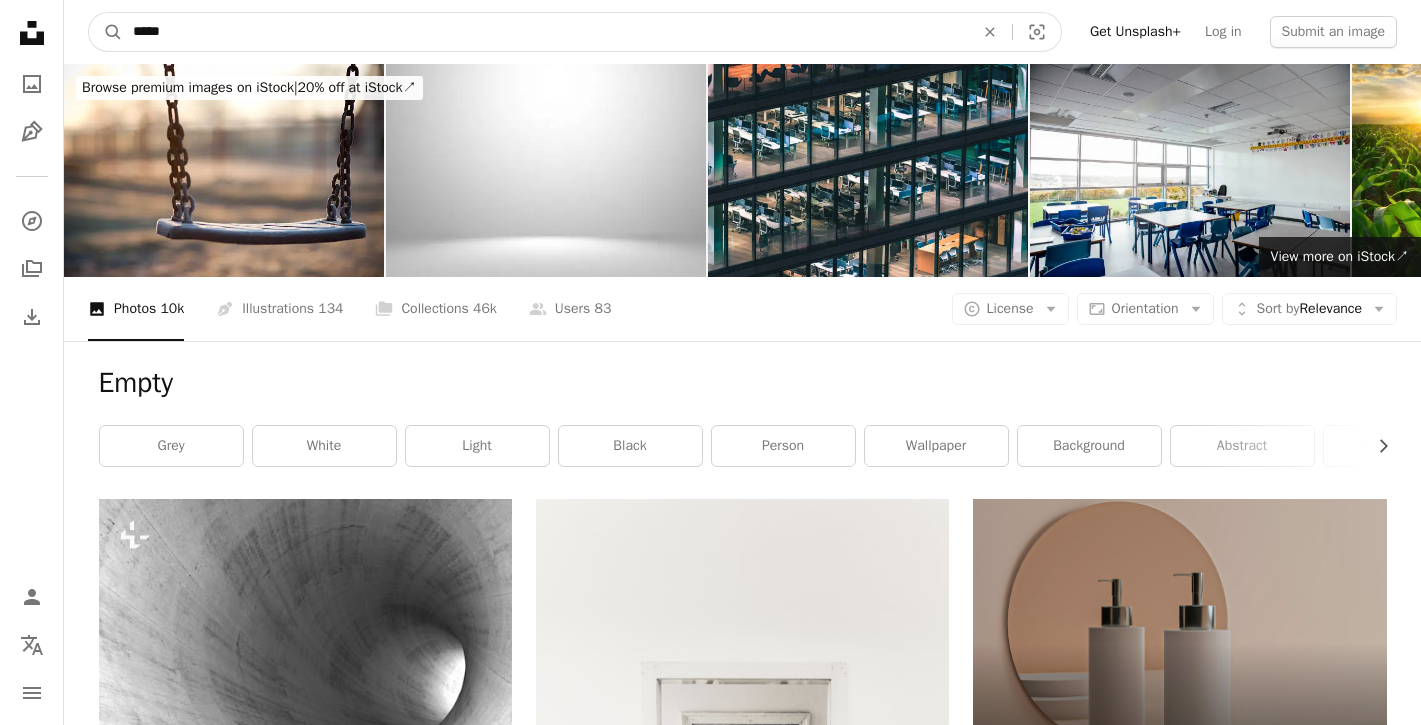 drag, startPoint x: 375, startPoint y: 38, endPoint x: 36, endPoint y: 5, distance: 340.60242 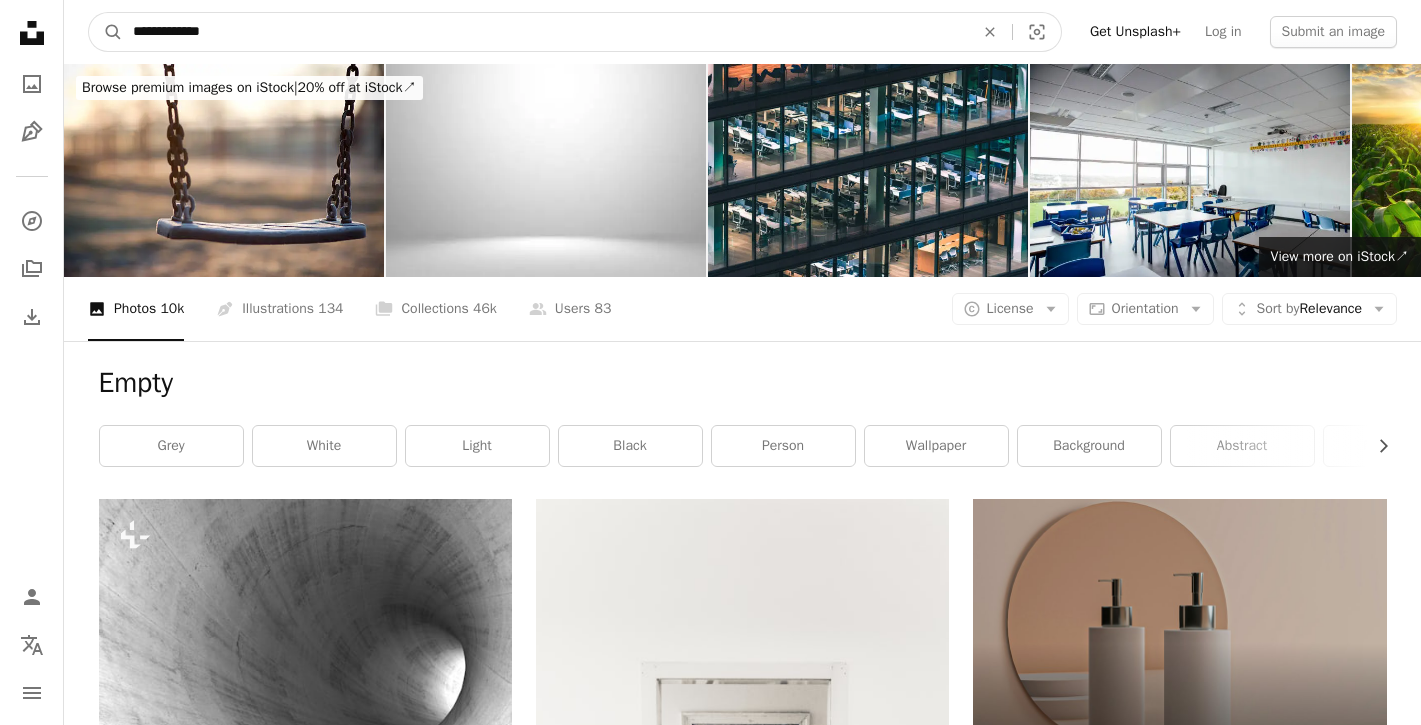 type on "**********" 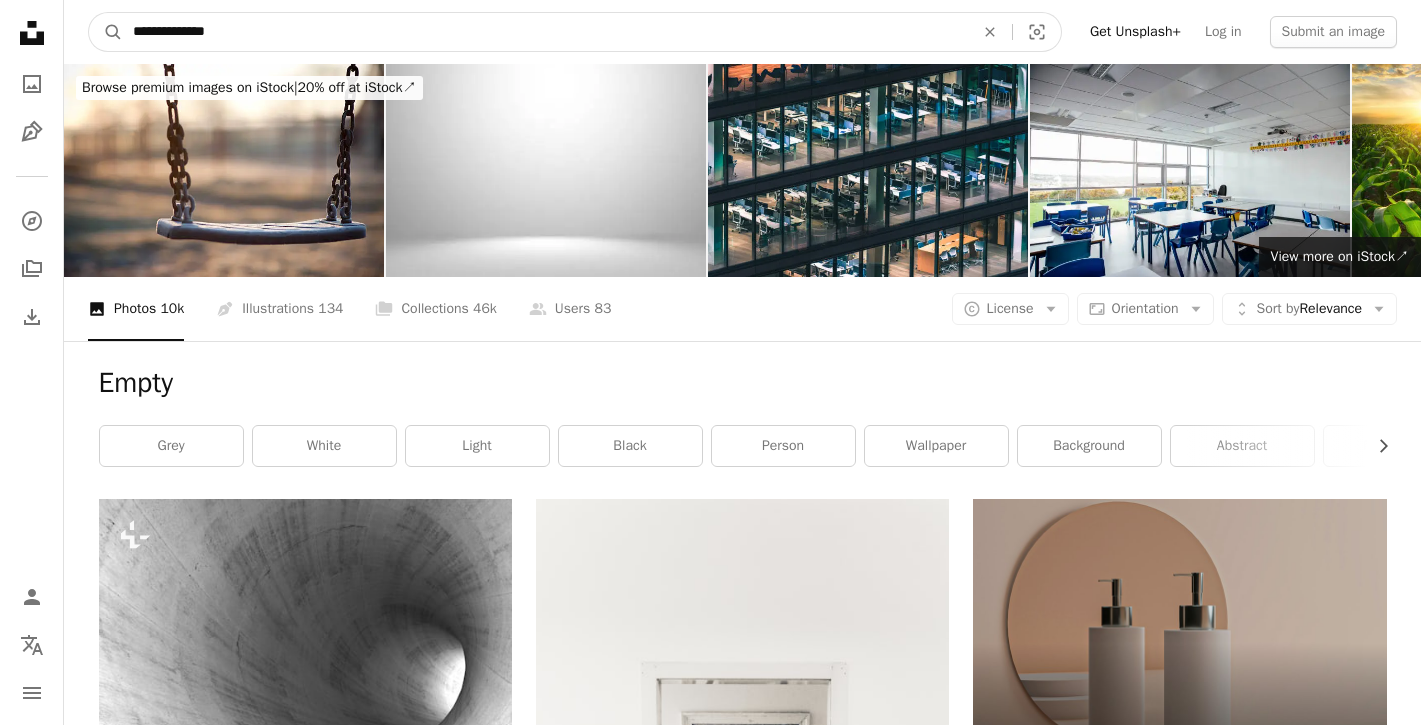 click on "A magnifying glass" at bounding box center [106, 32] 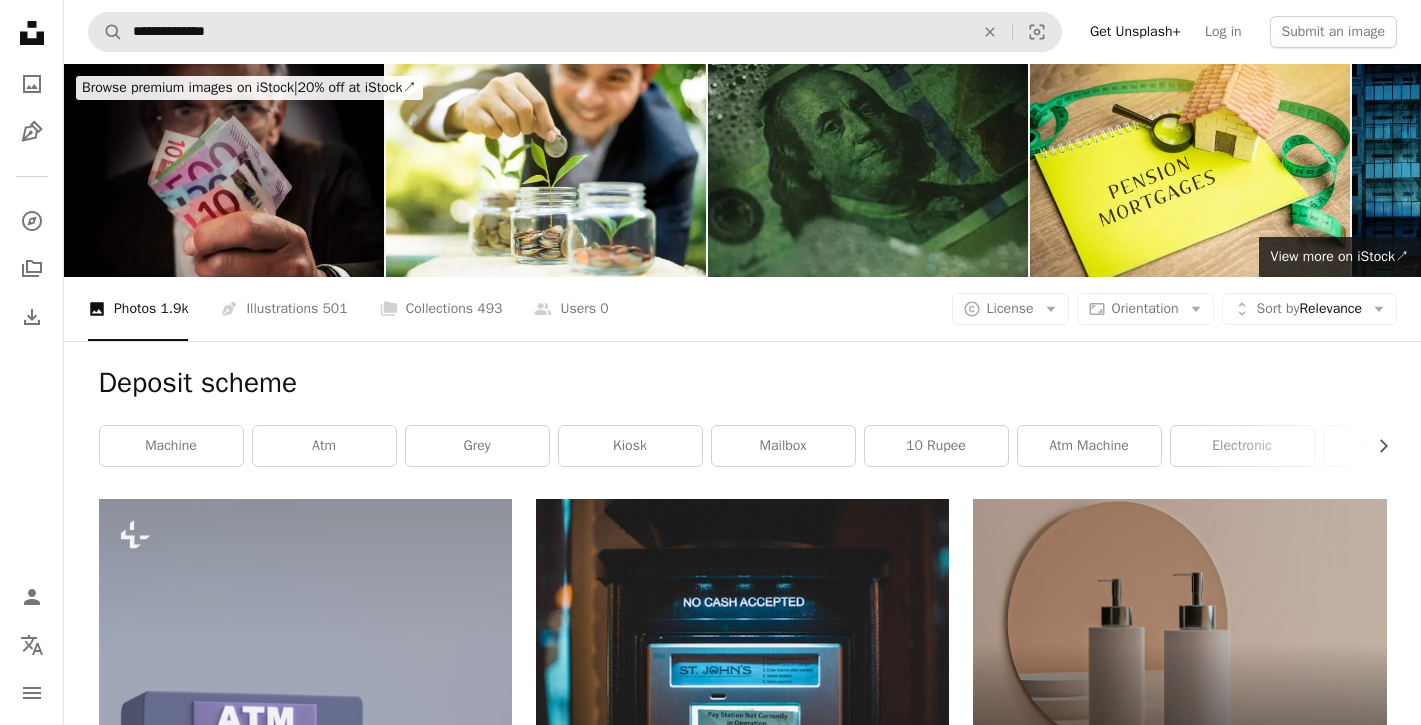 scroll, scrollTop: 0, scrollLeft: 0, axis: both 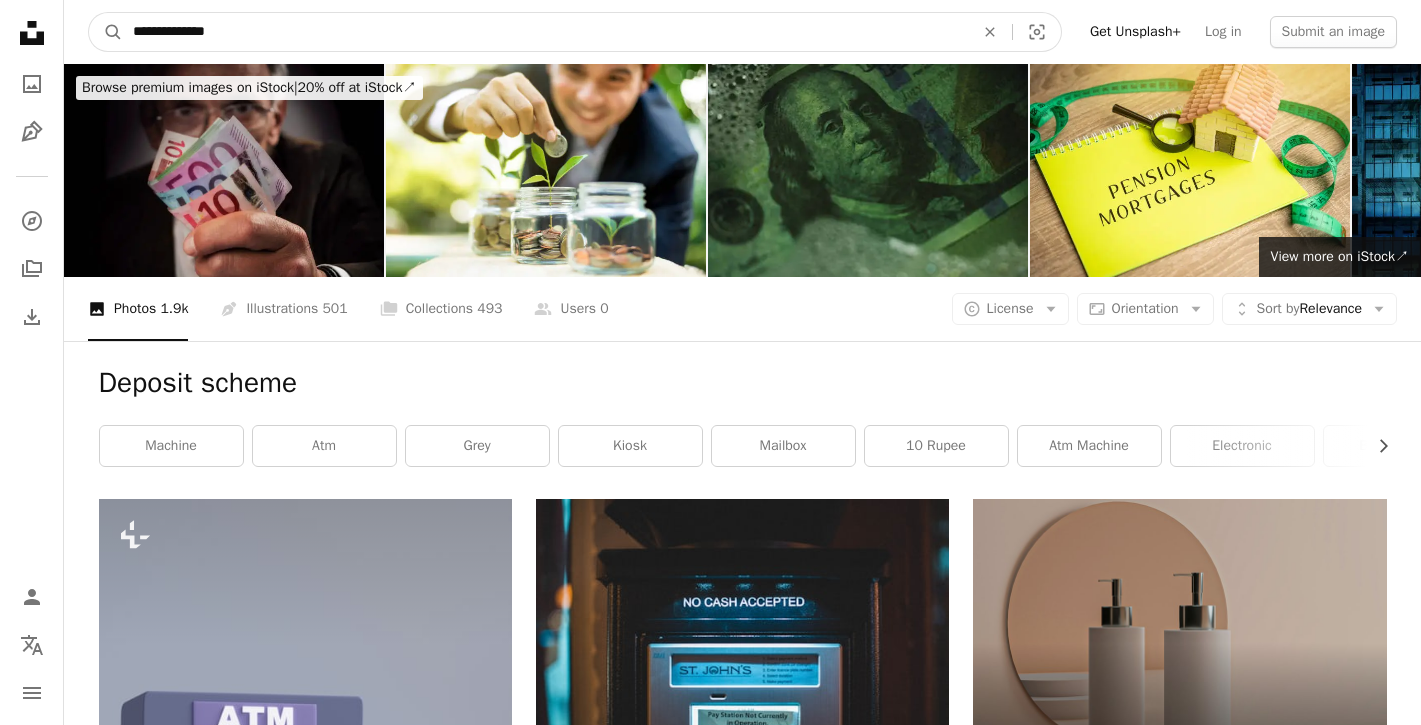 click on "**********" at bounding box center [545, 32] 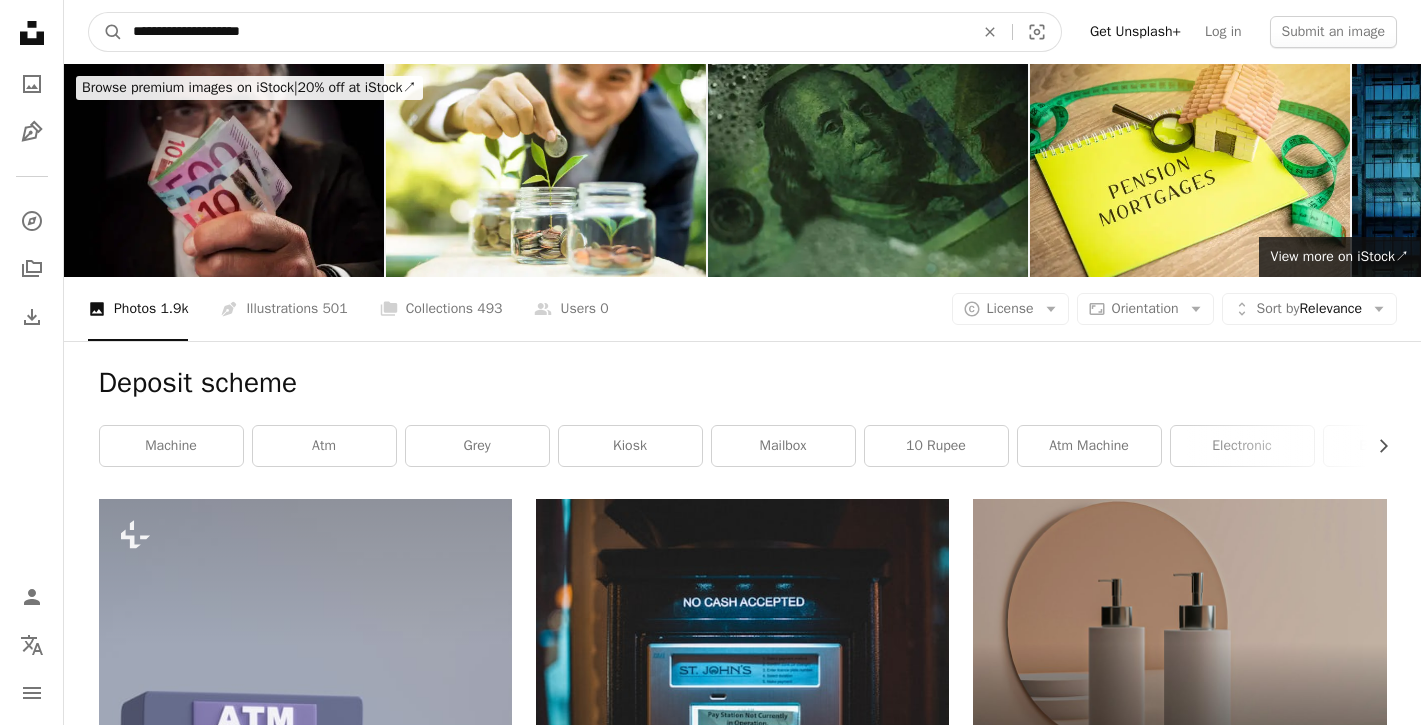 type on "**********" 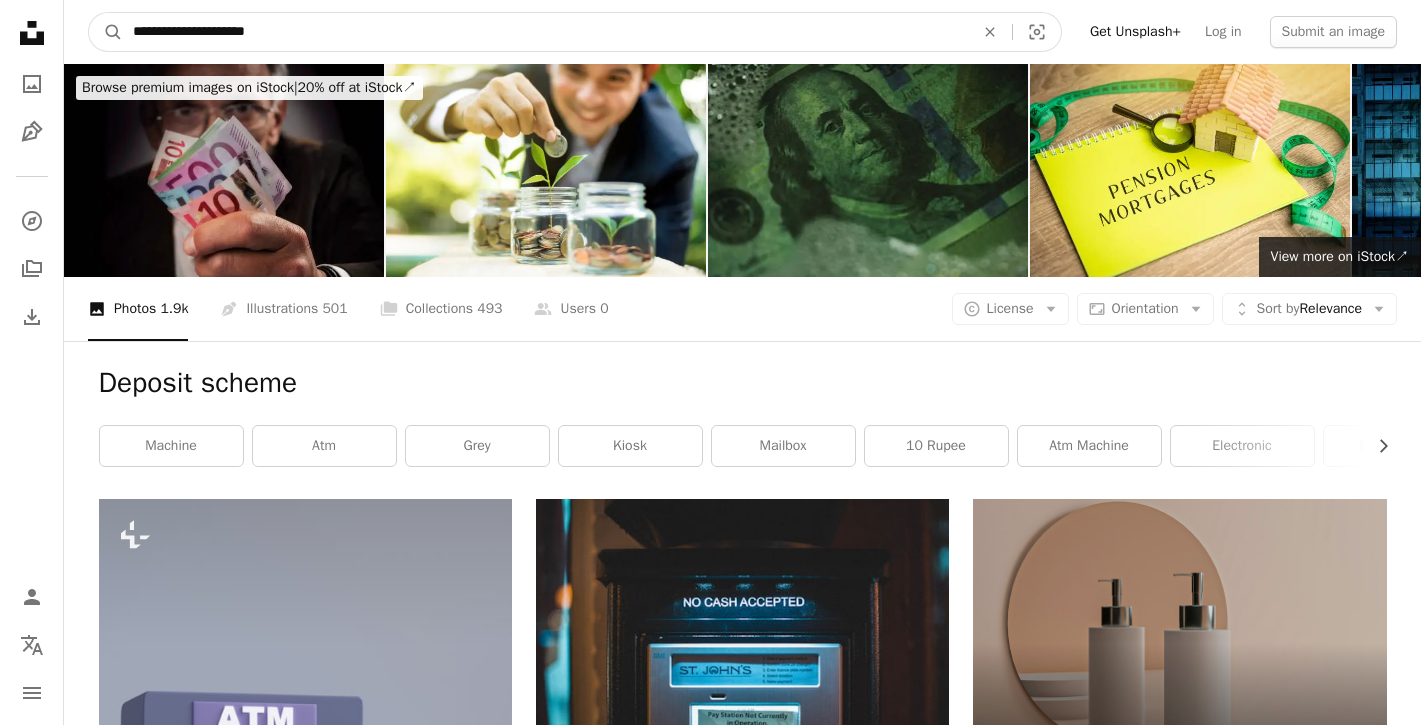 click on "A magnifying glass" at bounding box center [106, 32] 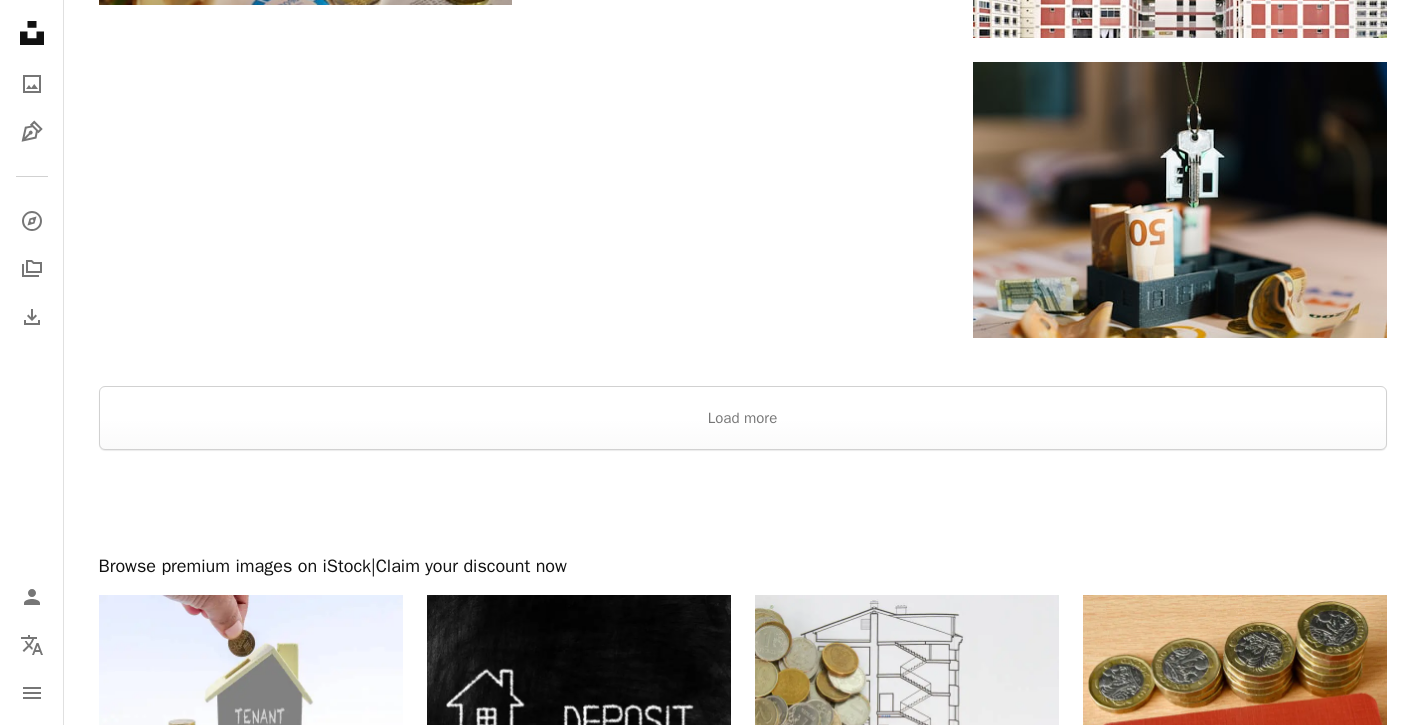scroll, scrollTop: 2808, scrollLeft: 0, axis: vertical 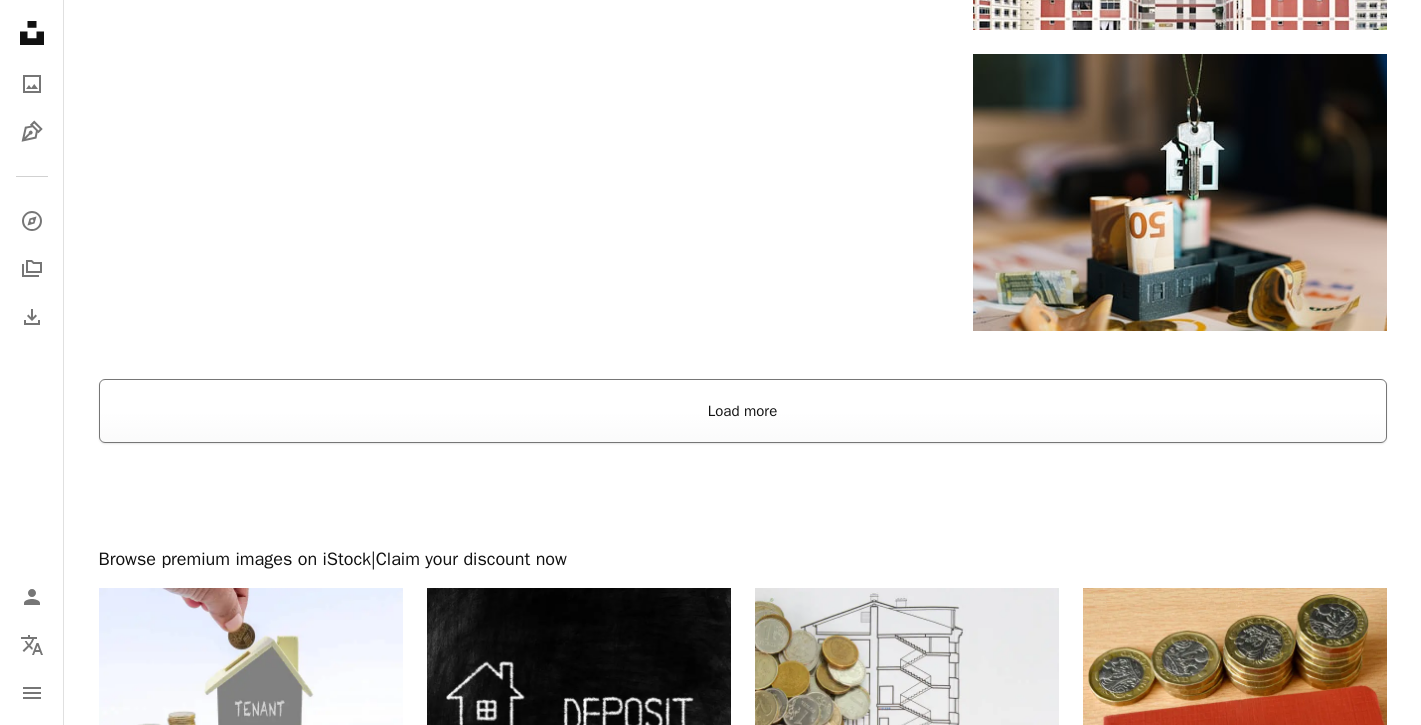click on "Load more" at bounding box center (743, 411) 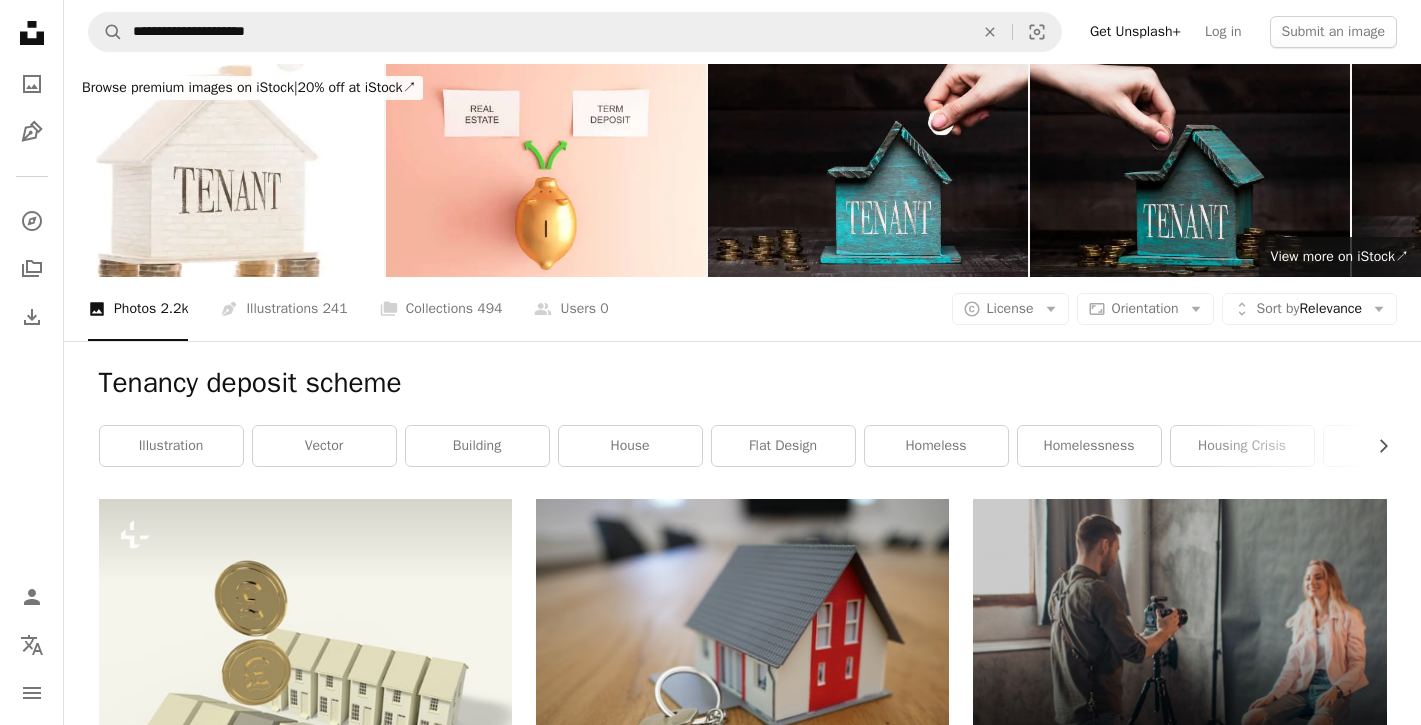 scroll, scrollTop: 0, scrollLeft: 0, axis: both 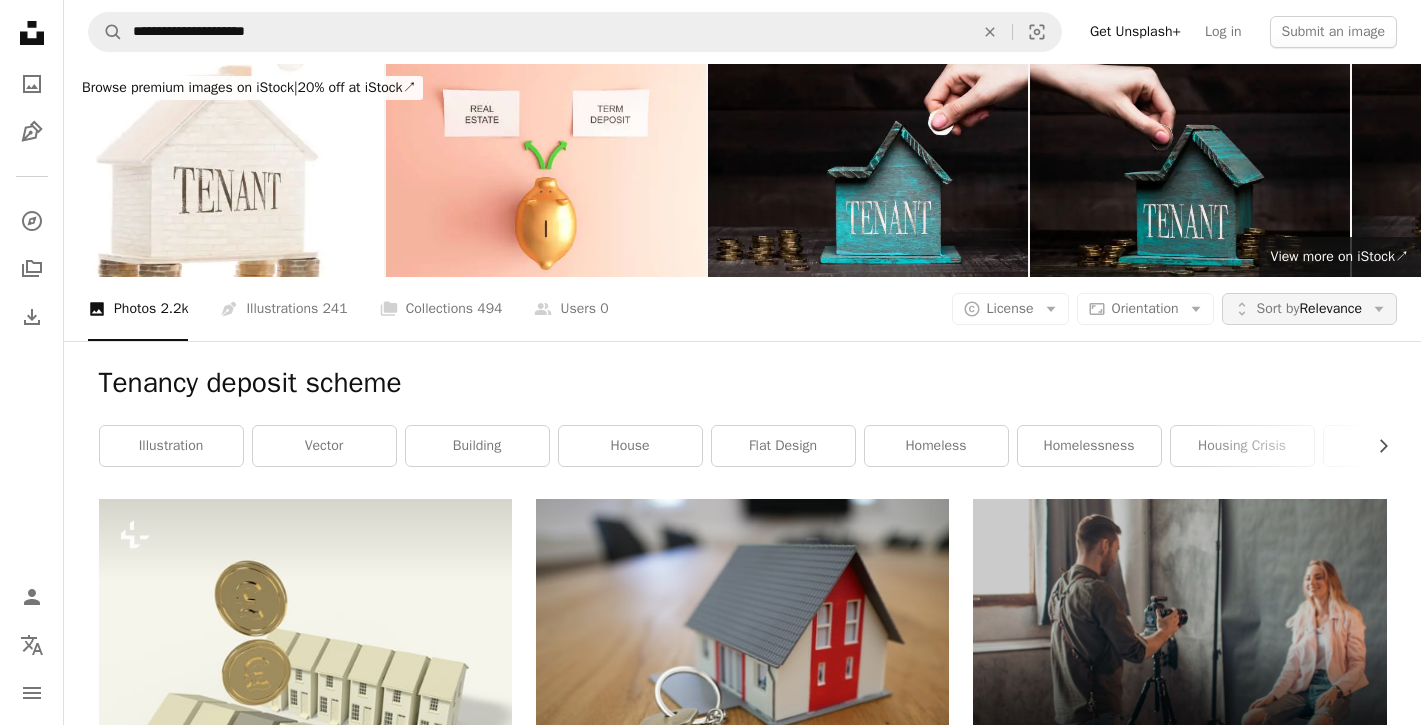click on "Sort by  Relevance" at bounding box center (1309, 309) 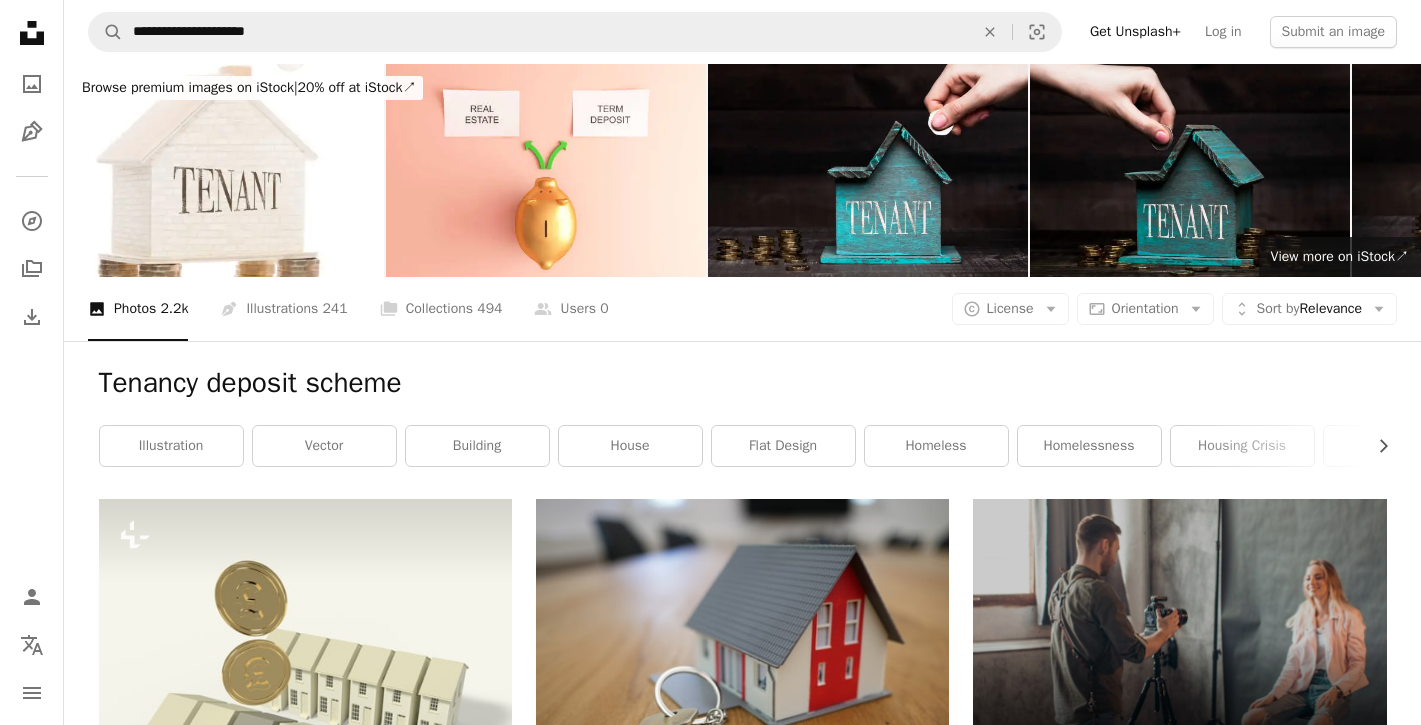 click on "**********" at bounding box center (710, 2799) 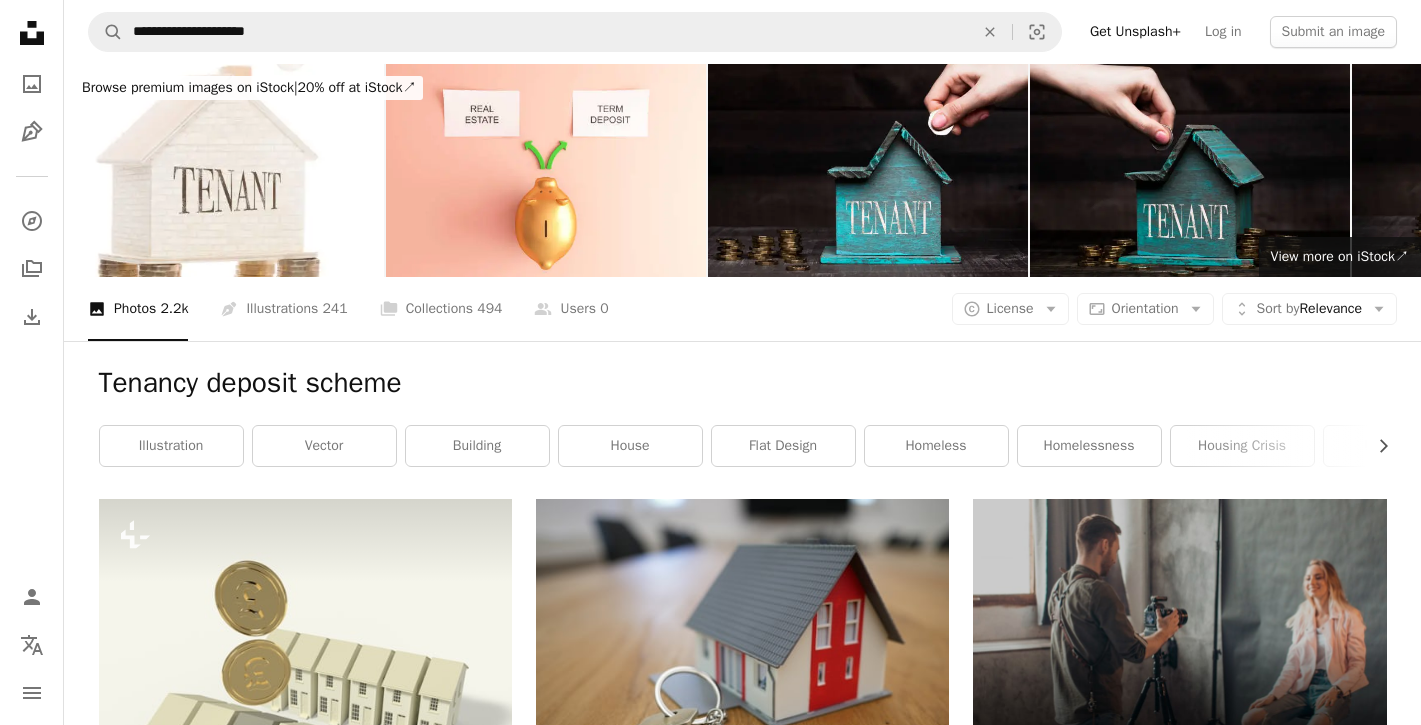 scroll, scrollTop: 0, scrollLeft: 0, axis: both 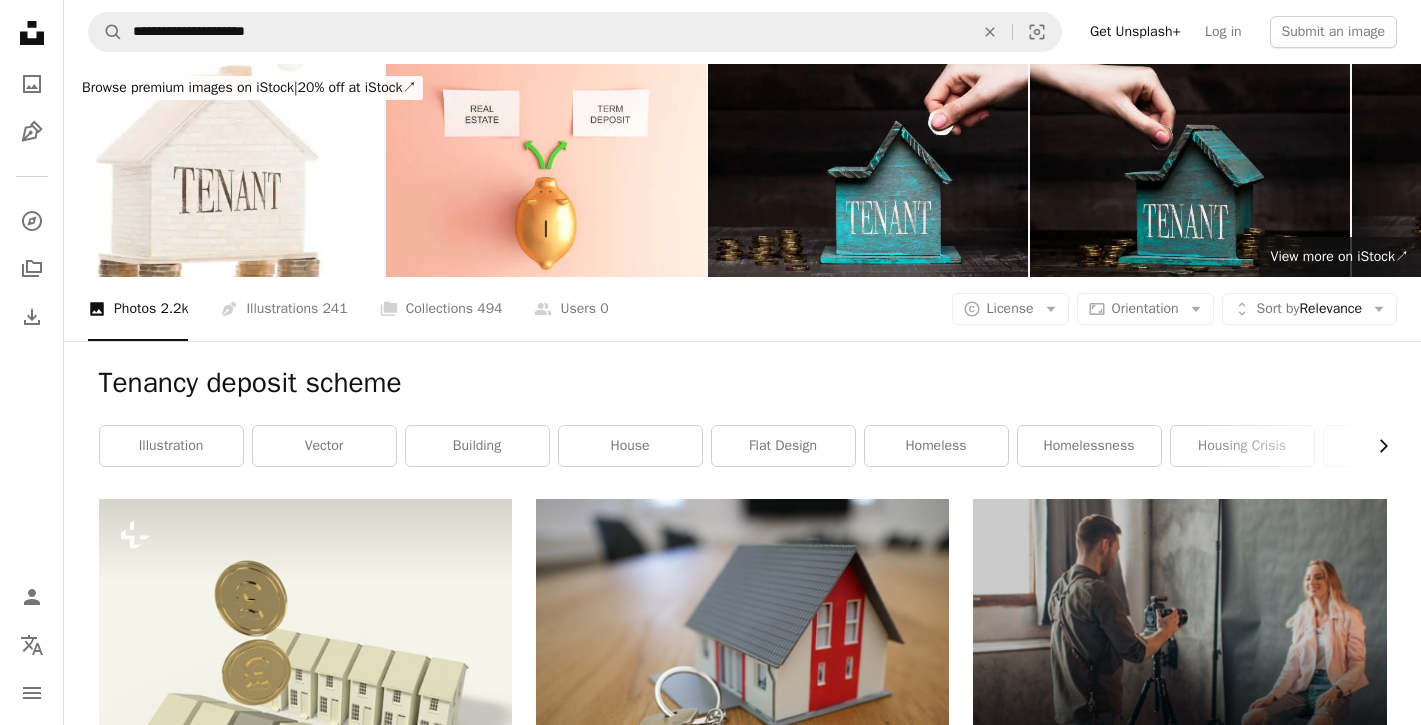 click 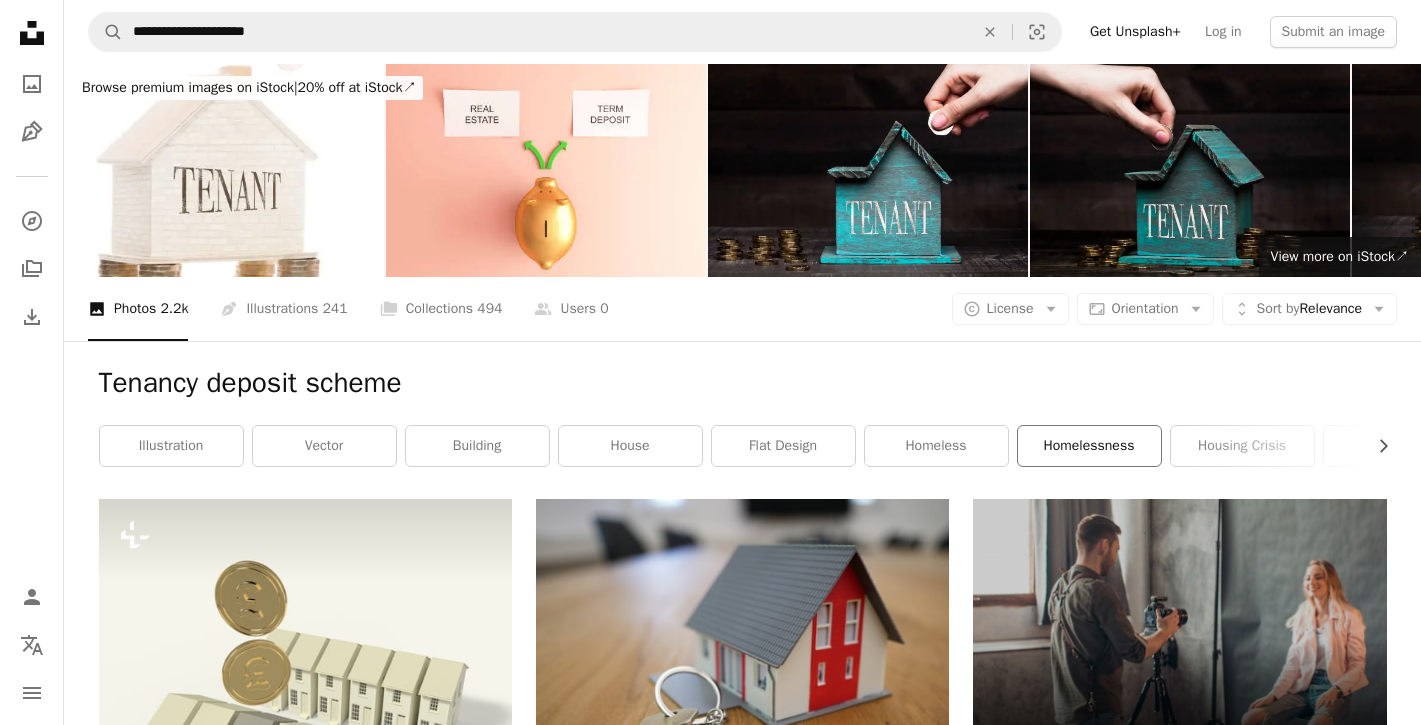 scroll, scrollTop: 0, scrollLeft: 0, axis: both 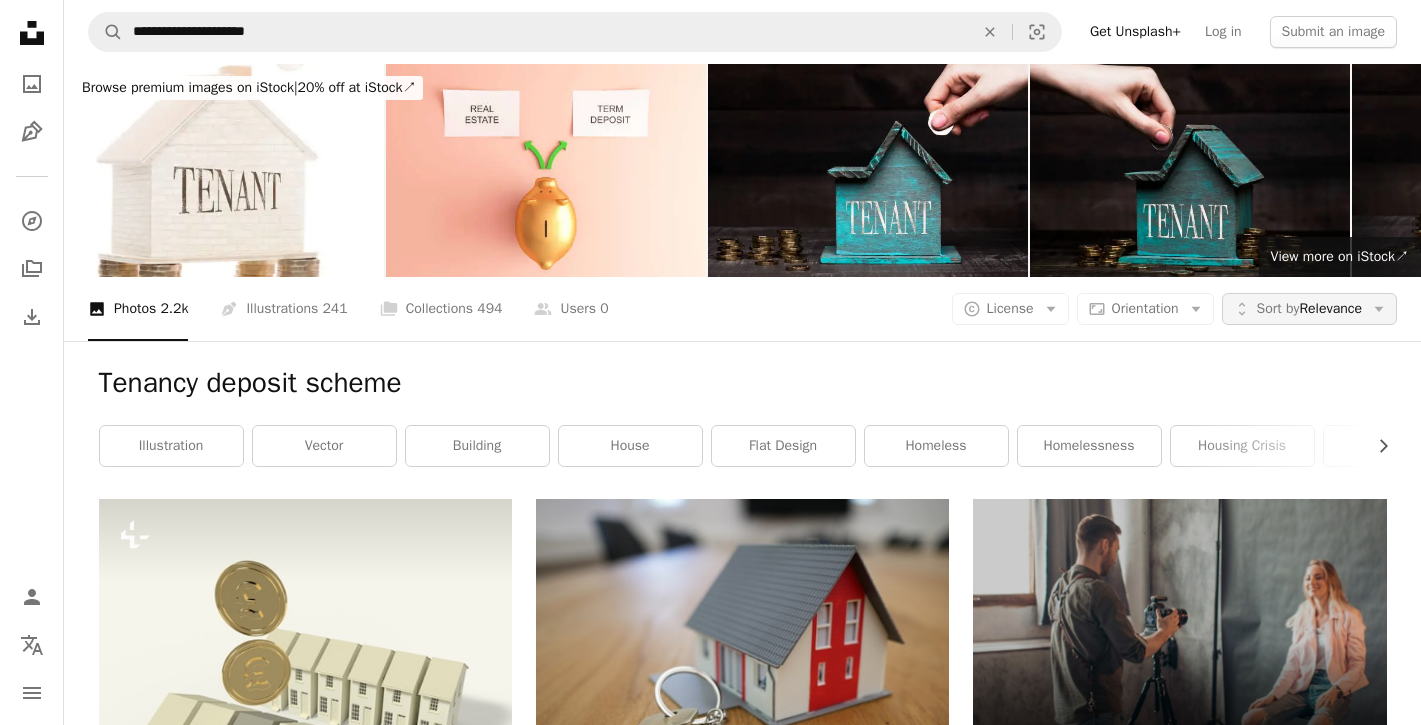 click on "Sort by  Relevance" at bounding box center (1309, 309) 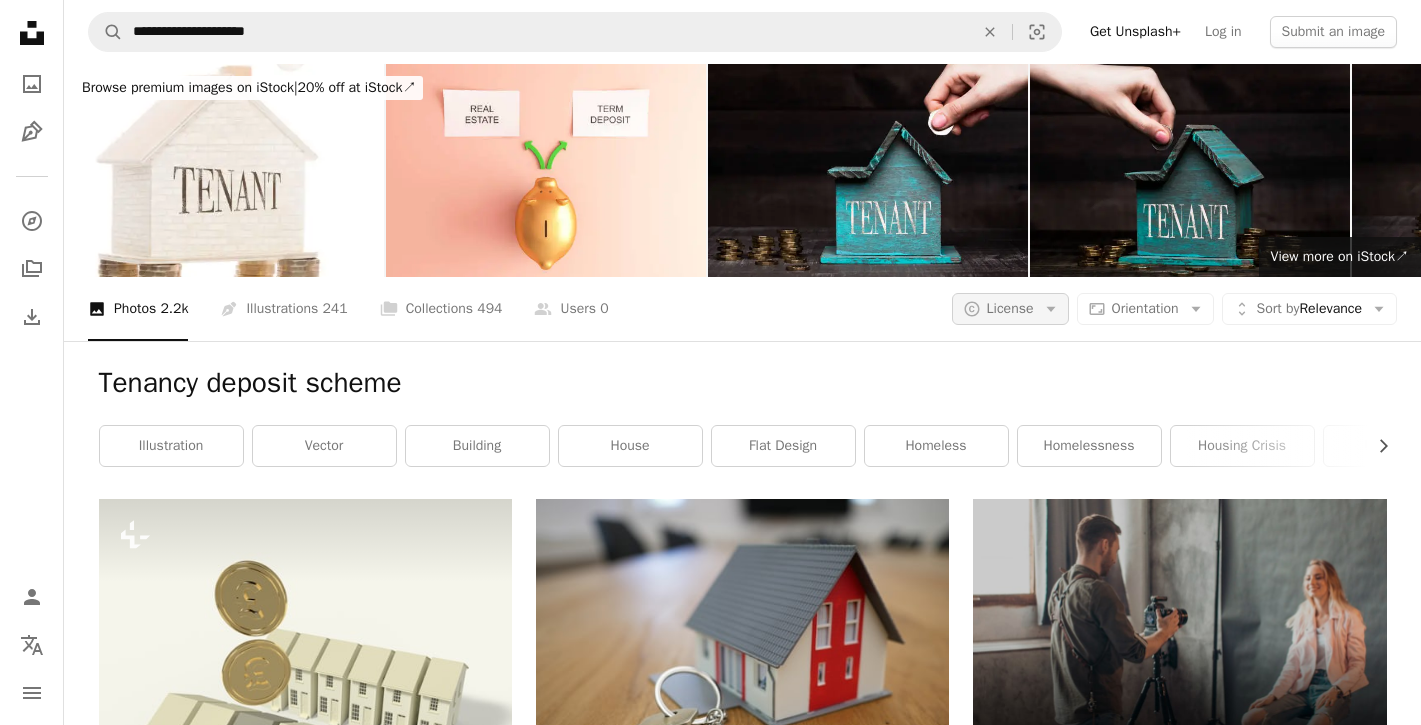 click on "**********" at bounding box center (710, 2799) 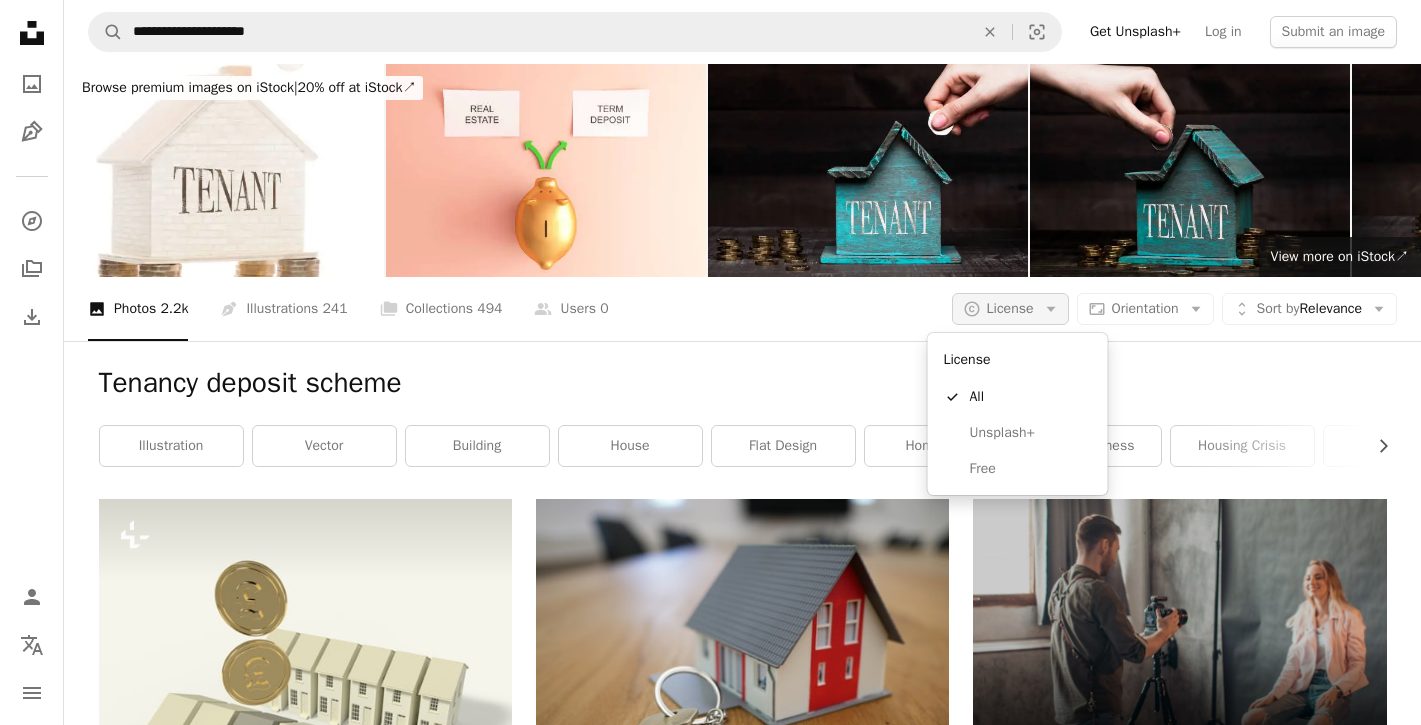 click on "Arrow down" 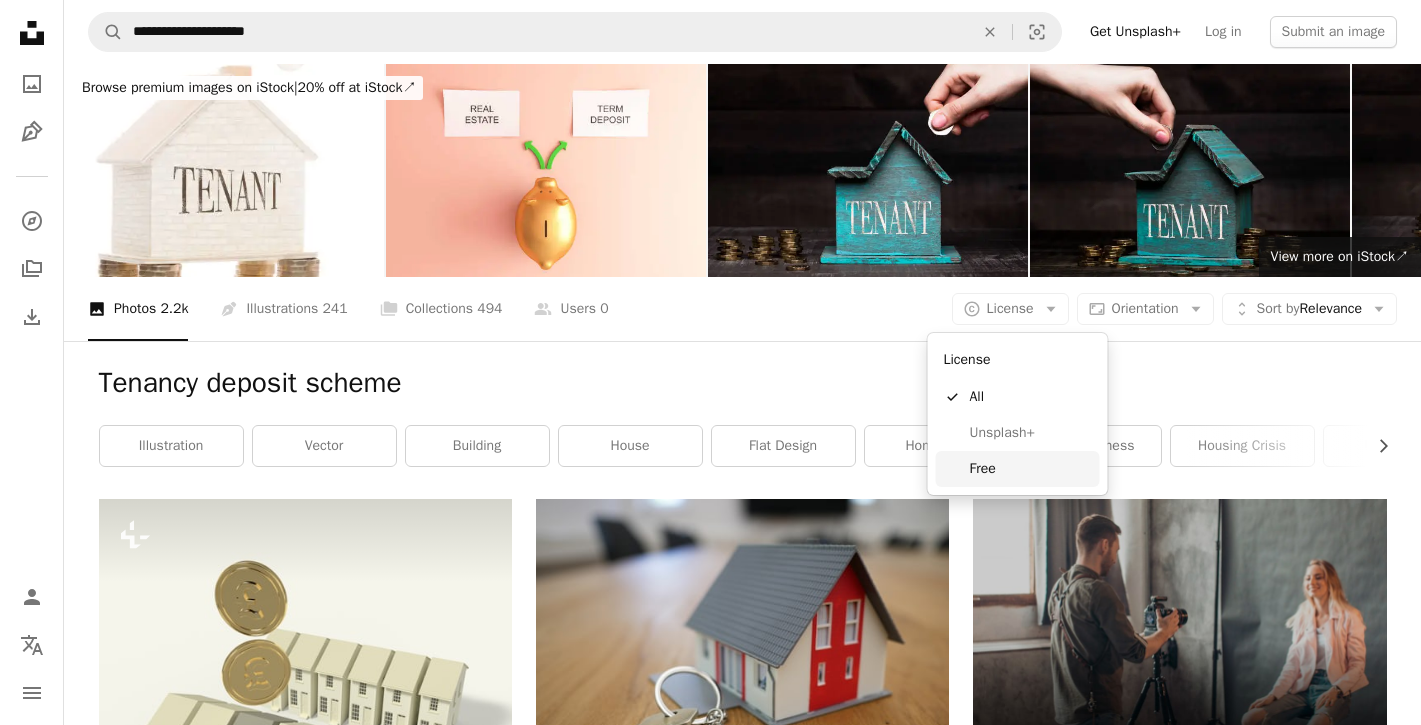 click on "Free" at bounding box center (1031, 469) 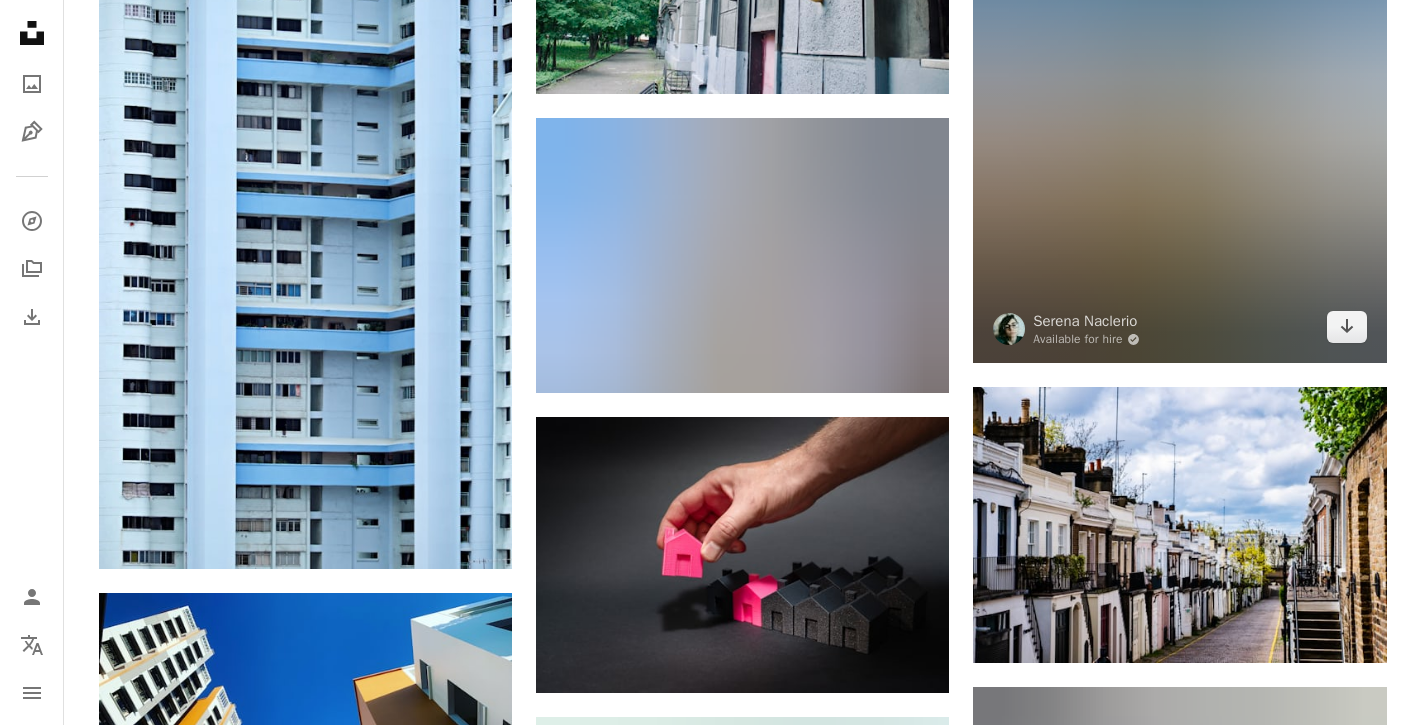scroll, scrollTop: 5202, scrollLeft: 0, axis: vertical 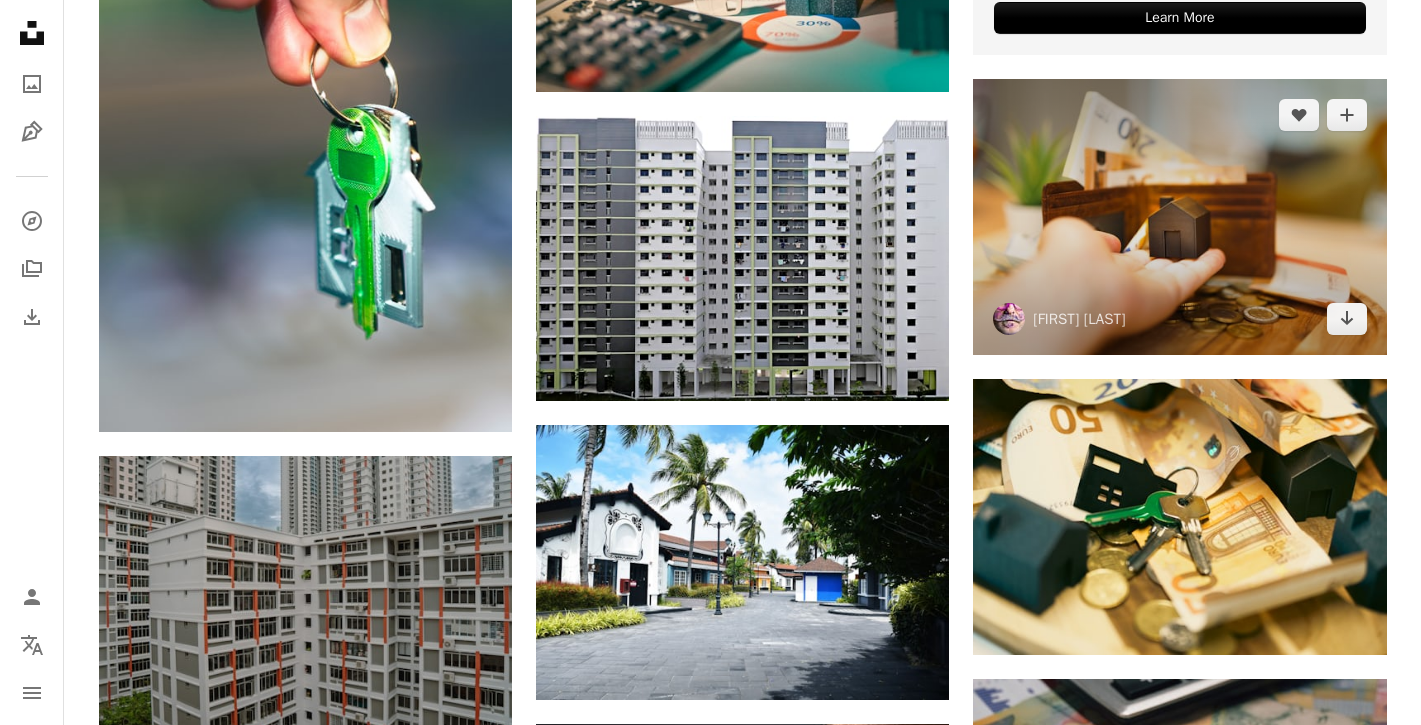 click at bounding box center [1179, 217] 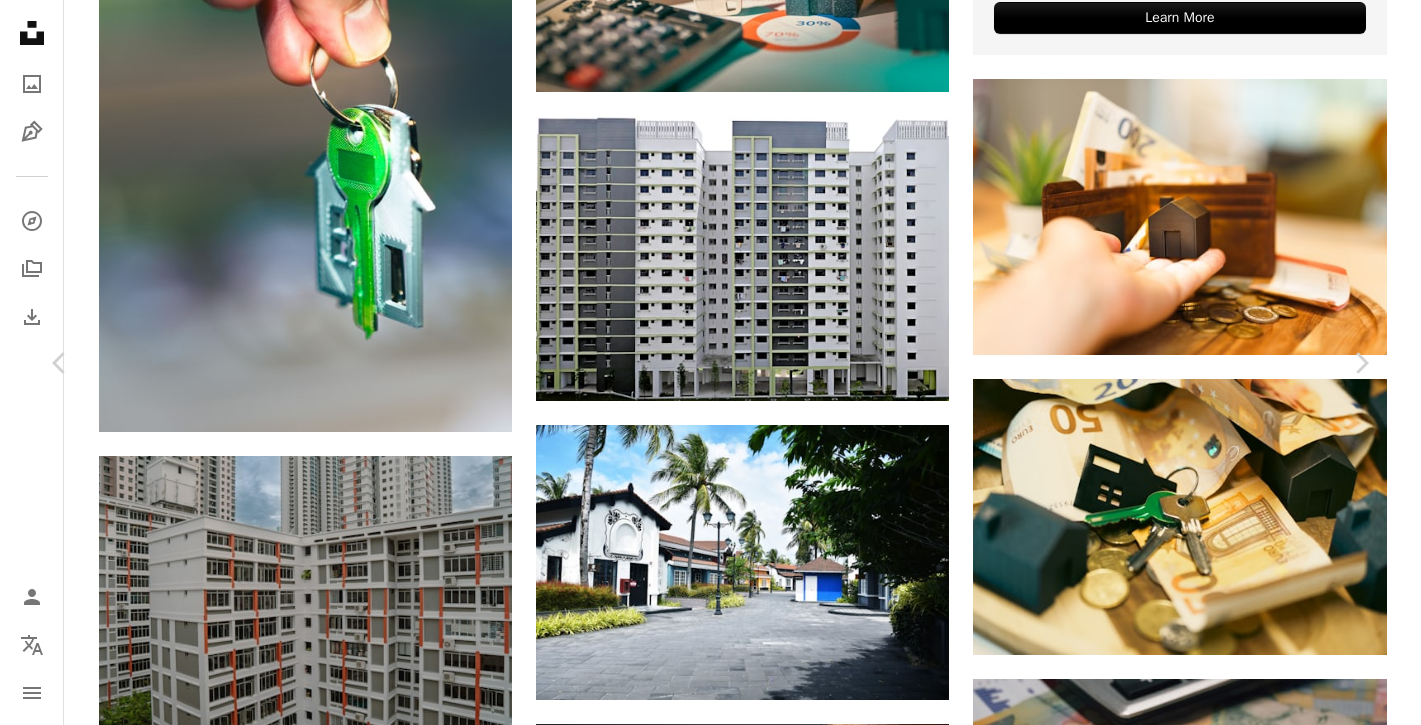 click on "Chevron down" 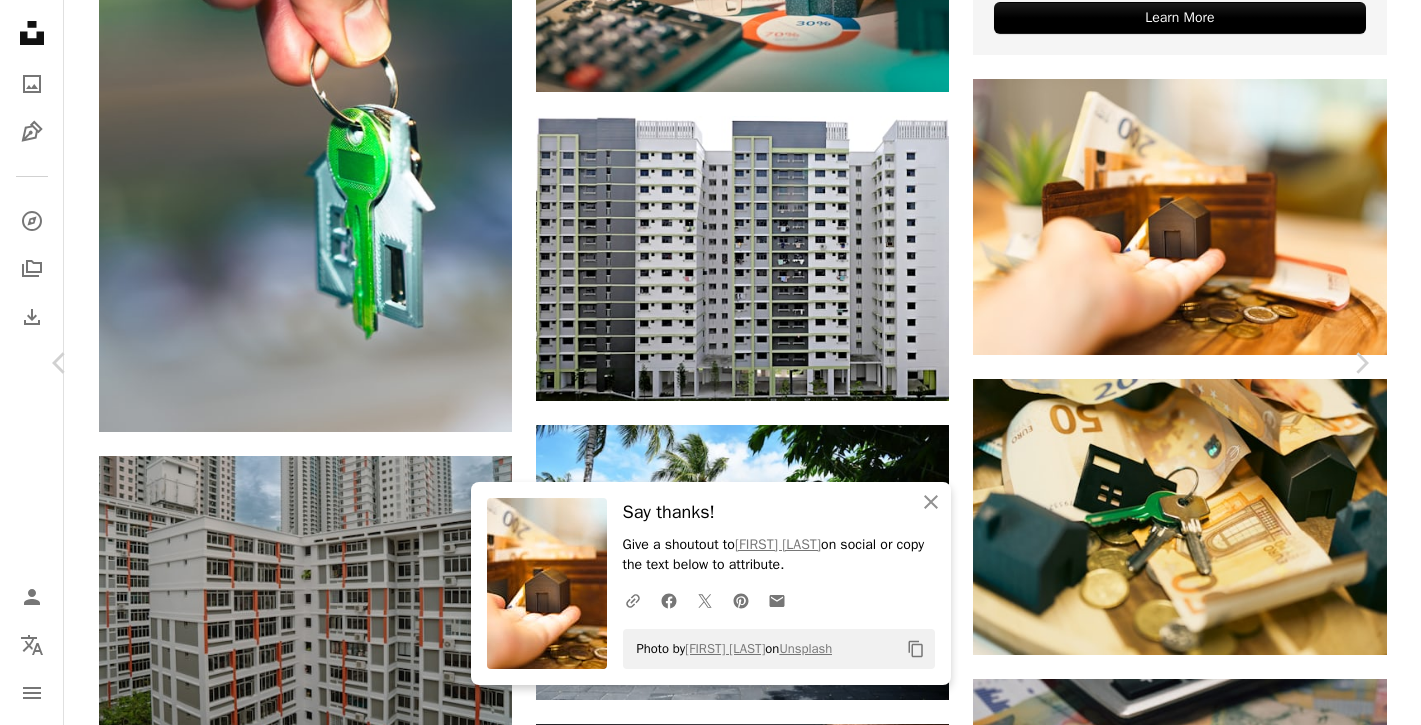 click on "An X shape Chevron left Chevron right An X shape Close Say thanks! Give a shoutout to  [NAME]  on social or copy the text below to attribute. A URL sharing icon (chains) Facebook icon X (formerly Twitter) icon Pinterest icon An envelope Photo by  [NAME]  on  Unsplash
Copy content [NAME] [NAME] A heart A plus sign Download free Chevron down Zoom in Views 93,654 Downloads 1,632 A forward-right arrow Share Info icon Info More Actions household expenses housing costs house miniature wallet Calendar outlined Published on  January 8, 2025 Camera SONY, ILCE-7RM3A Safety Free to use under the  Unsplash License house money home finance real estate bank property sale development cash wallet giving agreement price saving pay cost household expense renting Public domain images Browse premium related images on iStock  |  Save 20% with code UNSPLASH20 View more on iStock  ↗ Related images A heart A plus sign [NAME] Arrow pointing down A heart A plus sign A heart" at bounding box center (710, 7673) 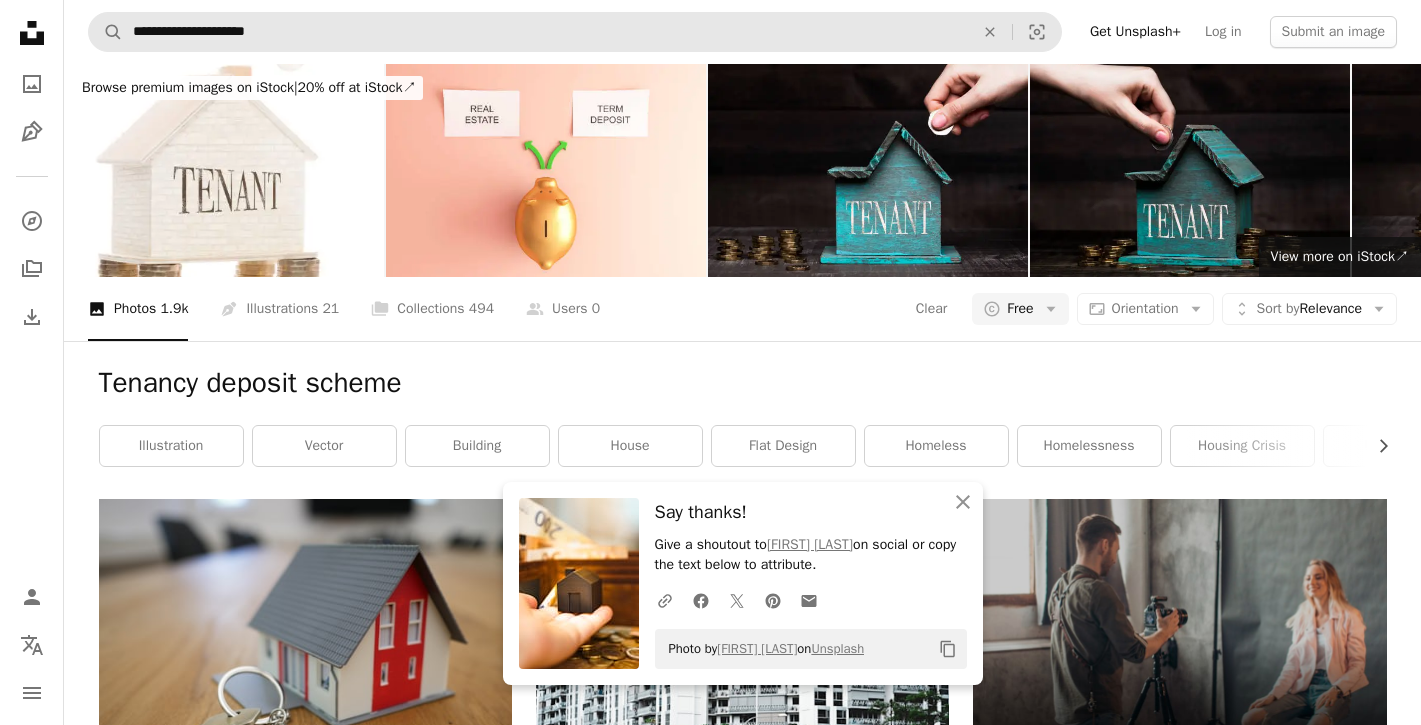 scroll, scrollTop: 0, scrollLeft: 0, axis: both 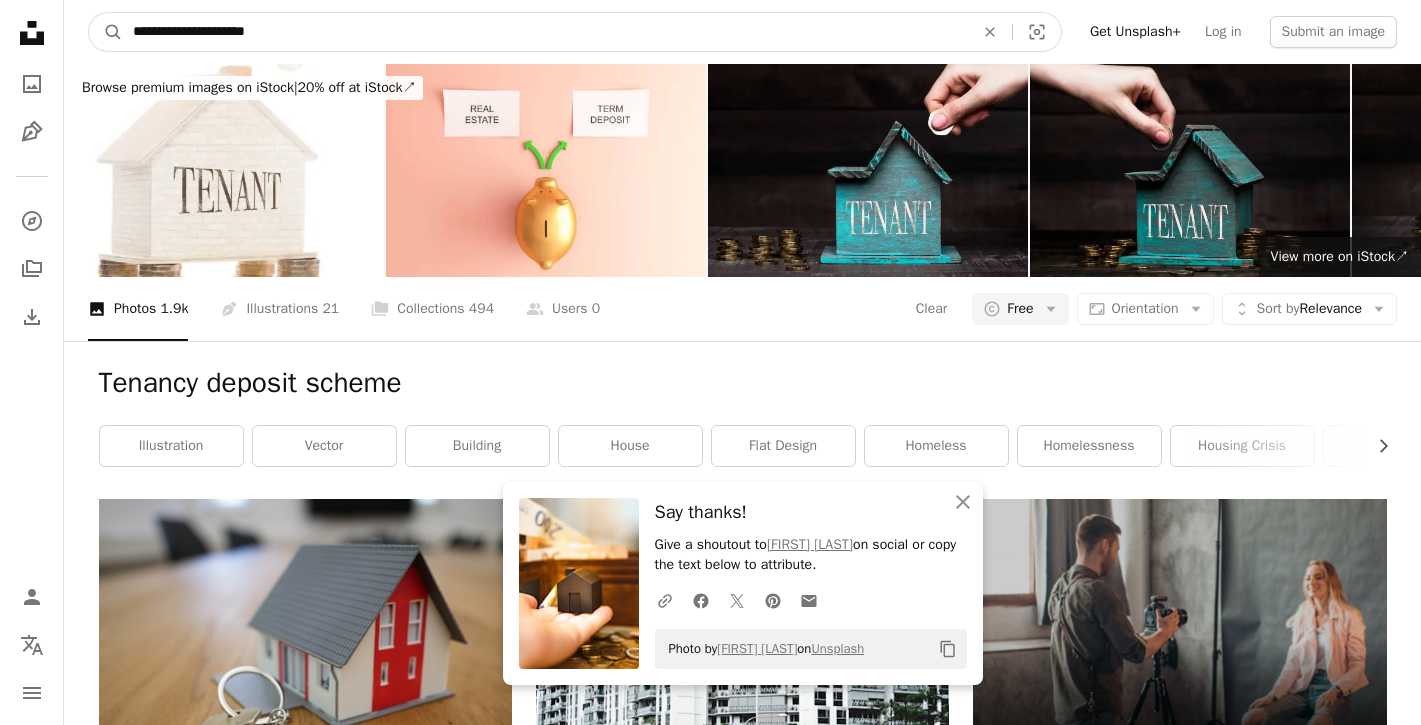 drag, startPoint x: 329, startPoint y: 32, endPoint x: 185, endPoint y: 8, distance: 145.9863 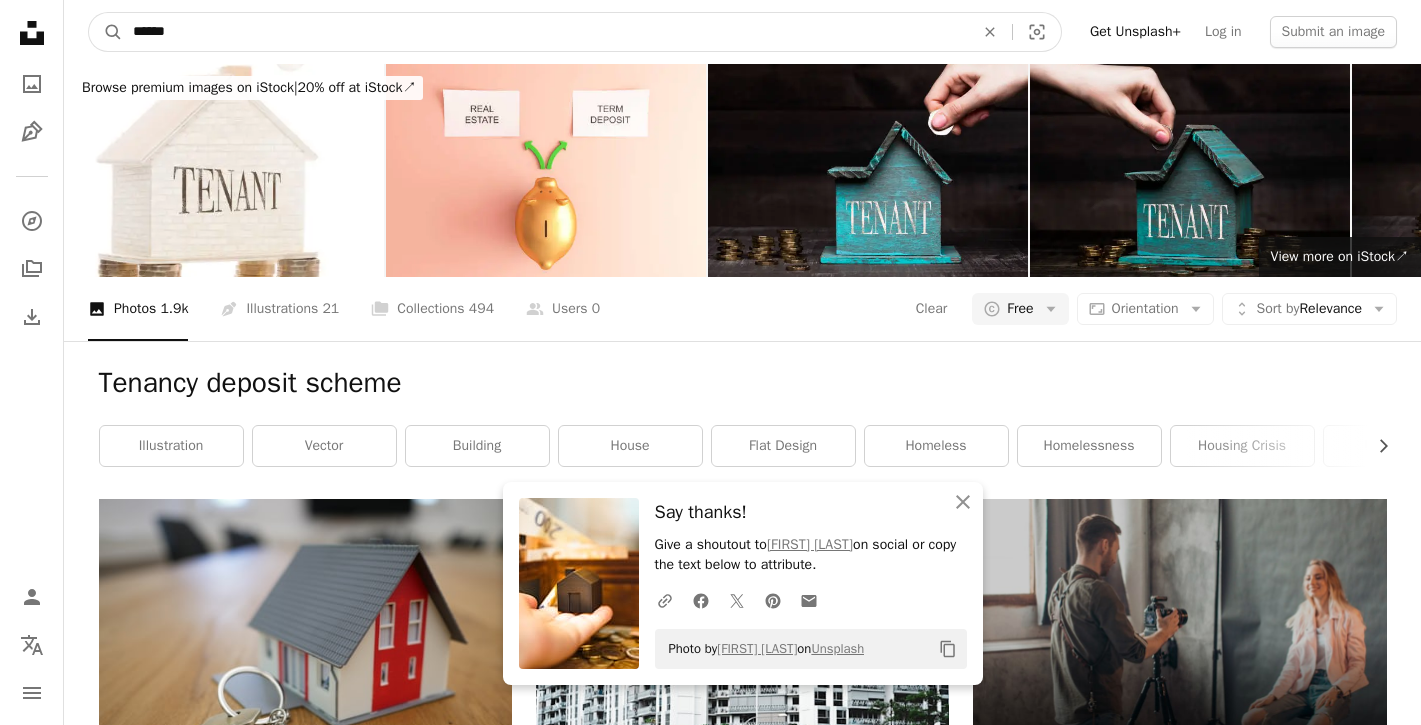 type on "******" 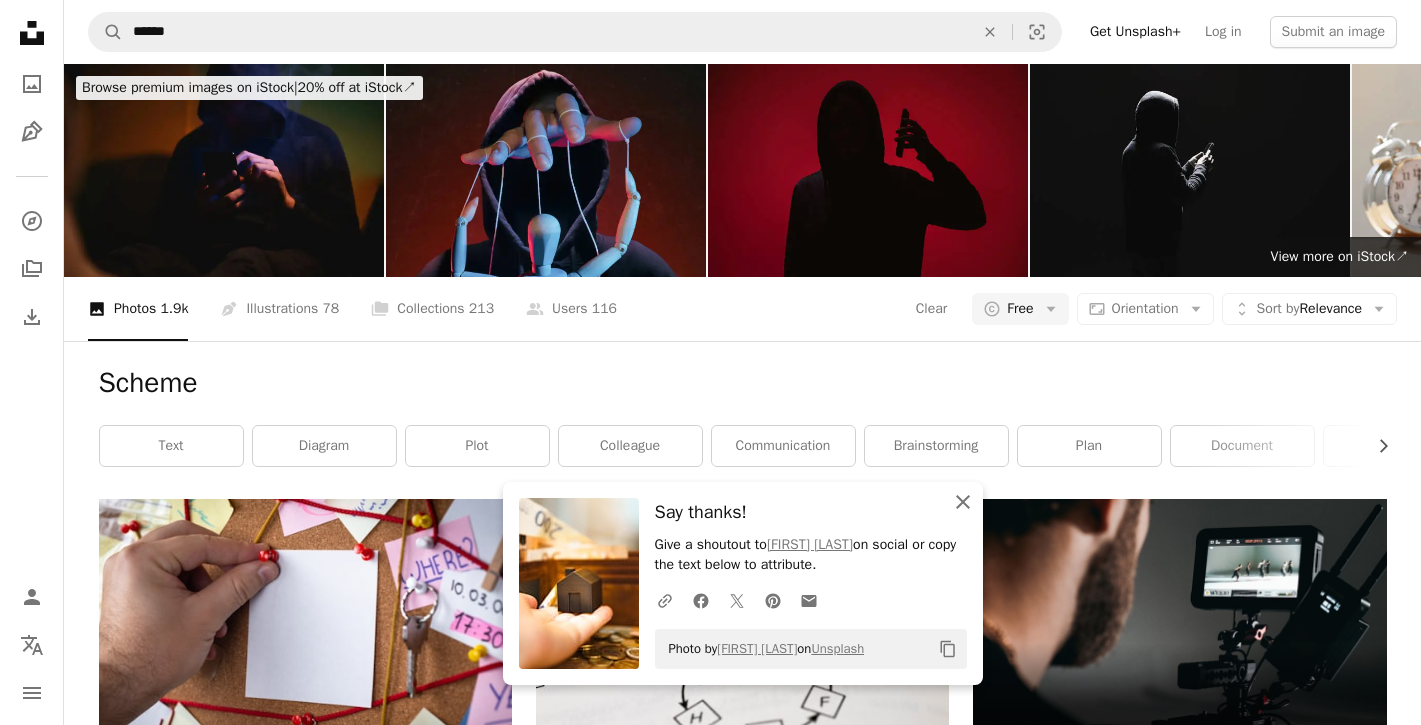 click on "An X shape" 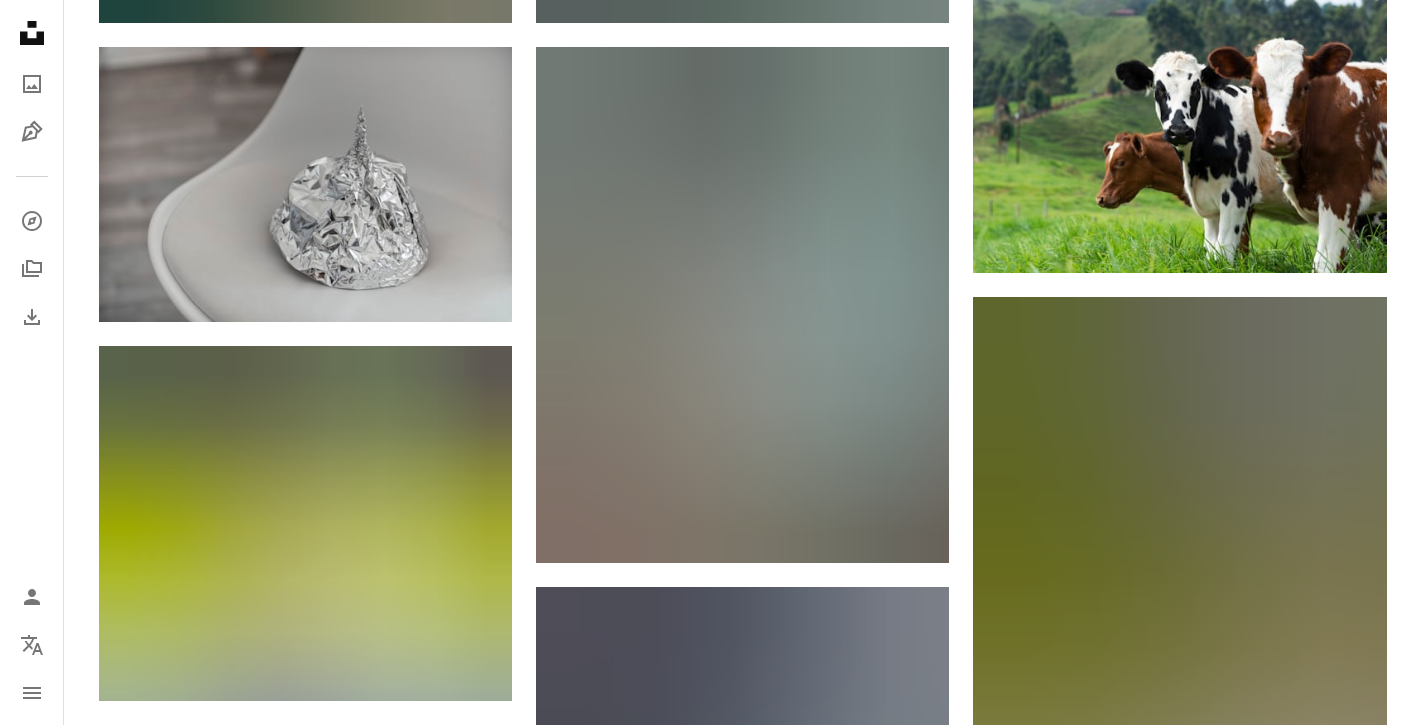 scroll, scrollTop: 1818, scrollLeft: 0, axis: vertical 